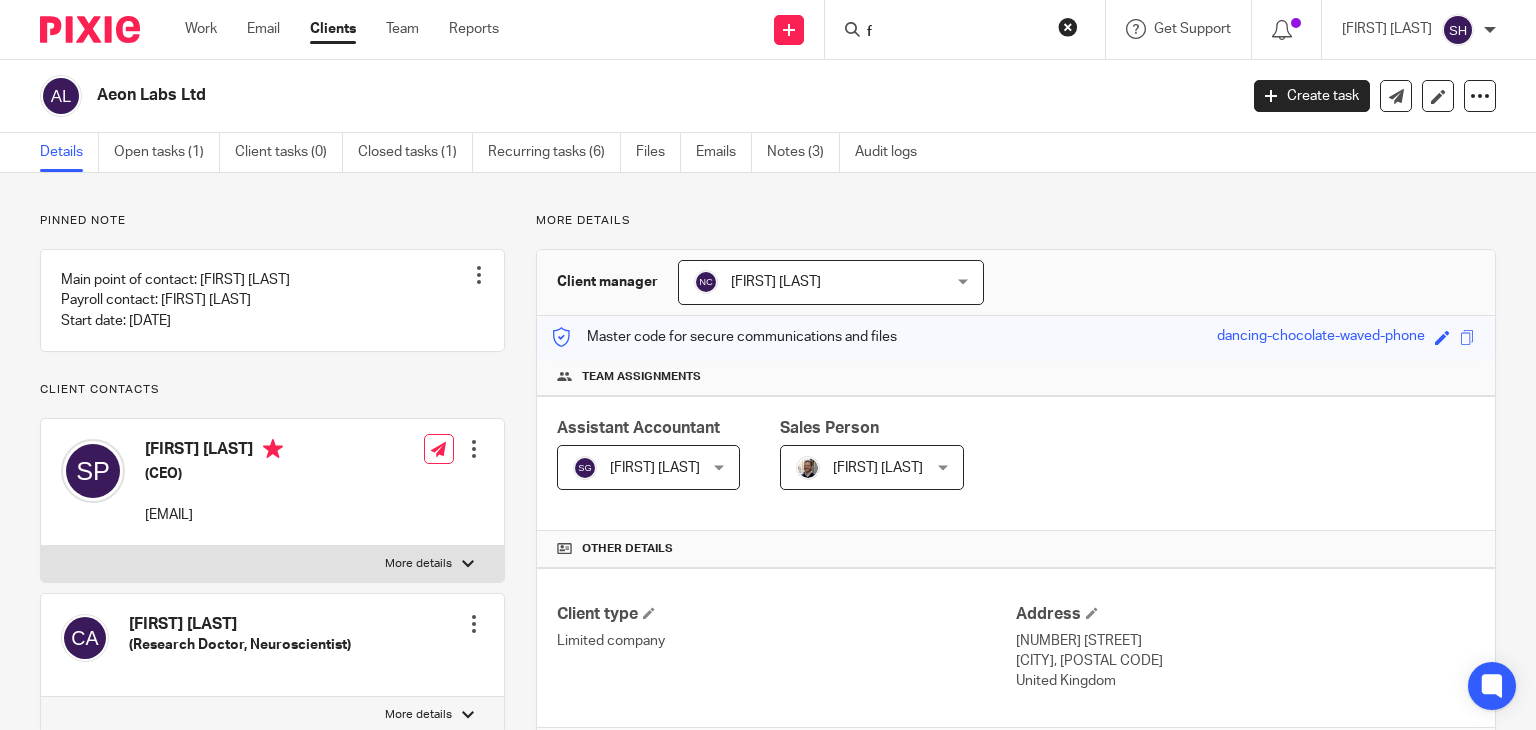 scroll, scrollTop: 0, scrollLeft: 0, axis: both 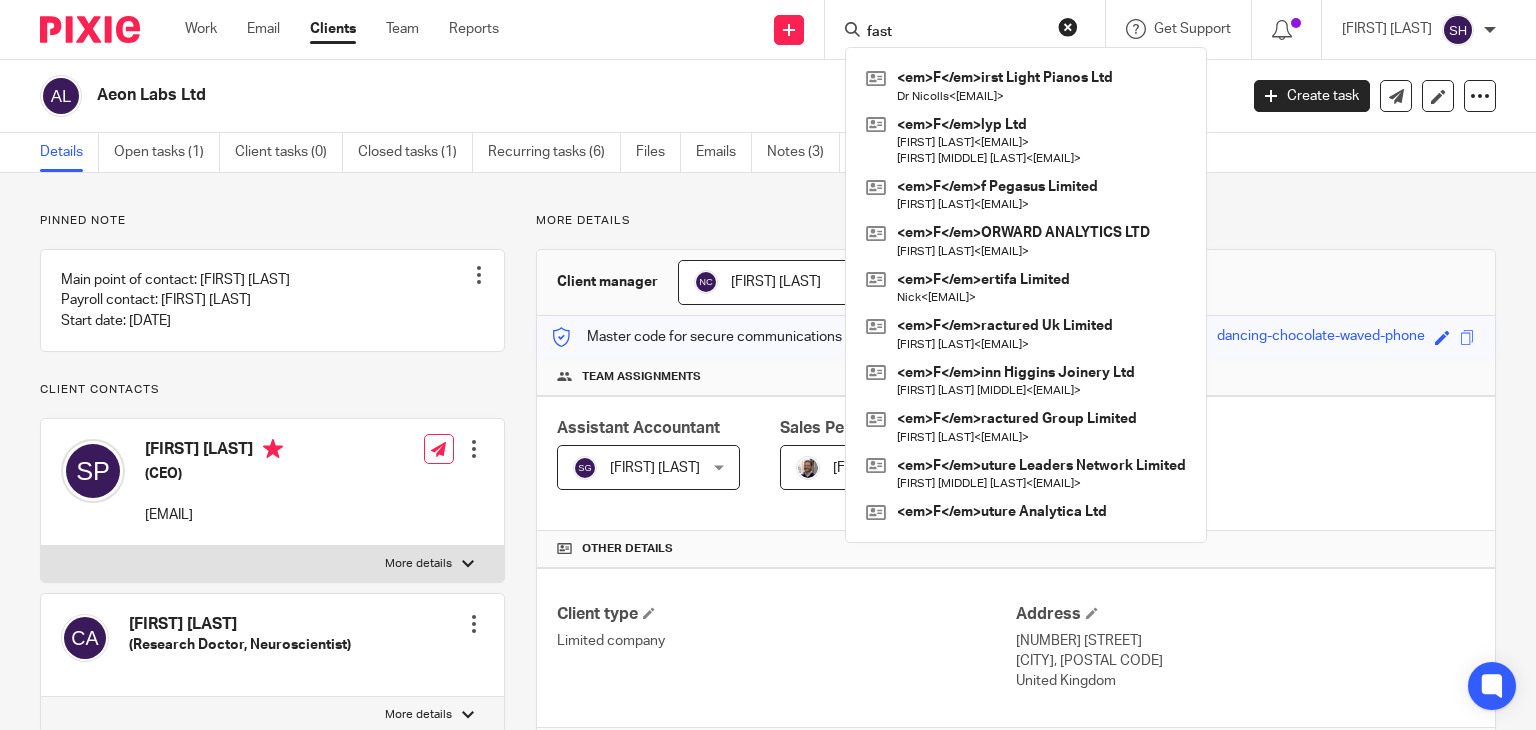 type on "fast" 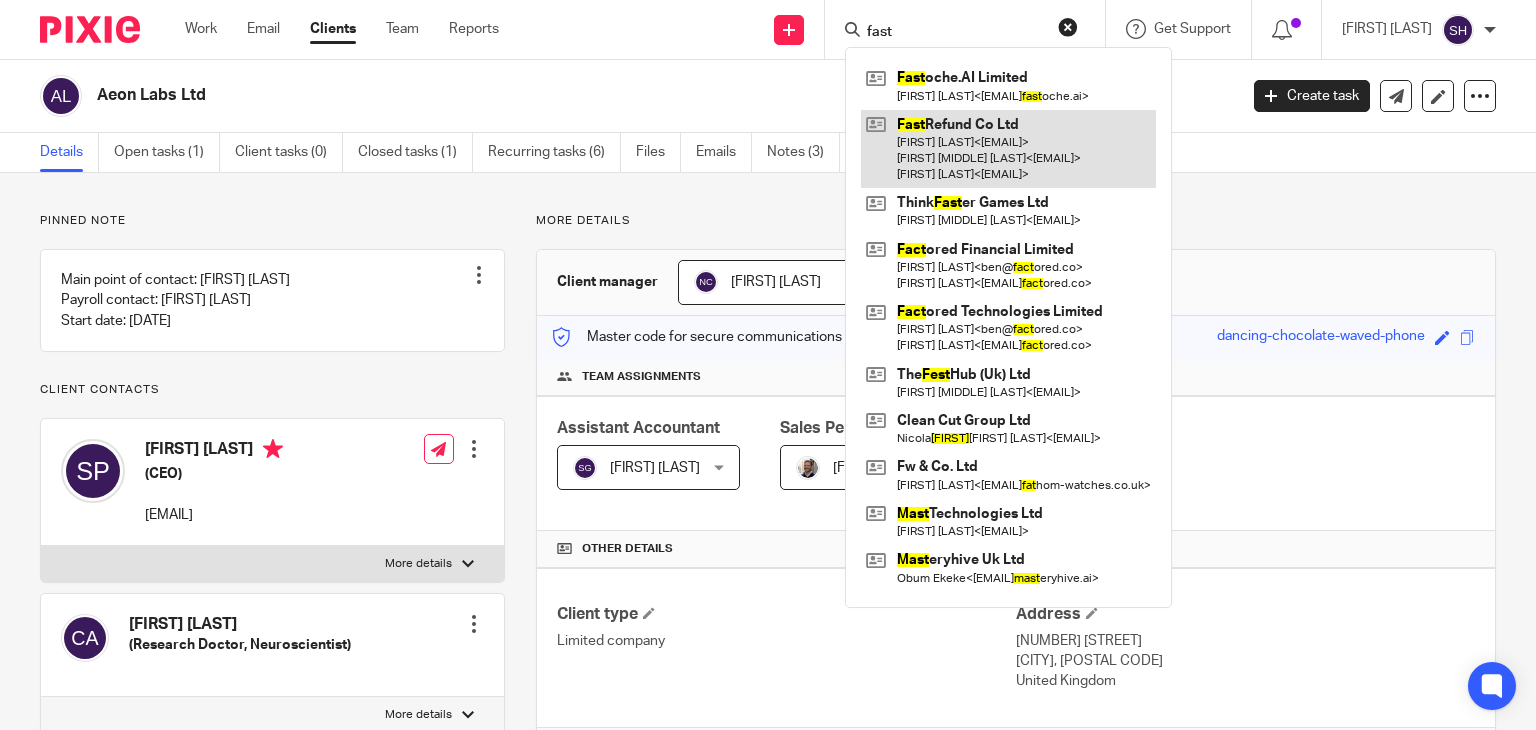click at bounding box center (1008, 149) 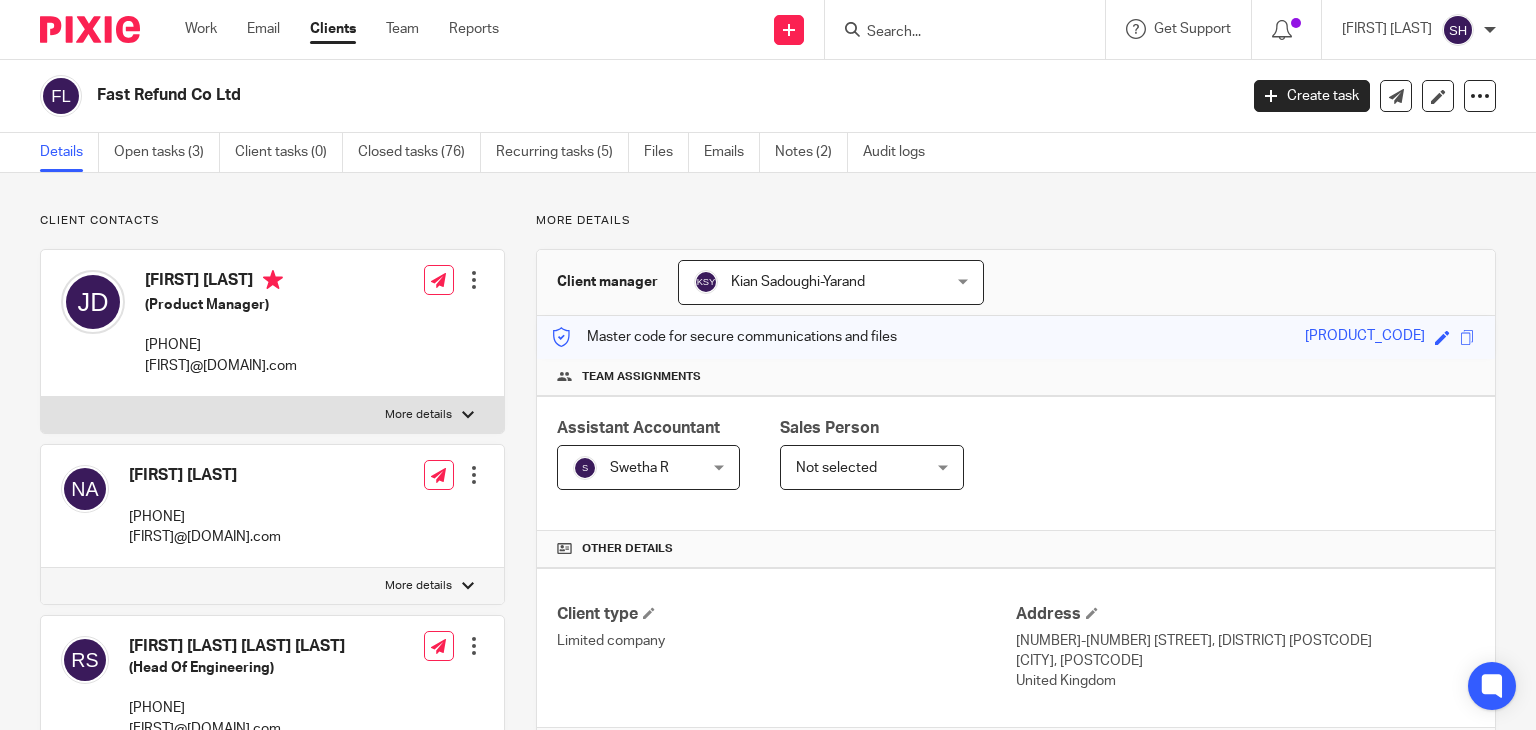 scroll, scrollTop: 0, scrollLeft: 0, axis: both 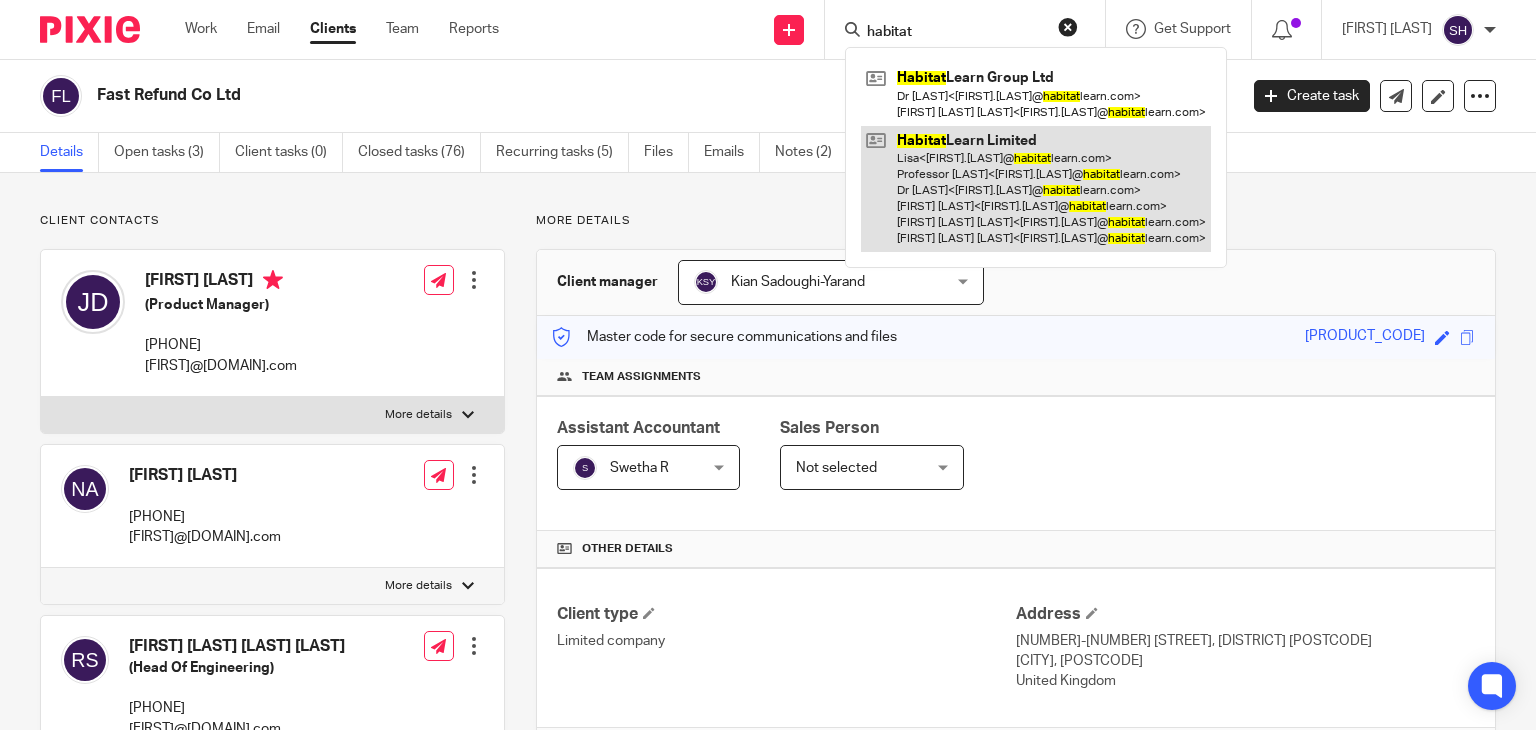 type on "habitat" 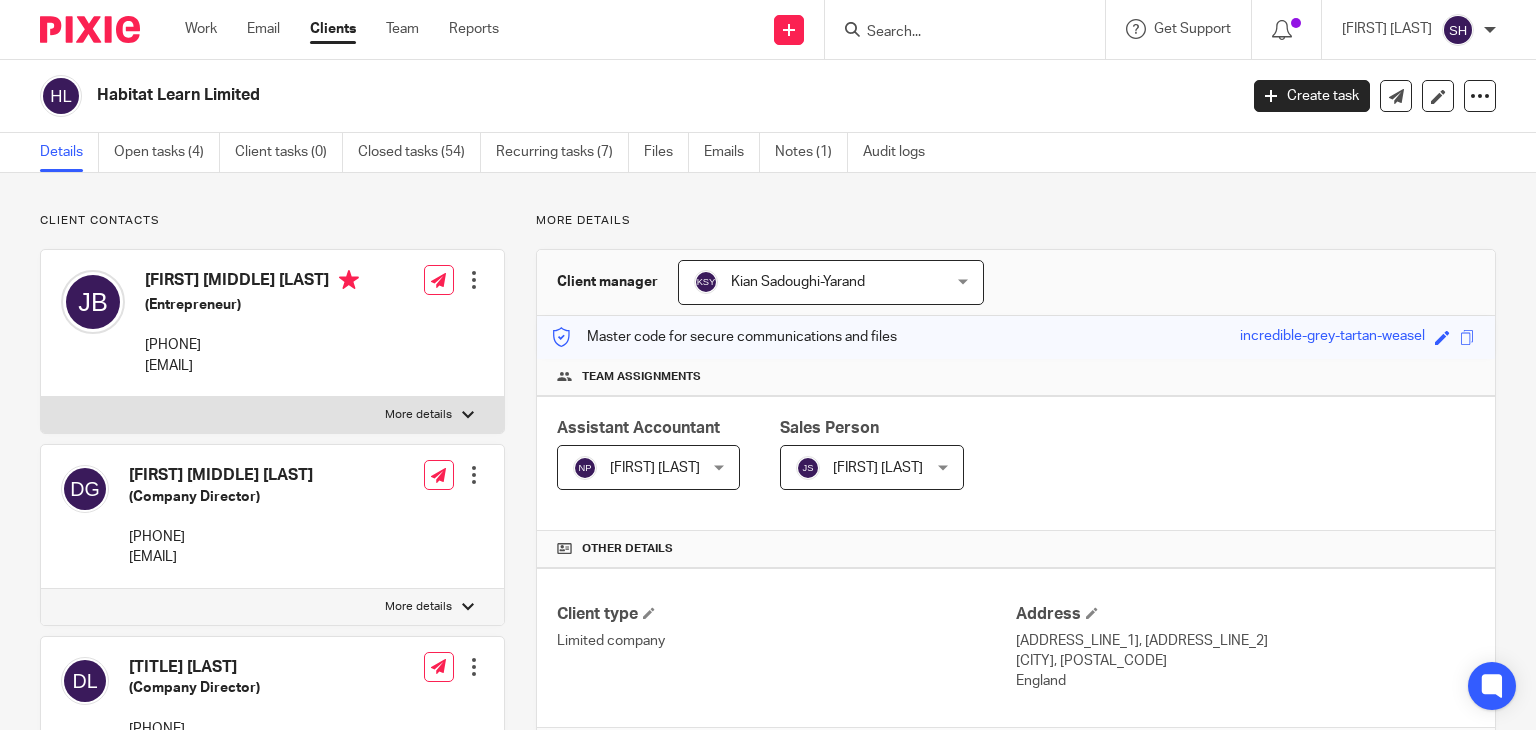 scroll, scrollTop: 0, scrollLeft: 0, axis: both 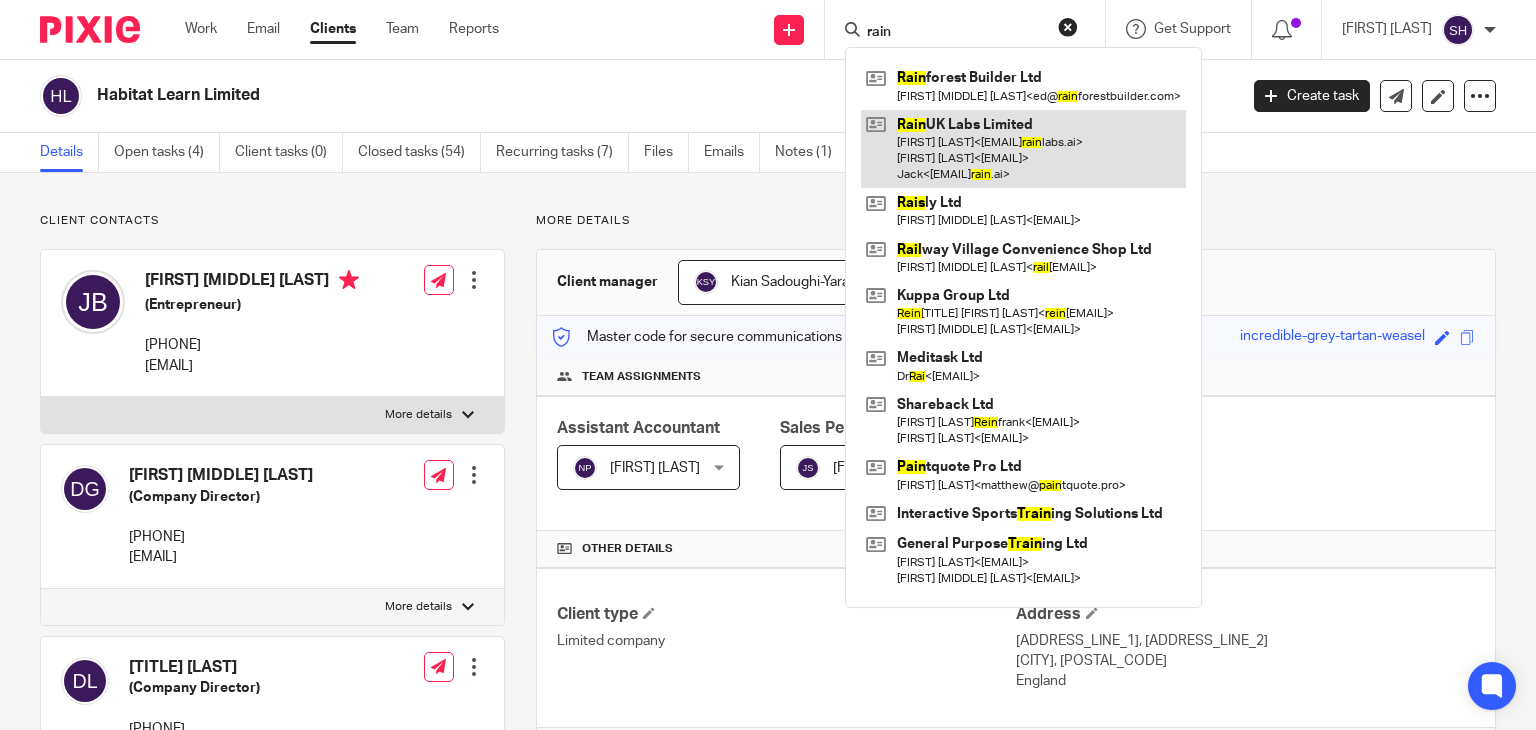 type on "rain" 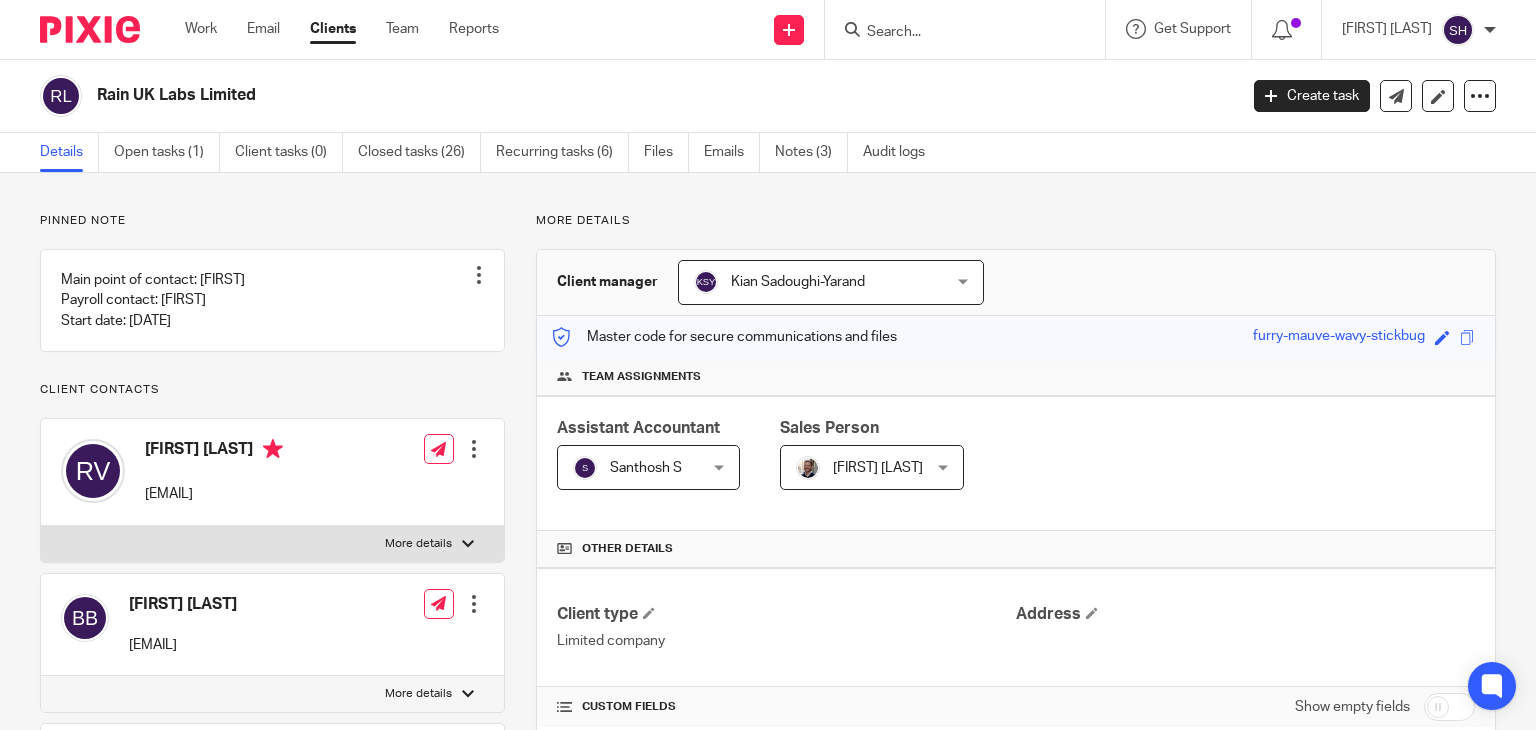 scroll, scrollTop: 0, scrollLeft: 0, axis: both 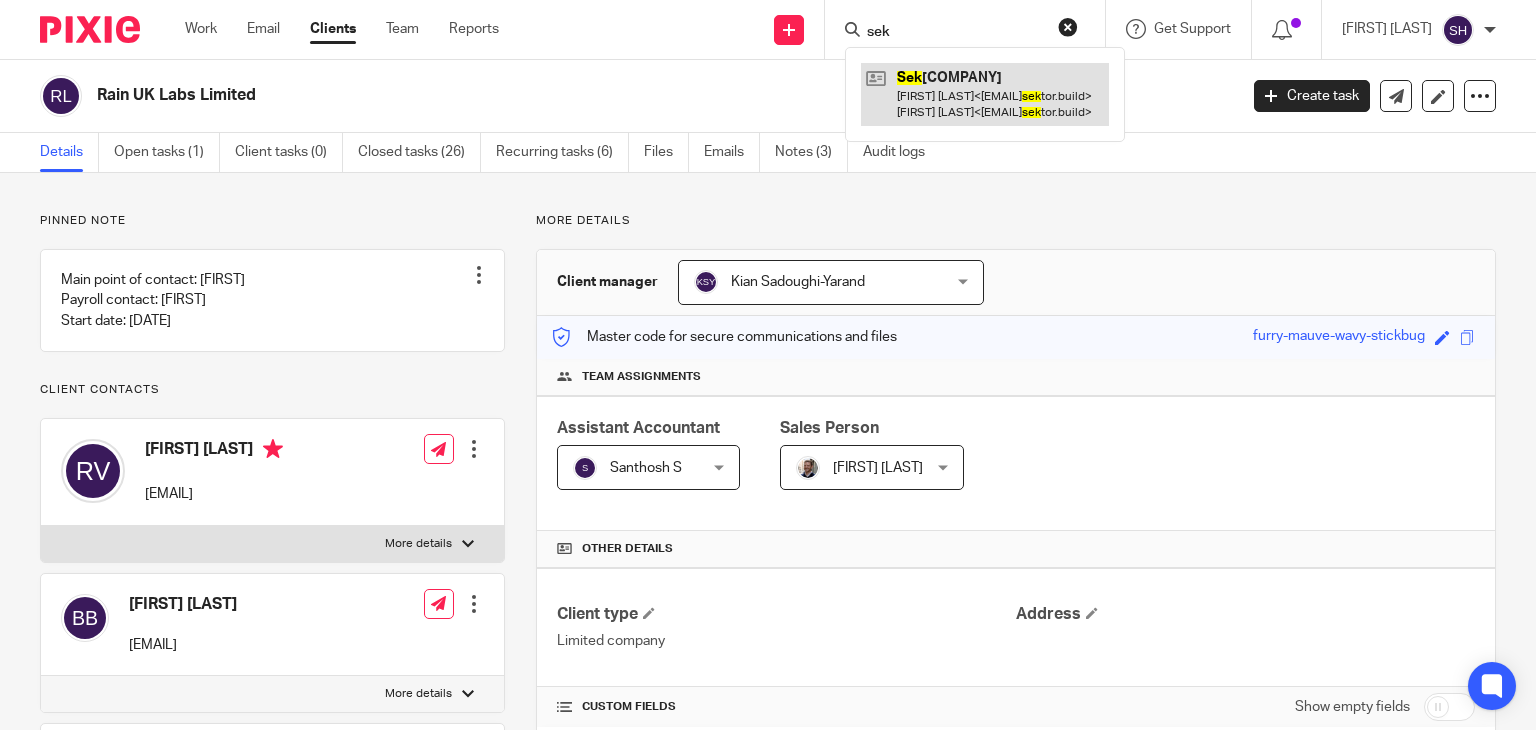 type on "sek" 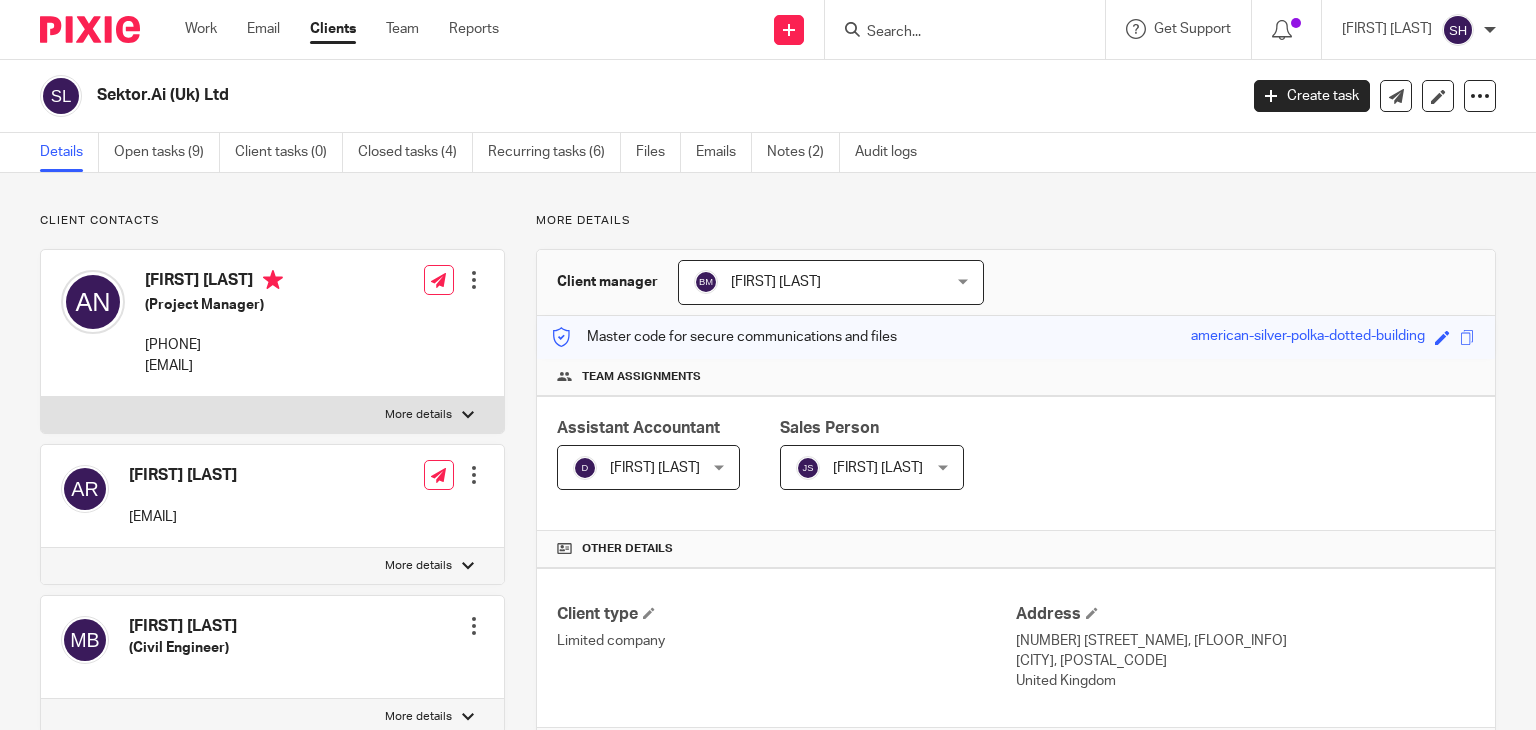 scroll, scrollTop: 0, scrollLeft: 0, axis: both 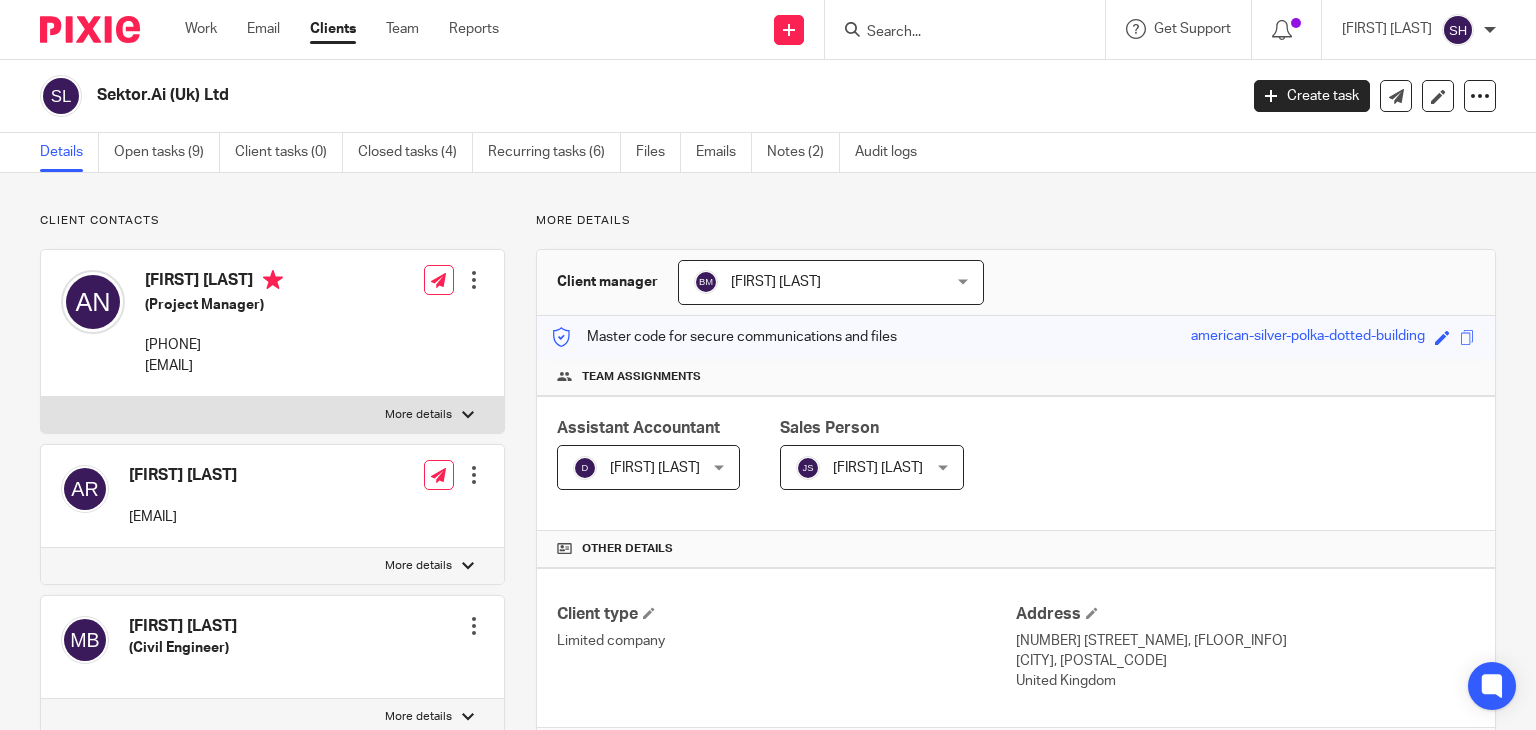 click at bounding box center (955, 33) 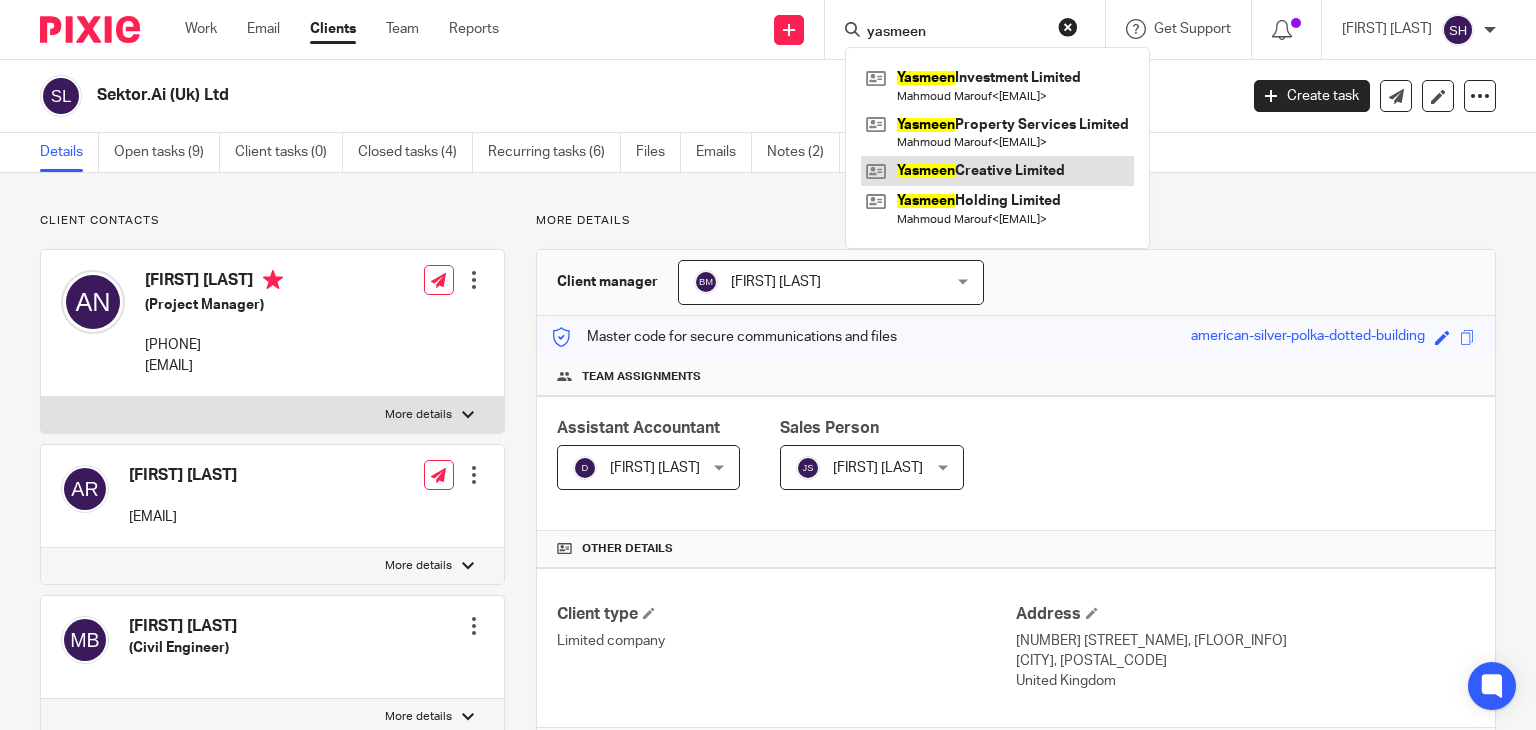 type on "yasmeen" 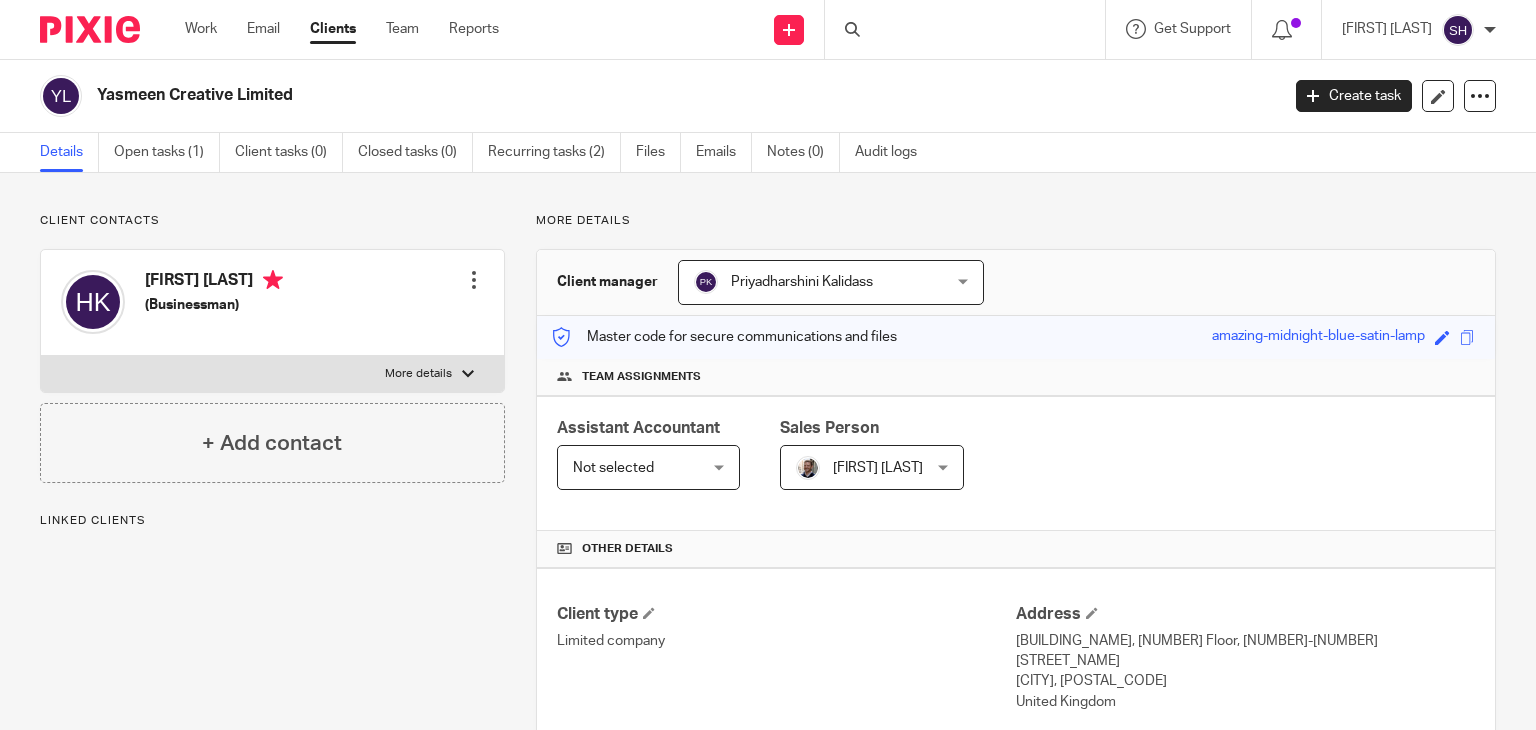 scroll, scrollTop: 0, scrollLeft: 0, axis: both 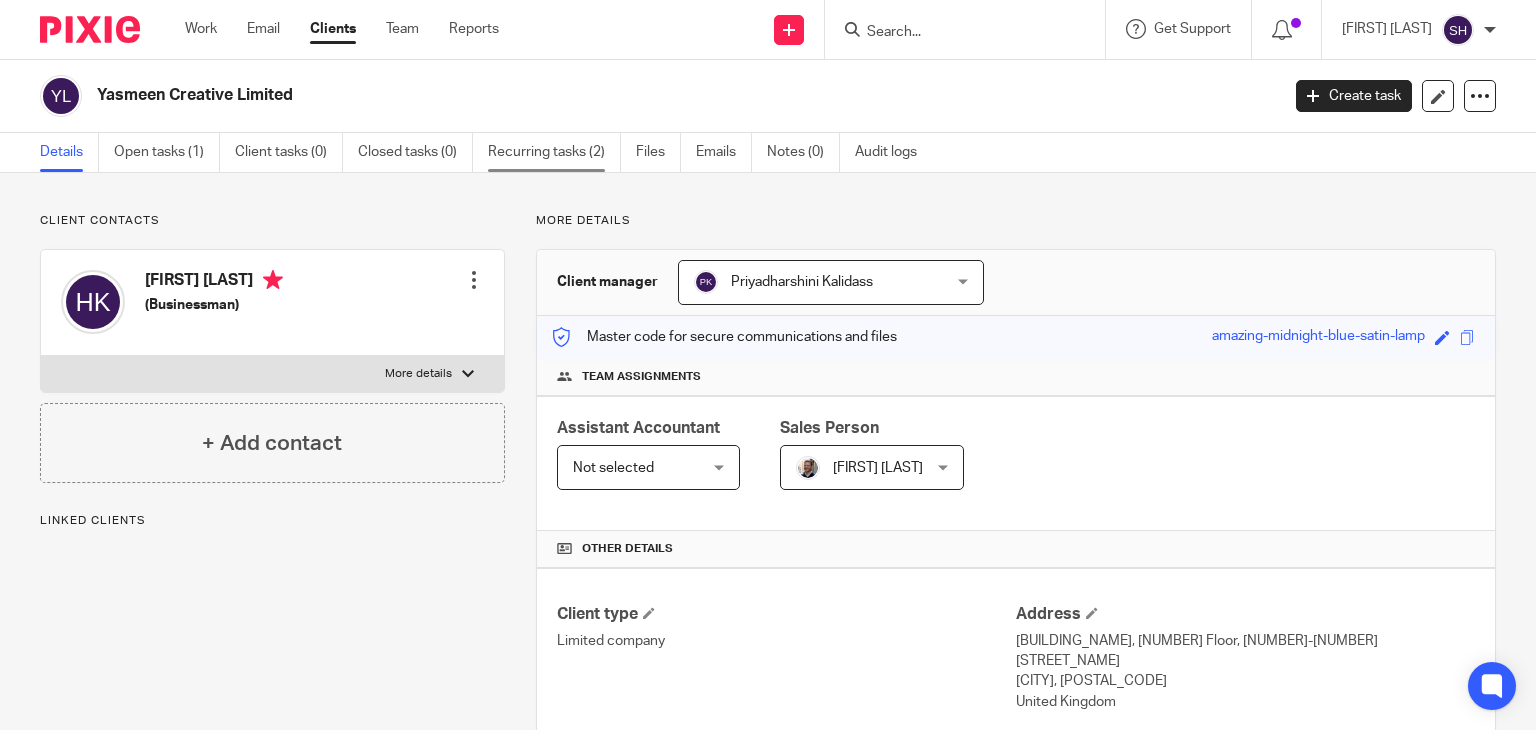 click on "Recurring tasks (2)" at bounding box center (554, 152) 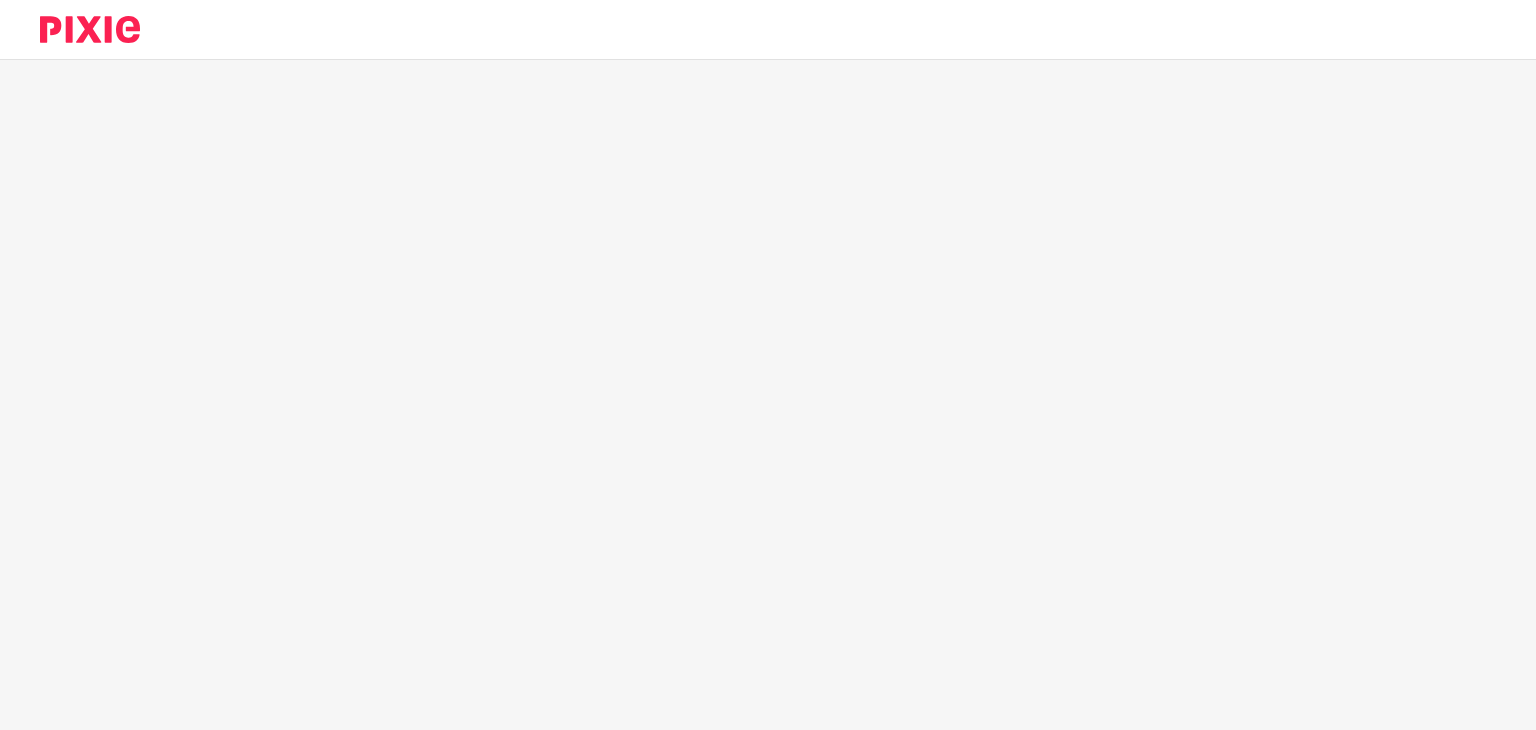 scroll, scrollTop: 0, scrollLeft: 0, axis: both 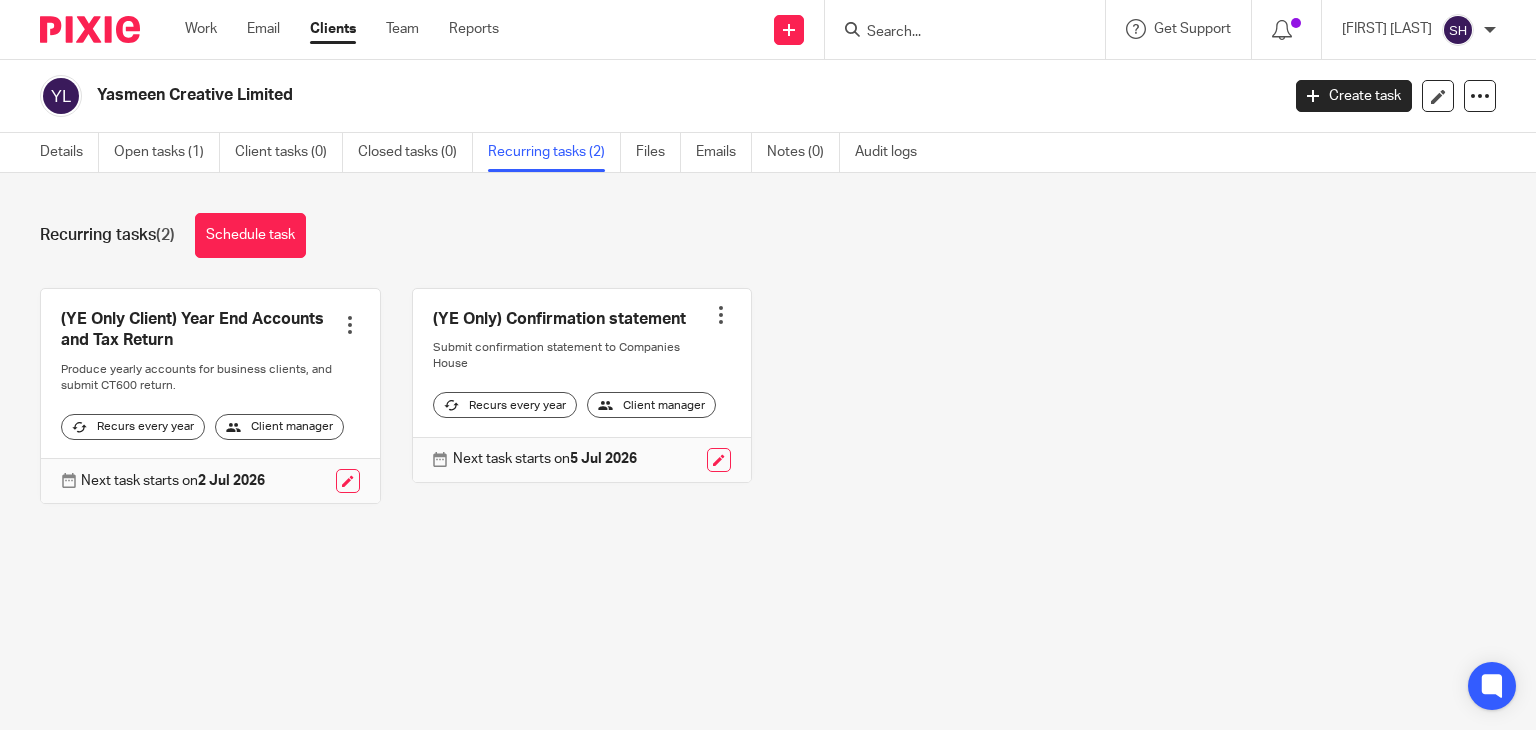 click on "(YE Only Client) Year End Accounts and Tax Return
Create task
Clone template
Recalculate schedule
Cancel schedule
Produce yearly accounts for business clients, and submit CT600 return.
Recurs every year
Client manager
Next task starts on   2 Jul 2026" at bounding box center (210, 396) 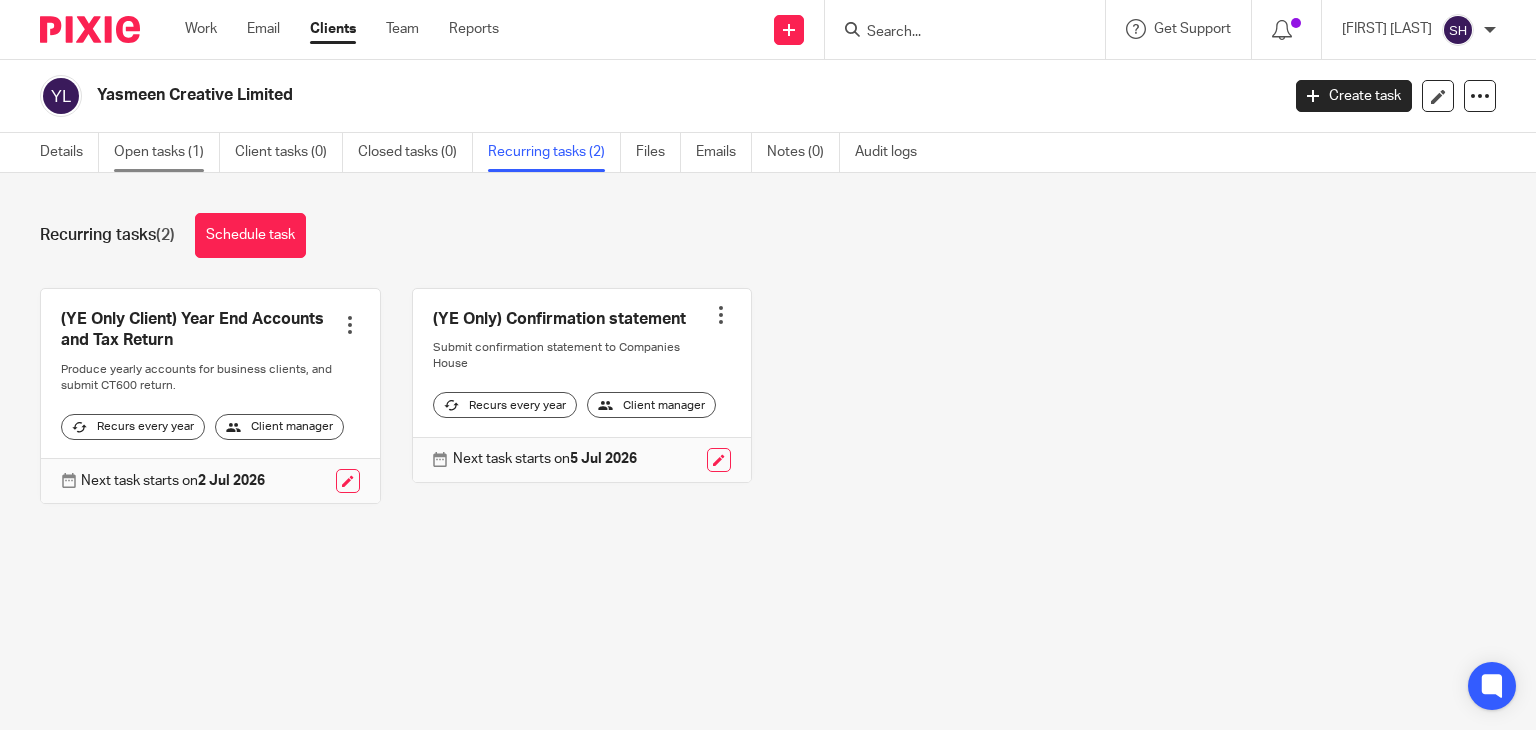click on "Open tasks (1)" at bounding box center (167, 152) 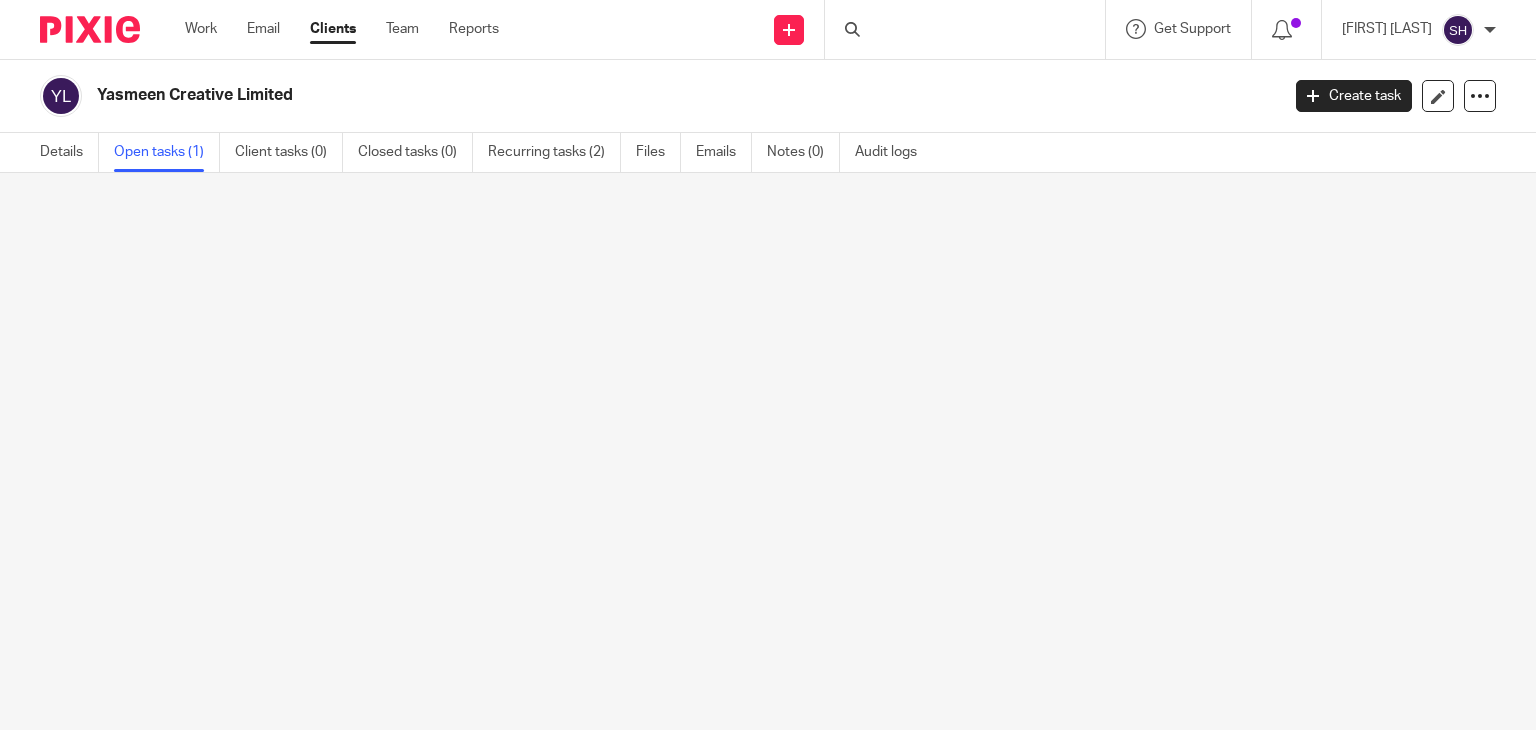 scroll, scrollTop: 0, scrollLeft: 0, axis: both 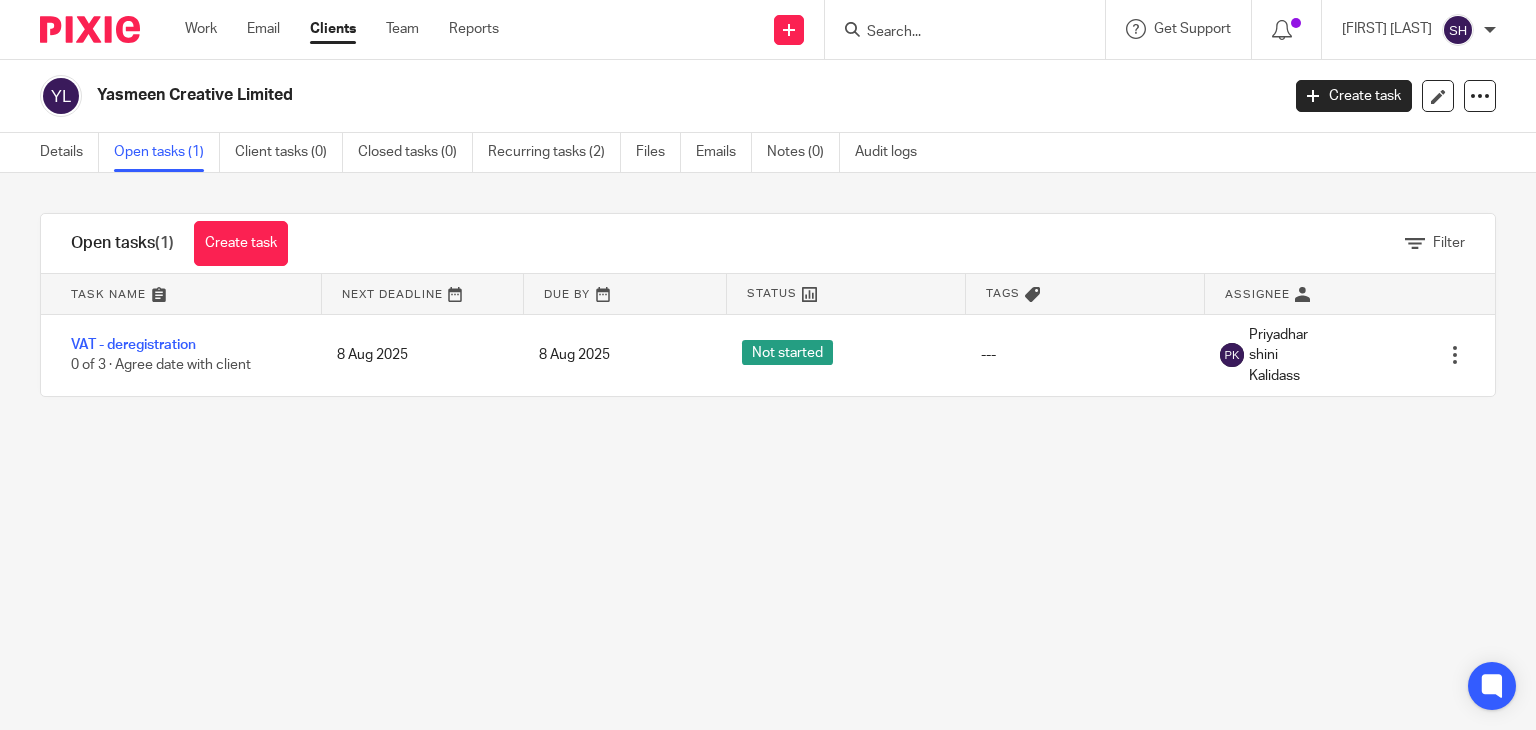 click on "Yasmeen Creative Limited
Create task
Update from Companies House
Export data
Merge
Archive client
Details
Open tasks (1)
Client tasks (0)
Closed tasks (0)
Recurring tasks (2)
Files
Emails
Notes (0)
Audit logs
Filter tasks
Only show tasks matching all of these conditions
1
Task name
Is
Is
Is
Is not
is" at bounding box center (768, 365) 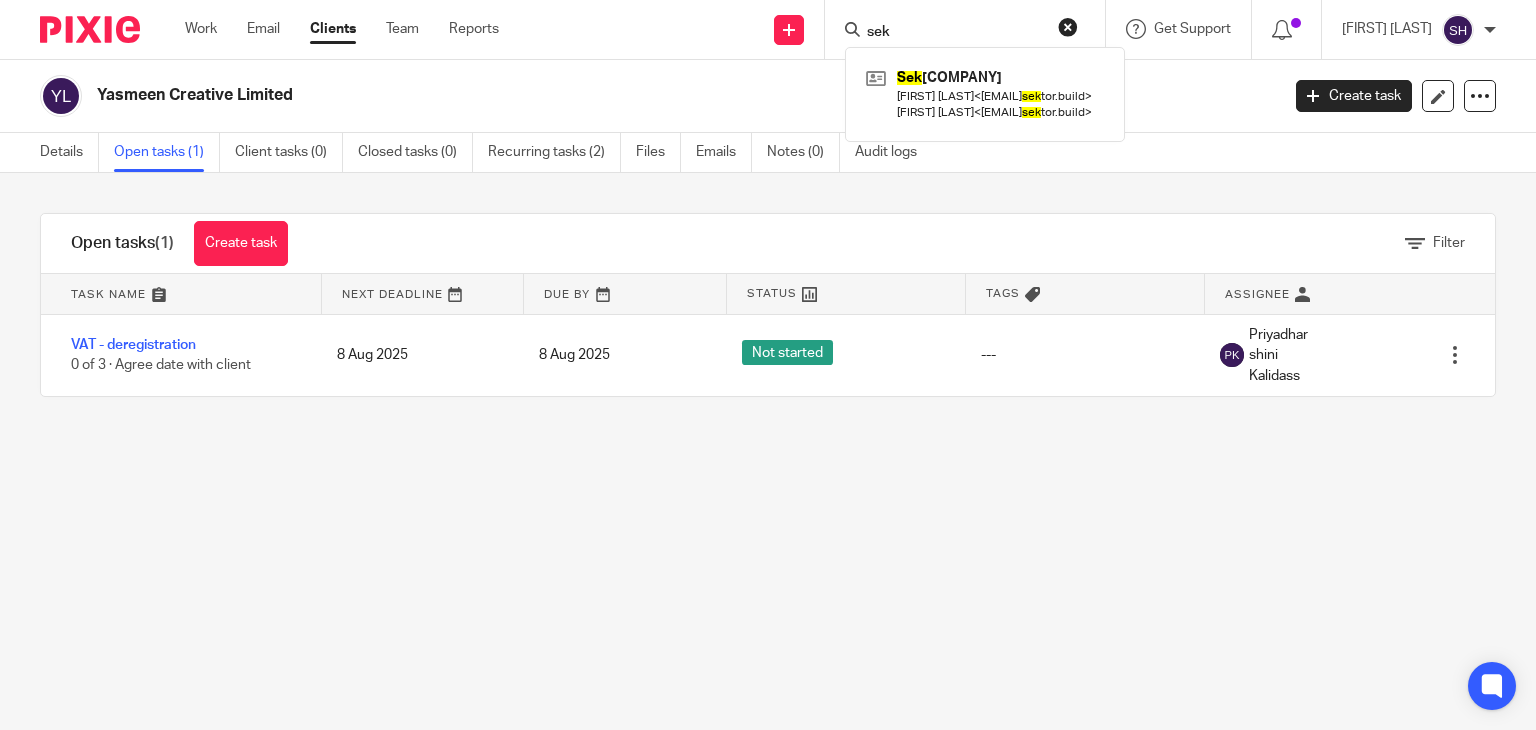type on "sek" 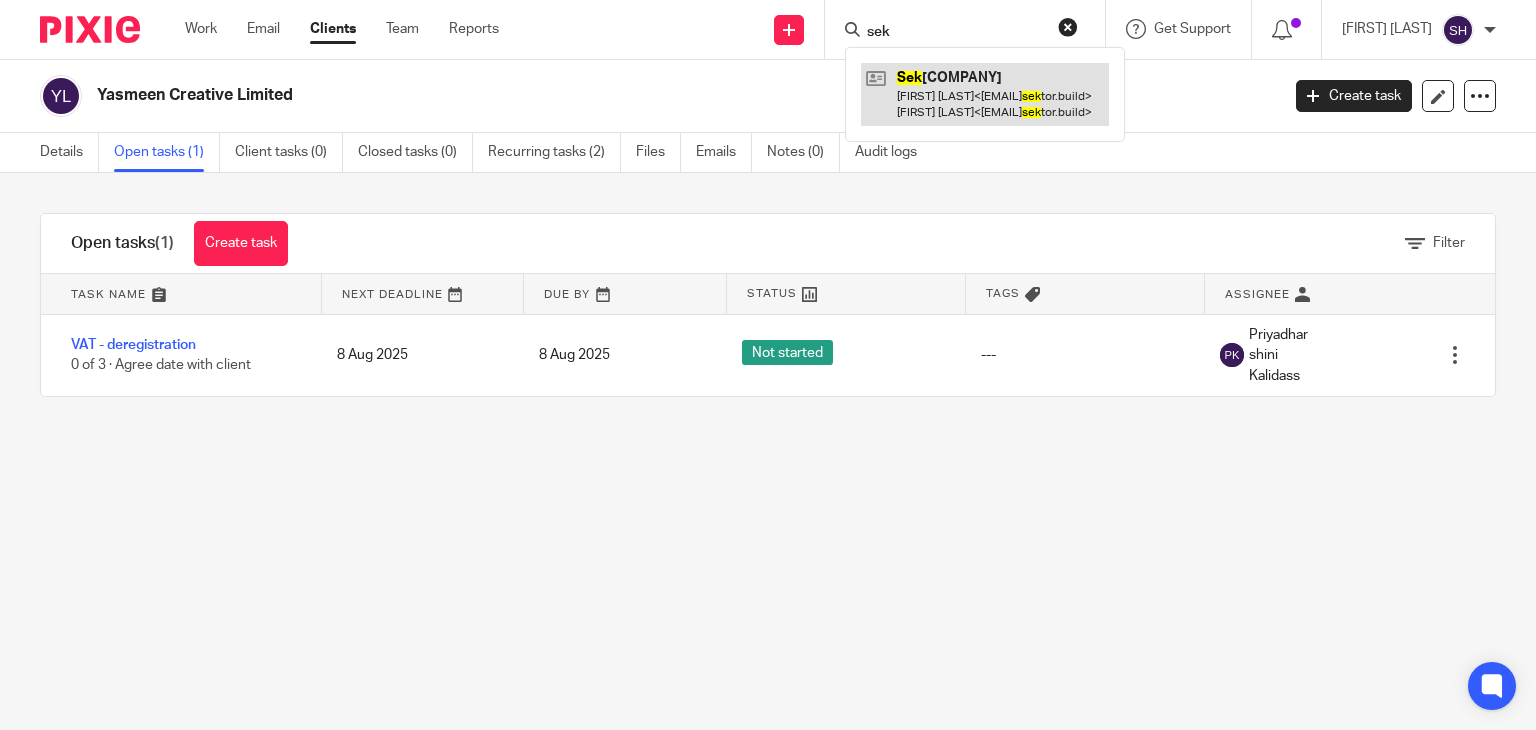 click at bounding box center (985, 94) 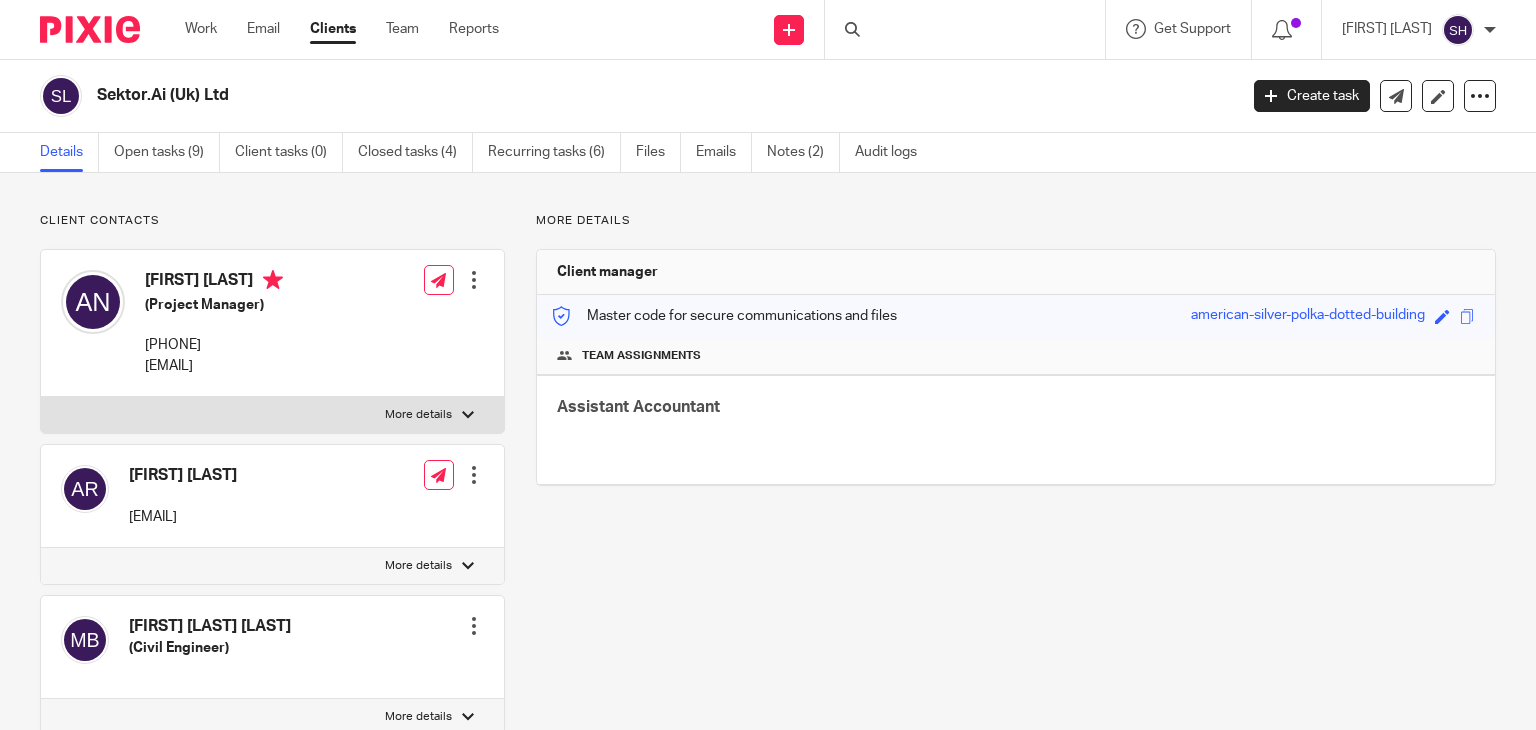 scroll, scrollTop: 0, scrollLeft: 0, axis: both 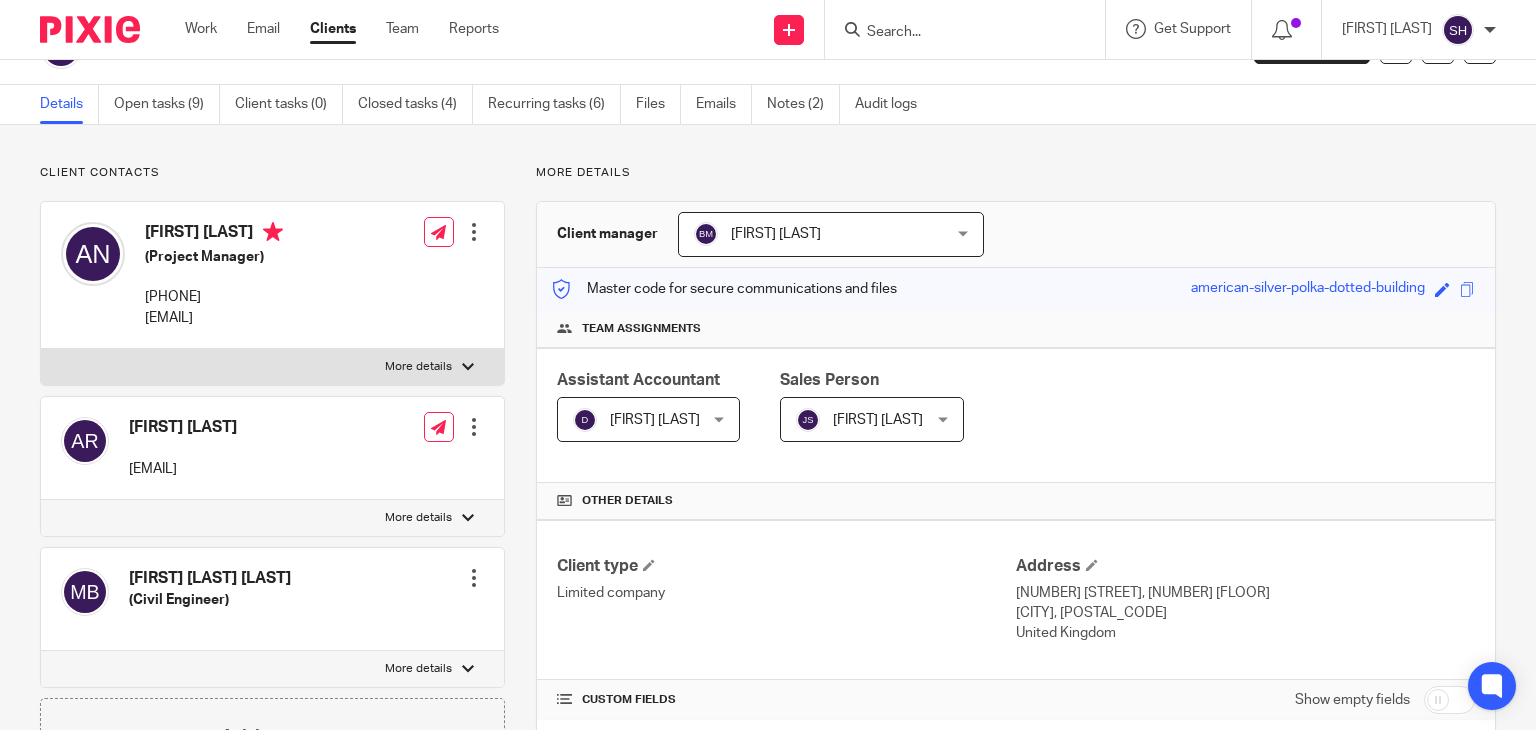 click at bounding box center (971, 29) 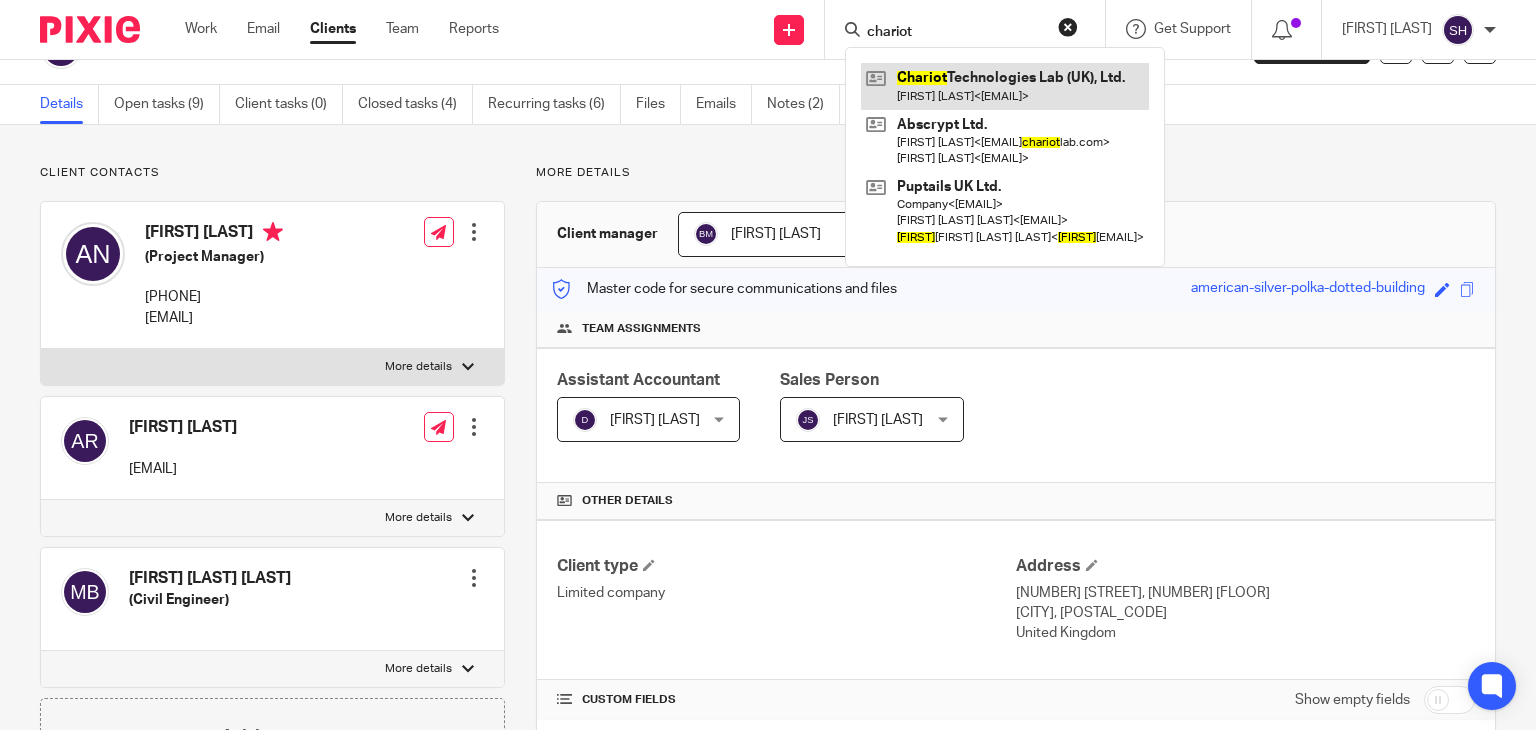 type on "chariot" 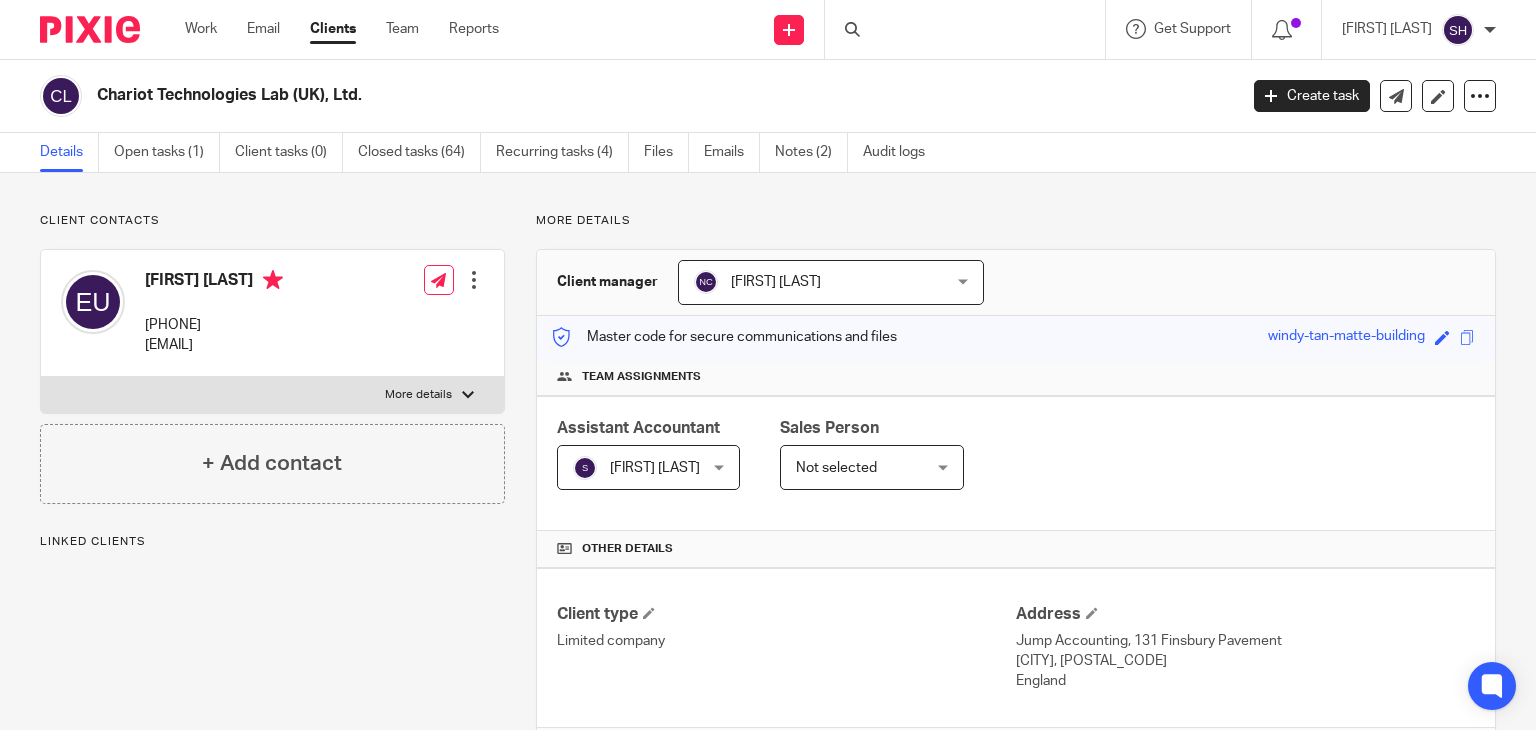 scroll, scrollTop: 0, scrollLeft: 0, axis: both 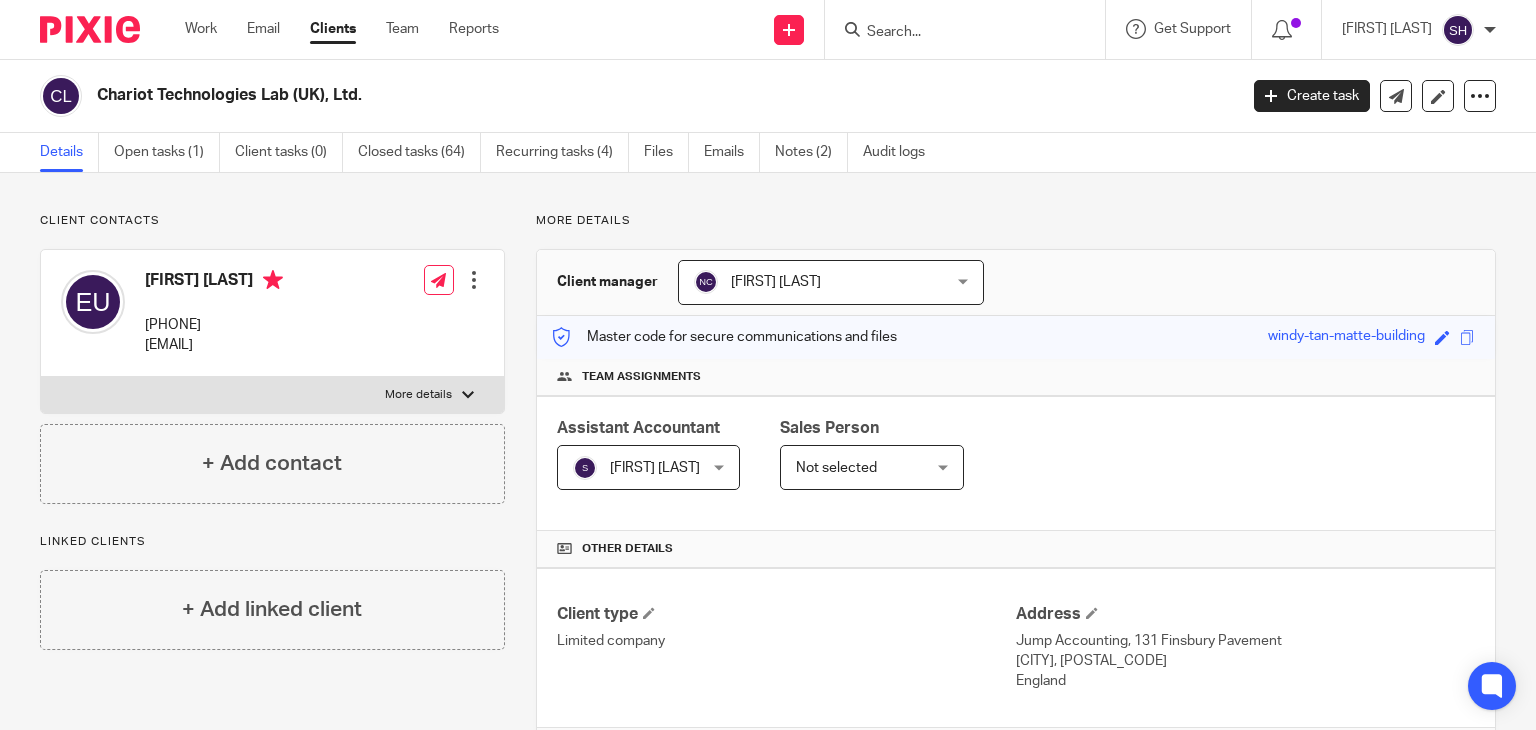 click at bounding box center [955, 33] 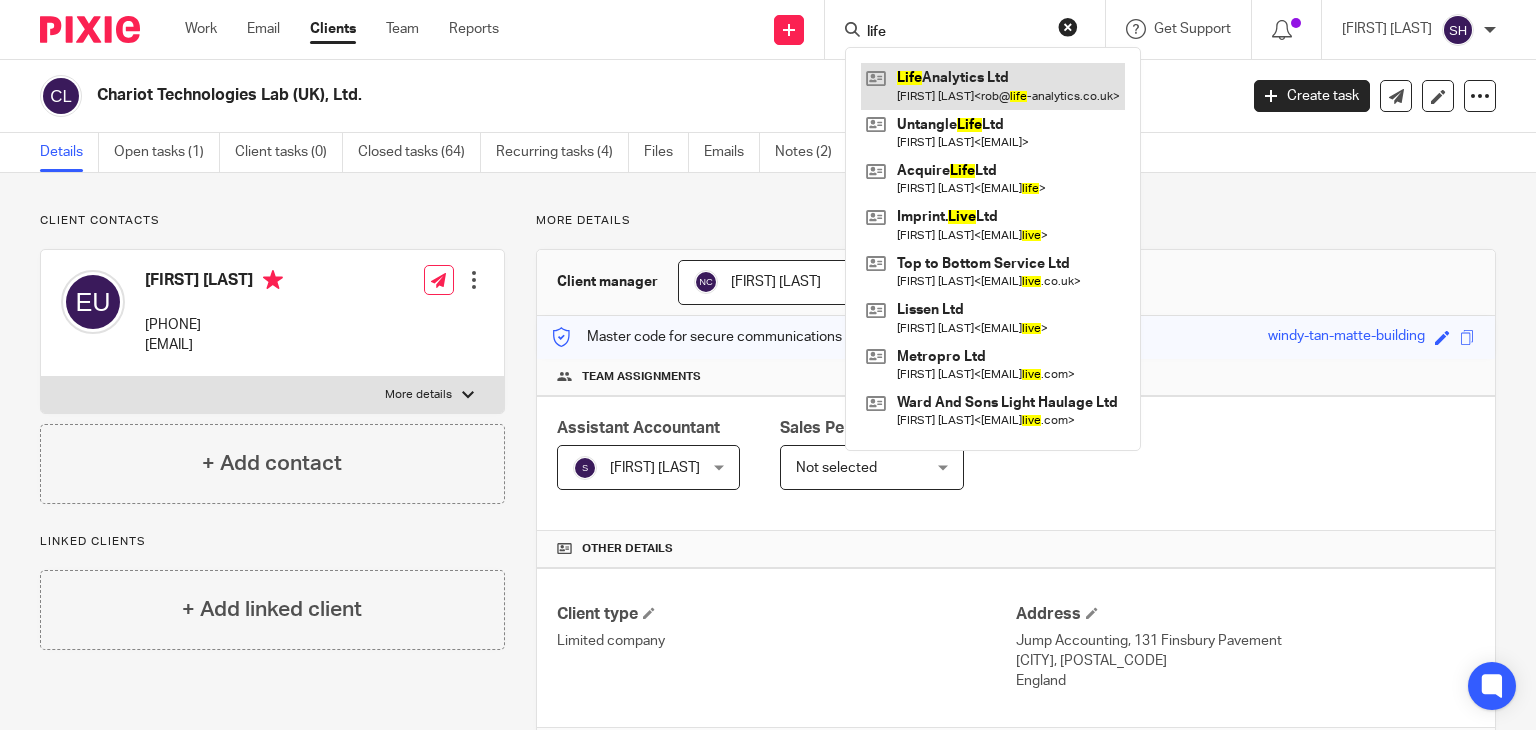 type on "life" 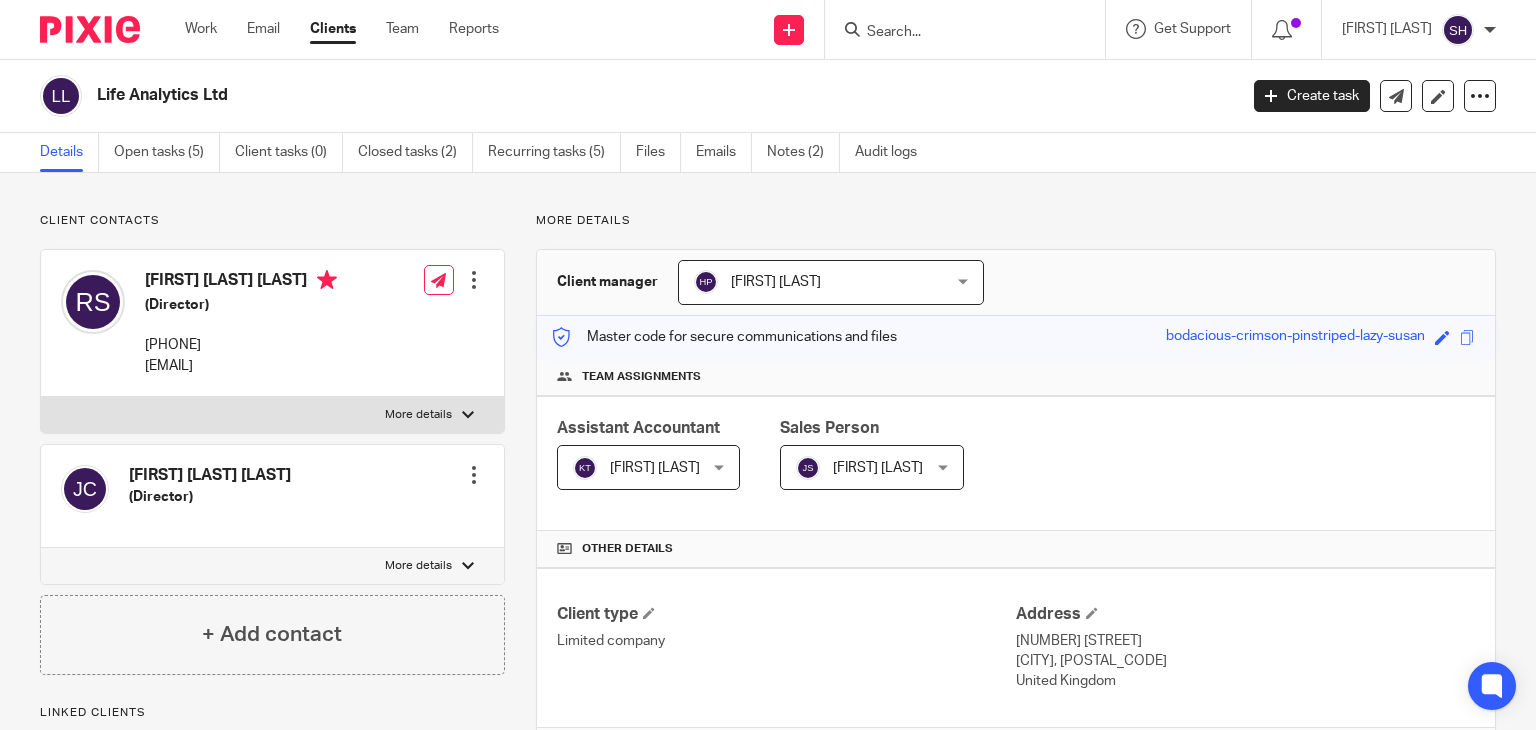 scroll, scrollTop: 0, scrollLeft: 0, axis: both 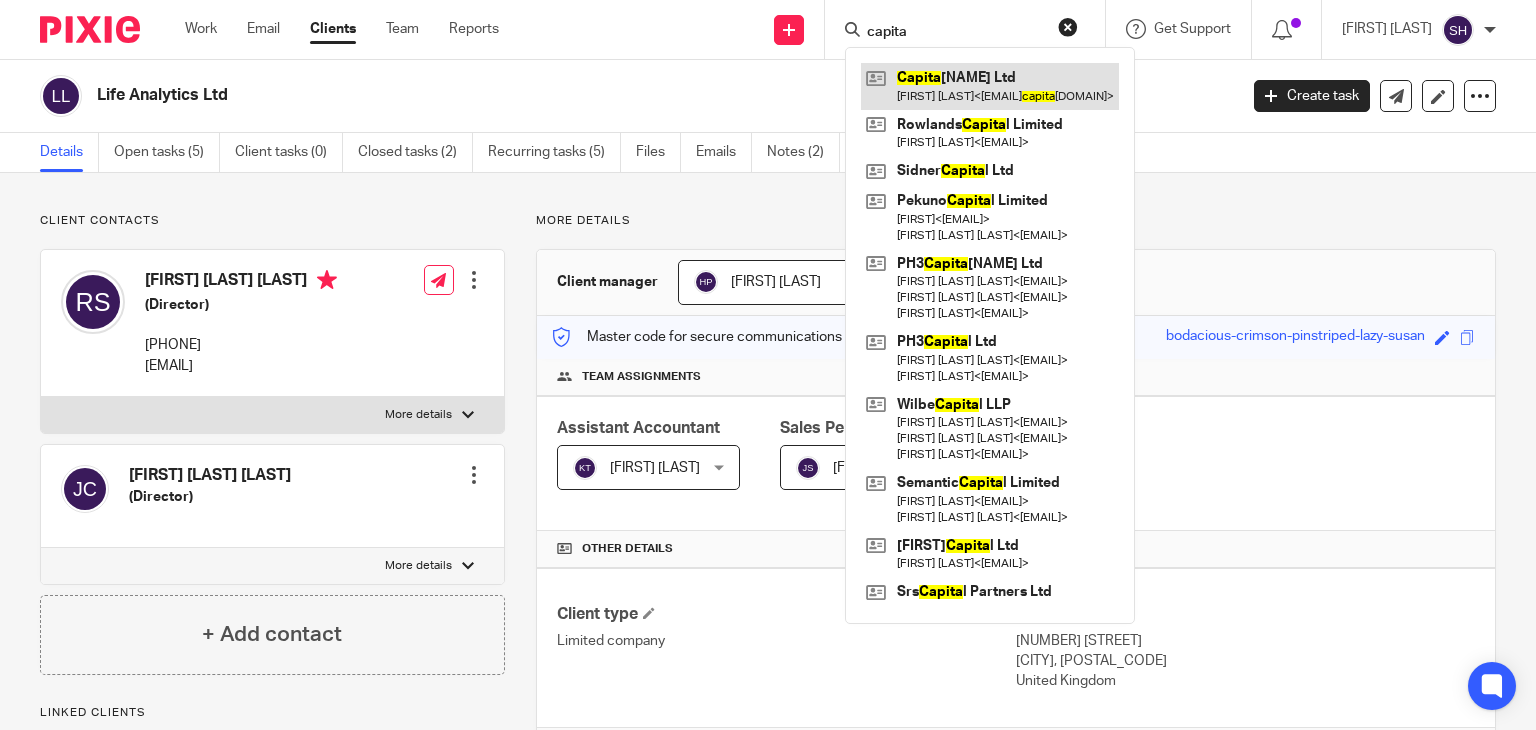 type on "capita" 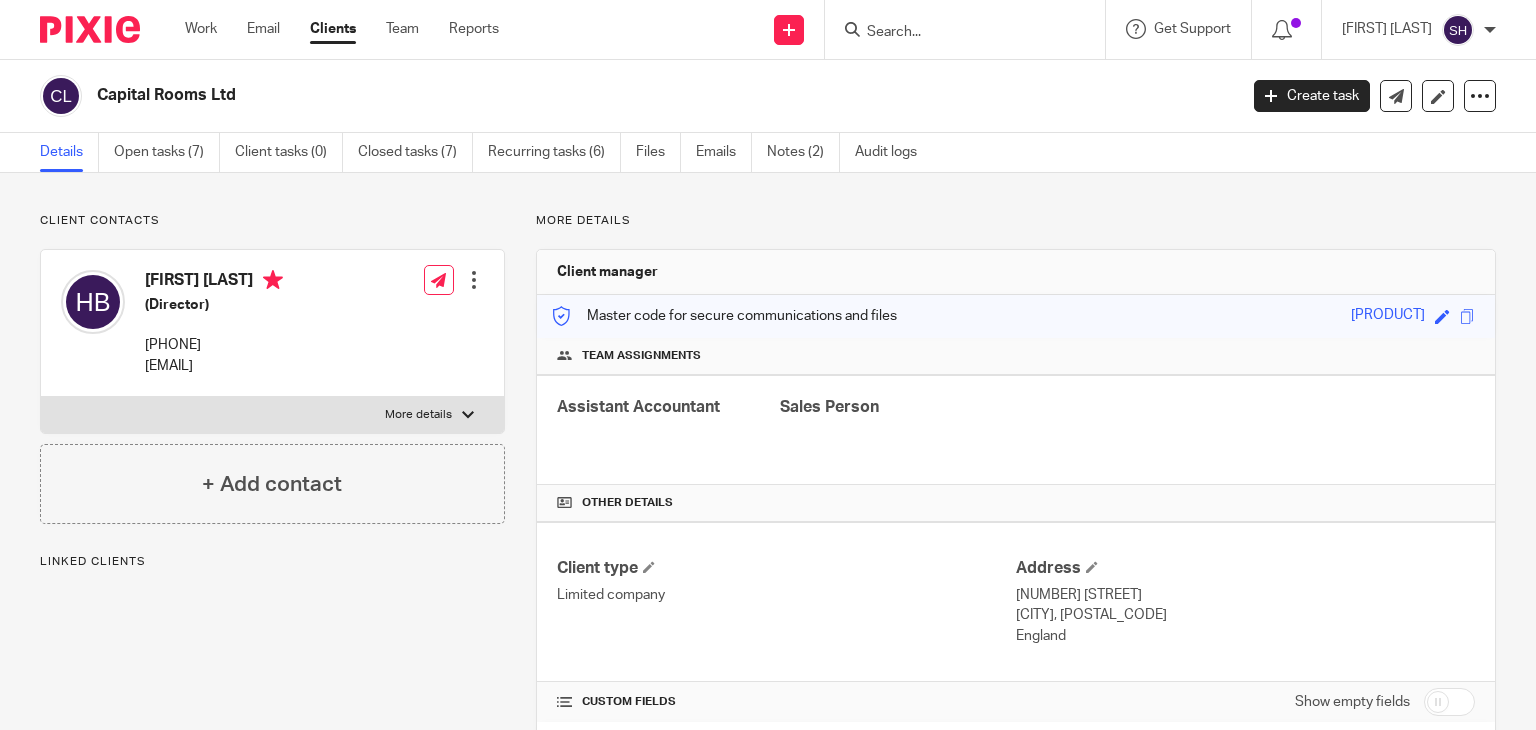 scroll, scrollTop: 0, scrollLeft: 0, axis: both 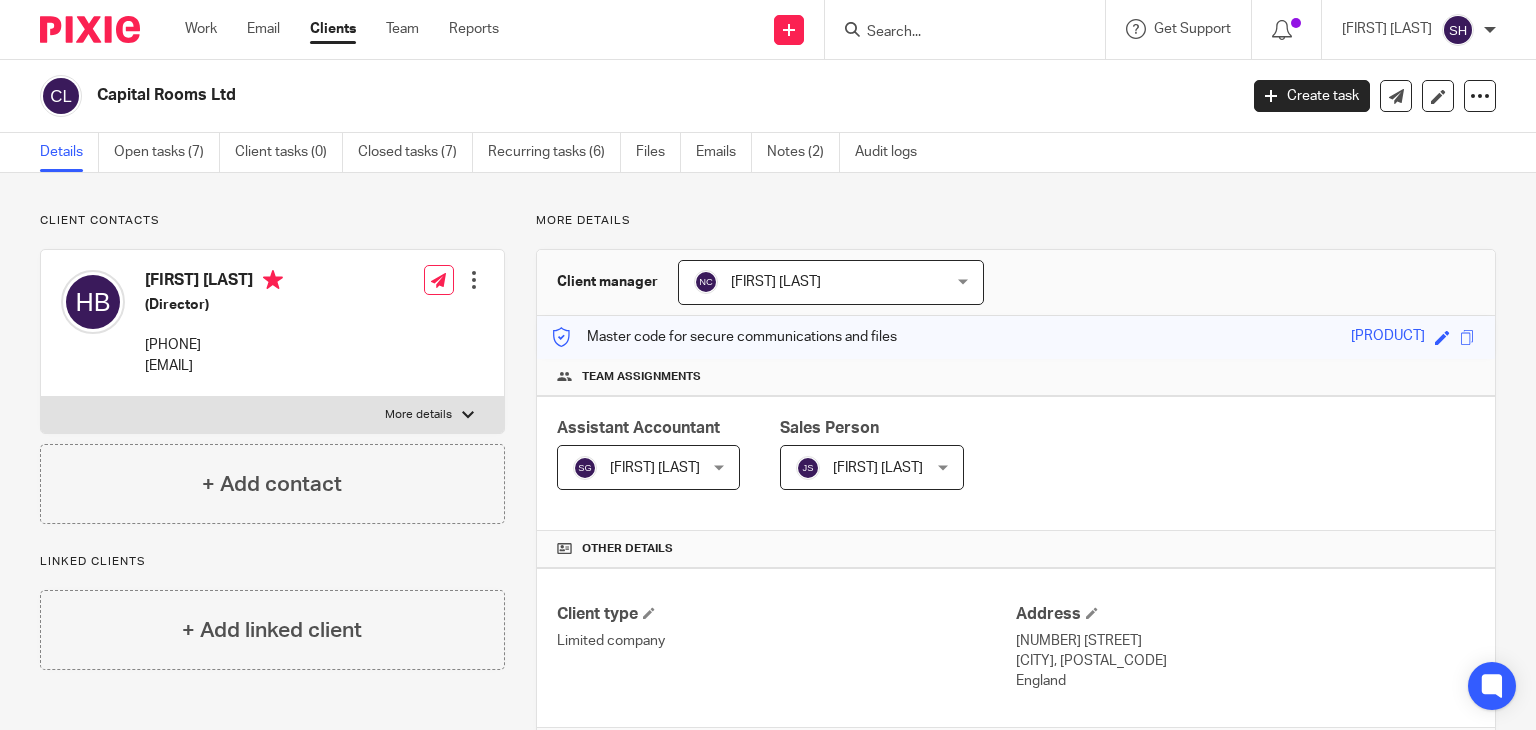 click at bounding box center [955, 33] 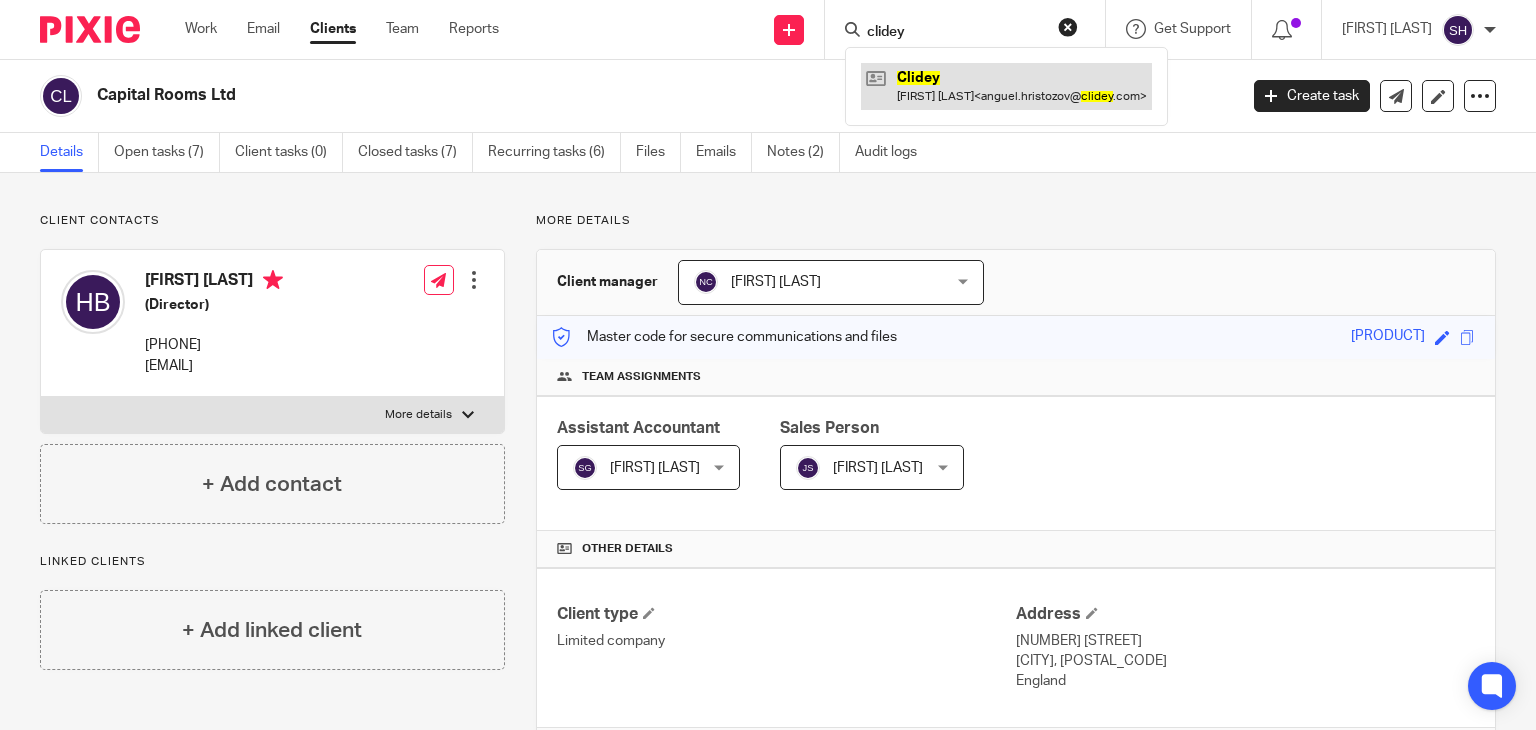 type on "clidey" 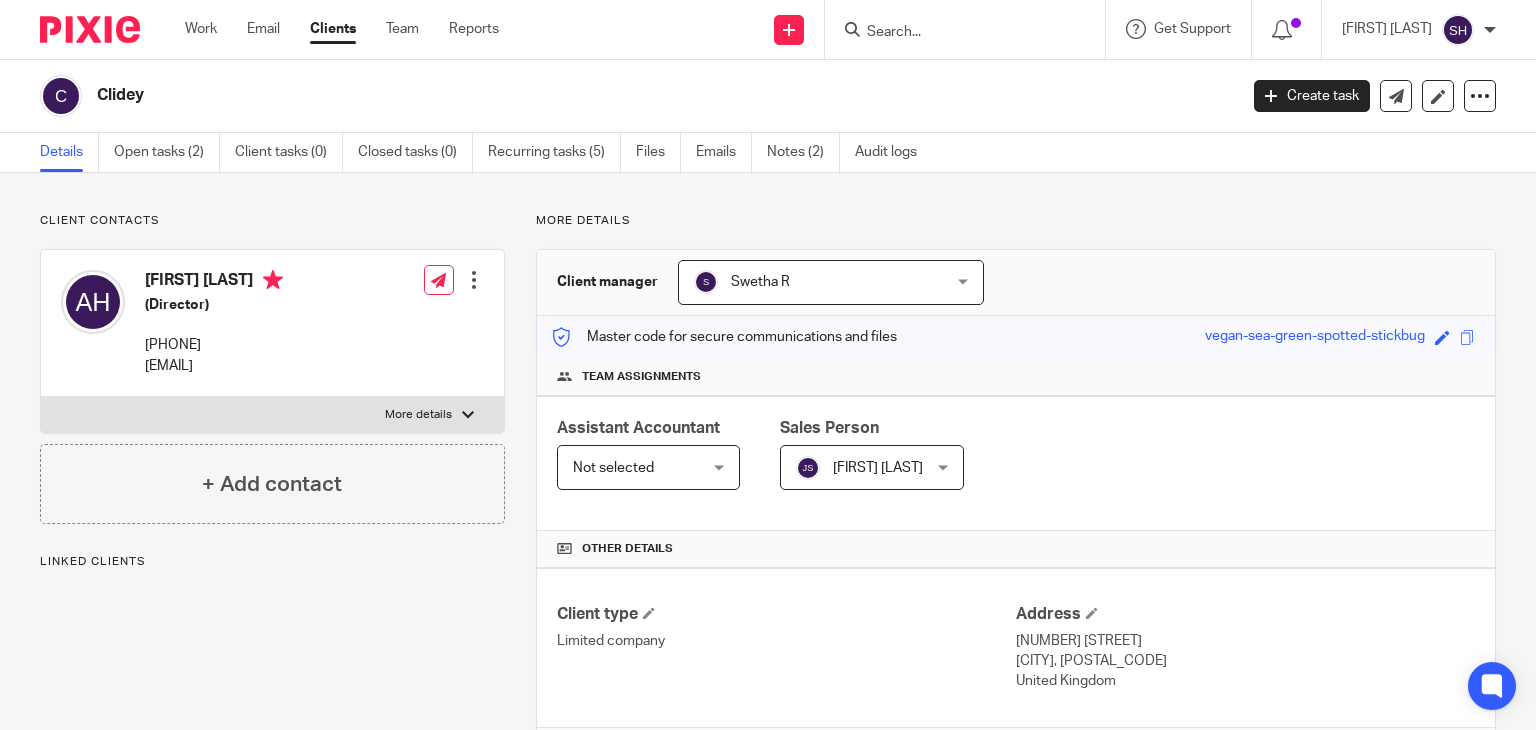scroll, scrollTop: 0, scrollLeft: 0, axis: both 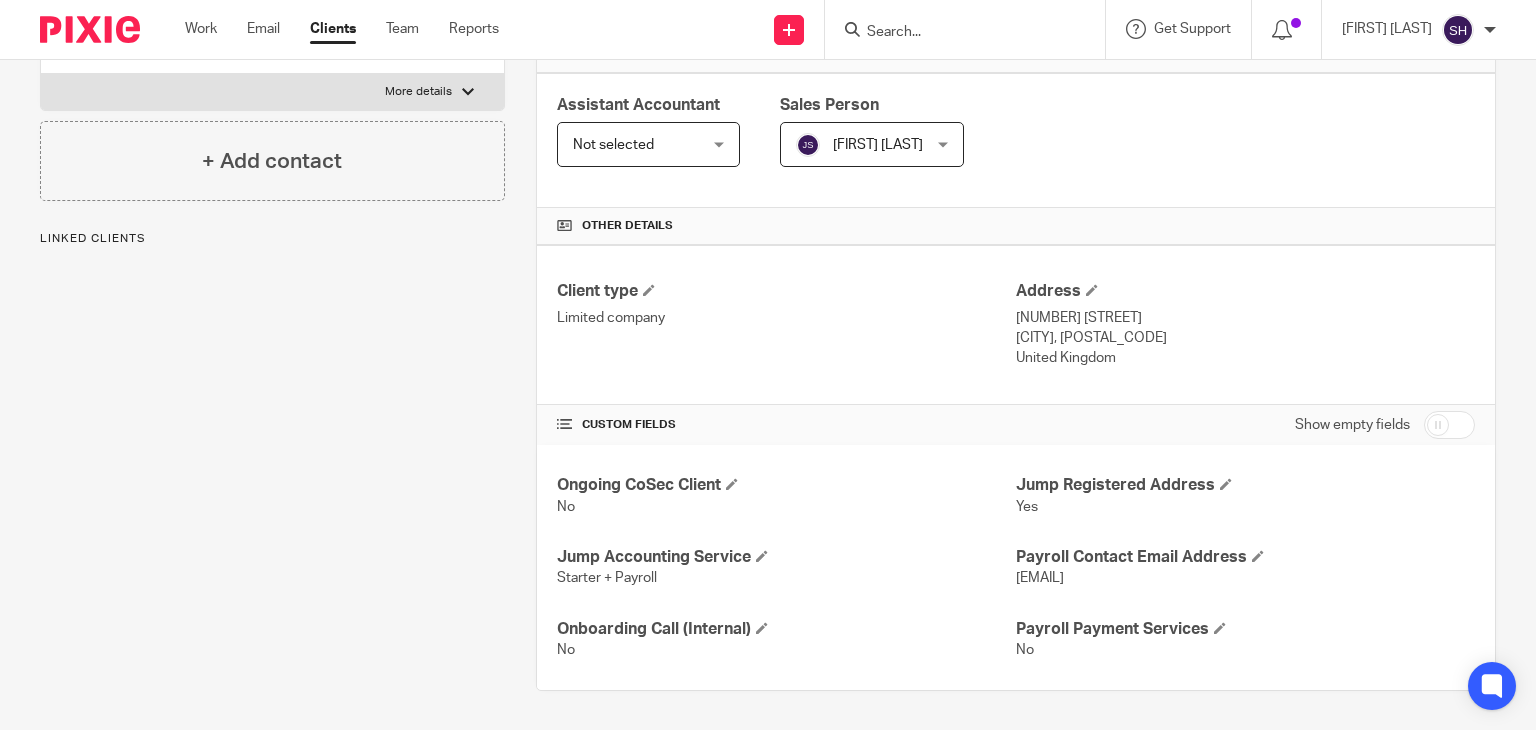 click at bounding box center (1449, 425) 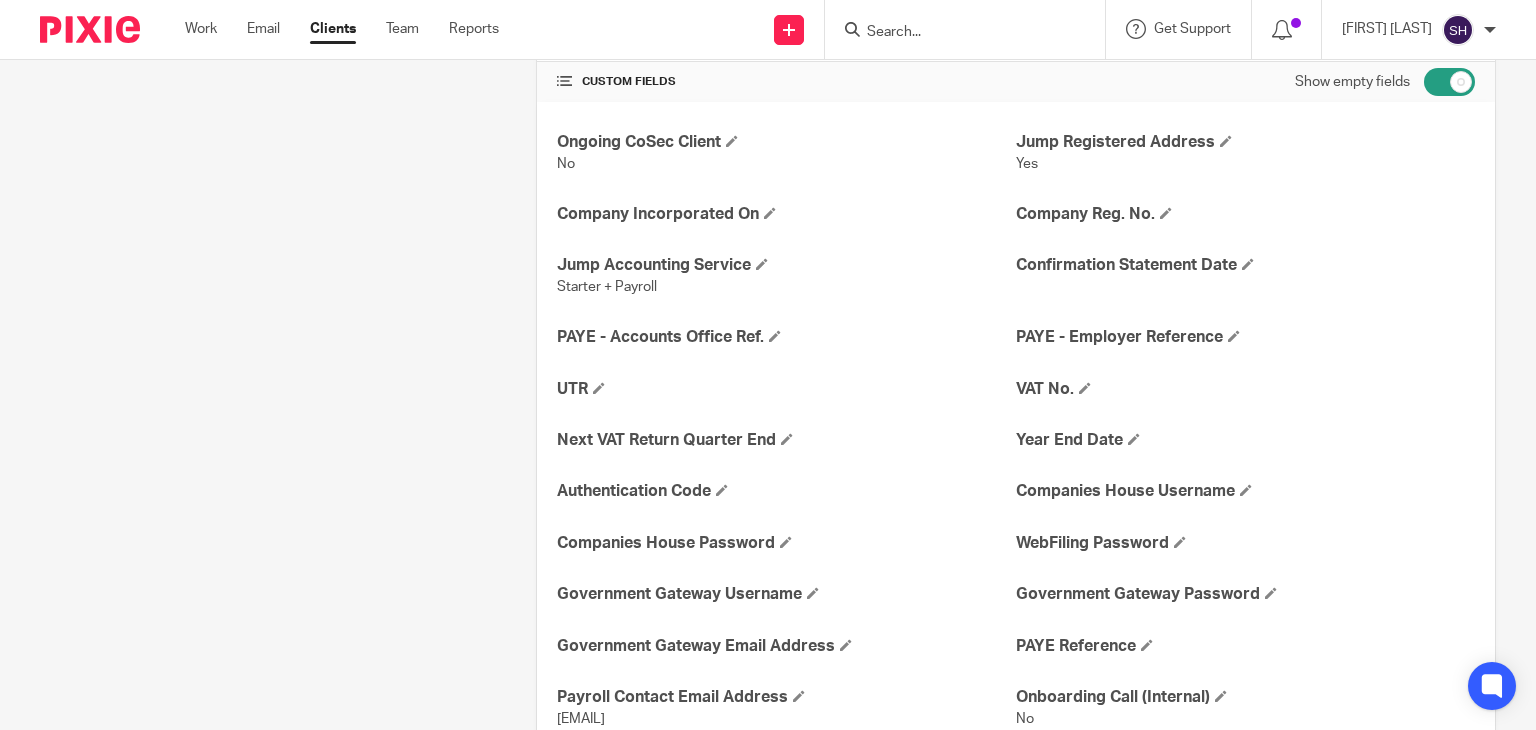 scroll, scrollTop: 669, scrollLeft: 0, axis: vertical 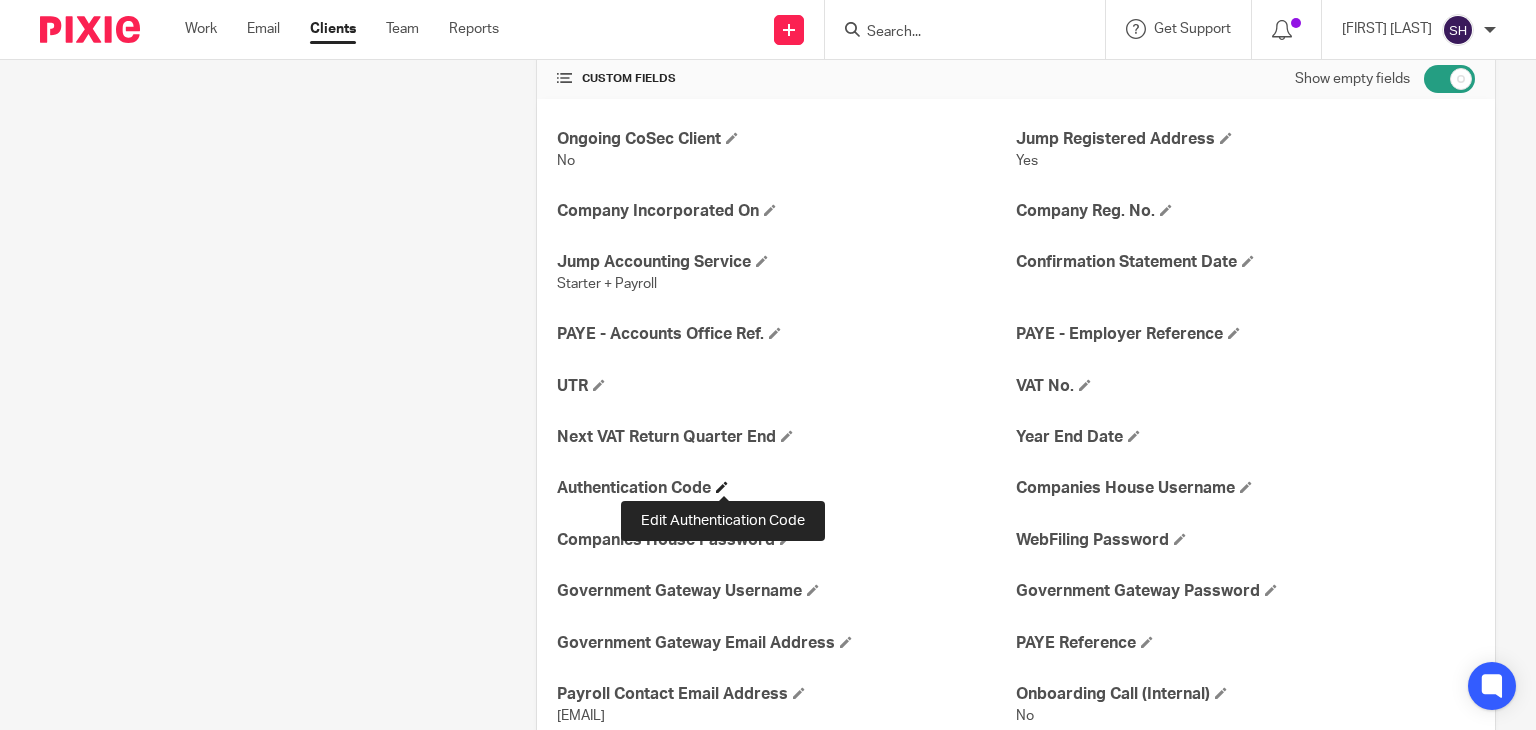 click at bounding box center [722, 487] 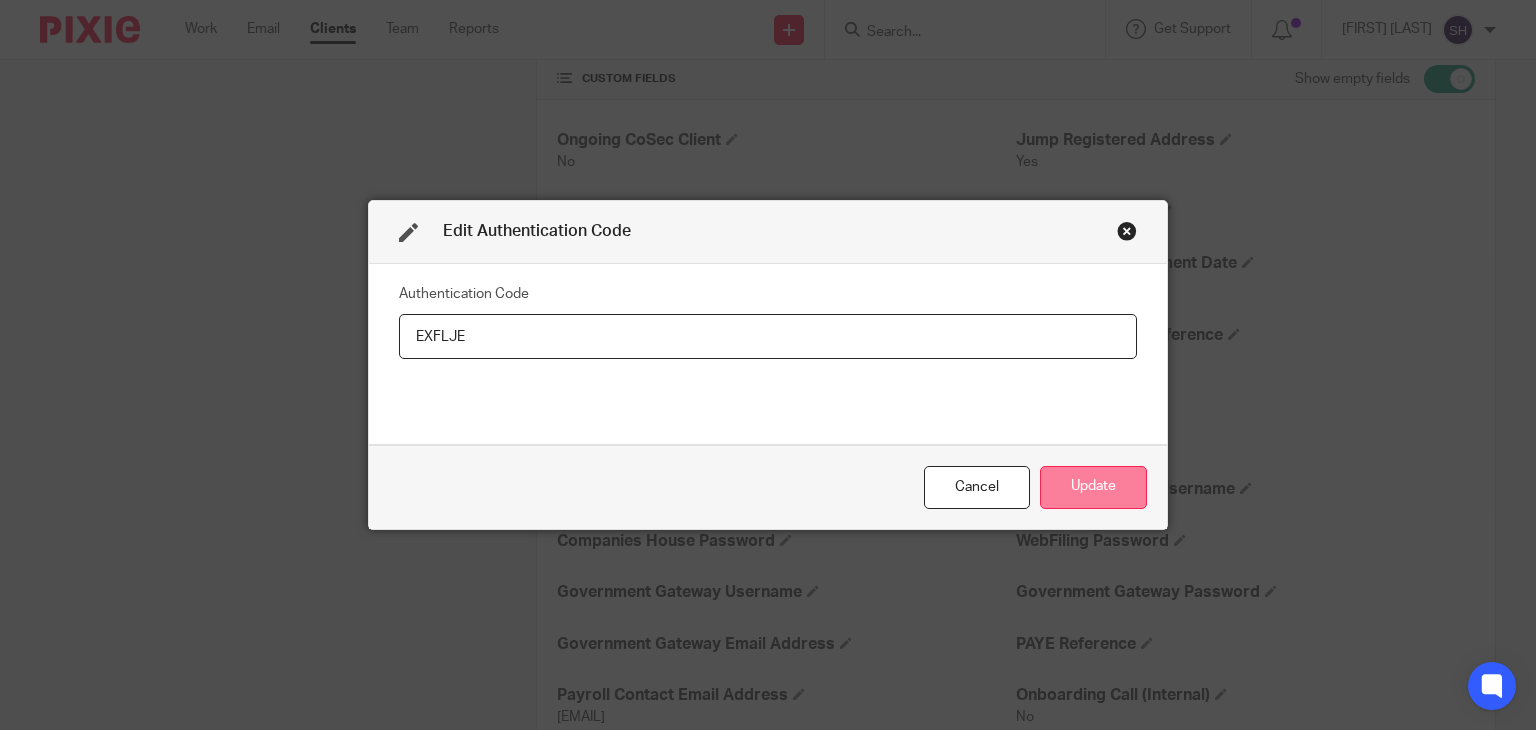 type on "EXFLJE" 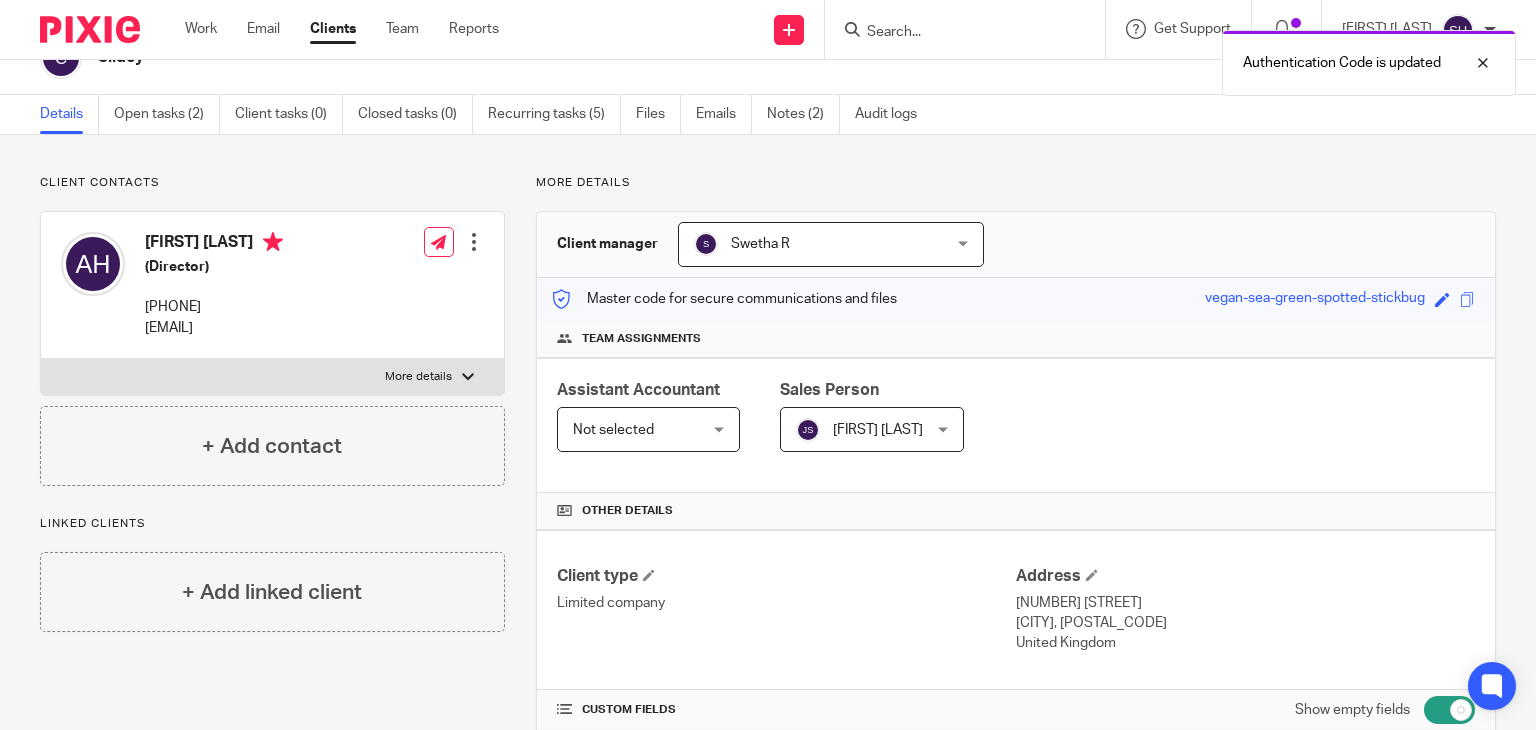 scroll, scrollTop: 0, scrollLeft: 0, axis: both 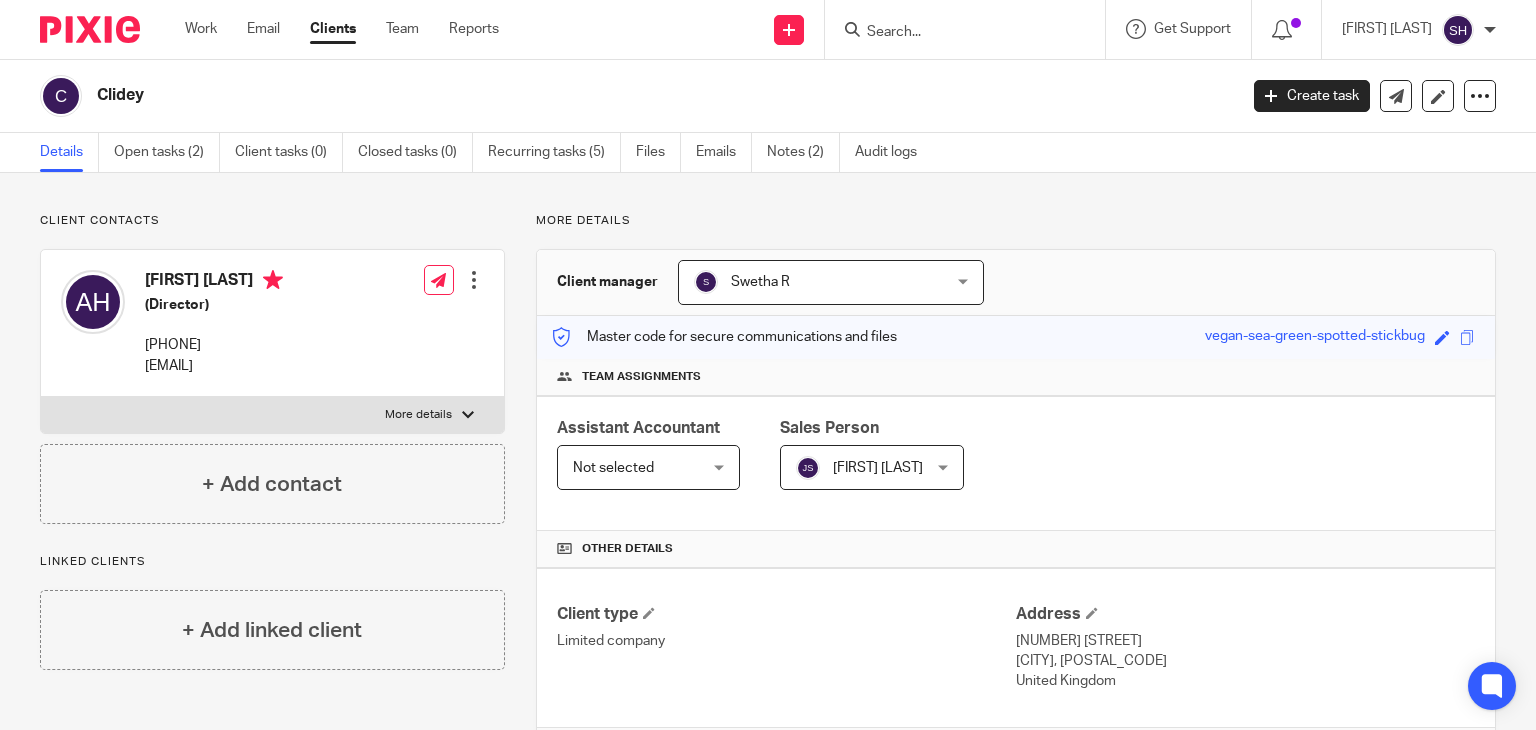 click at bounding box center [955, 33] 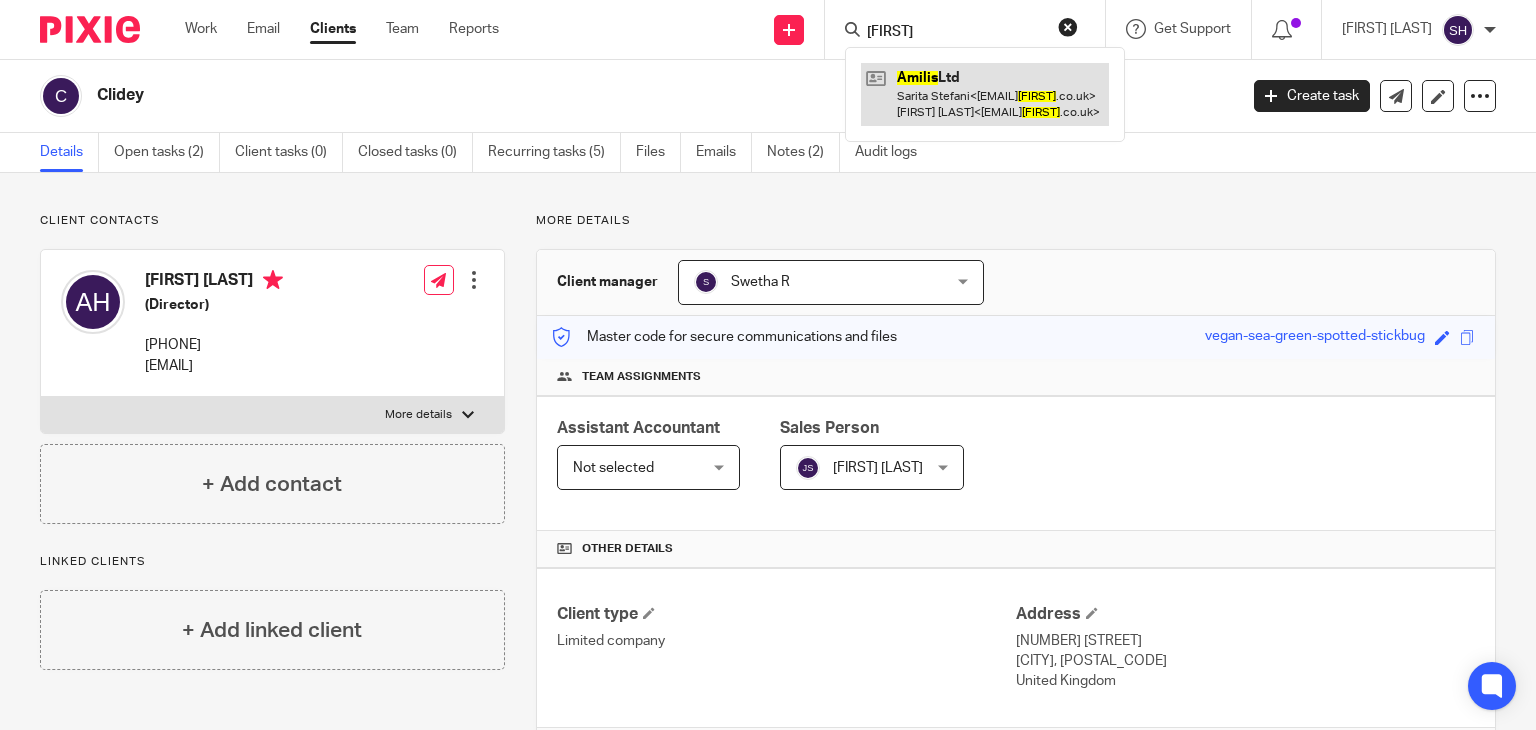 type on "amilis" 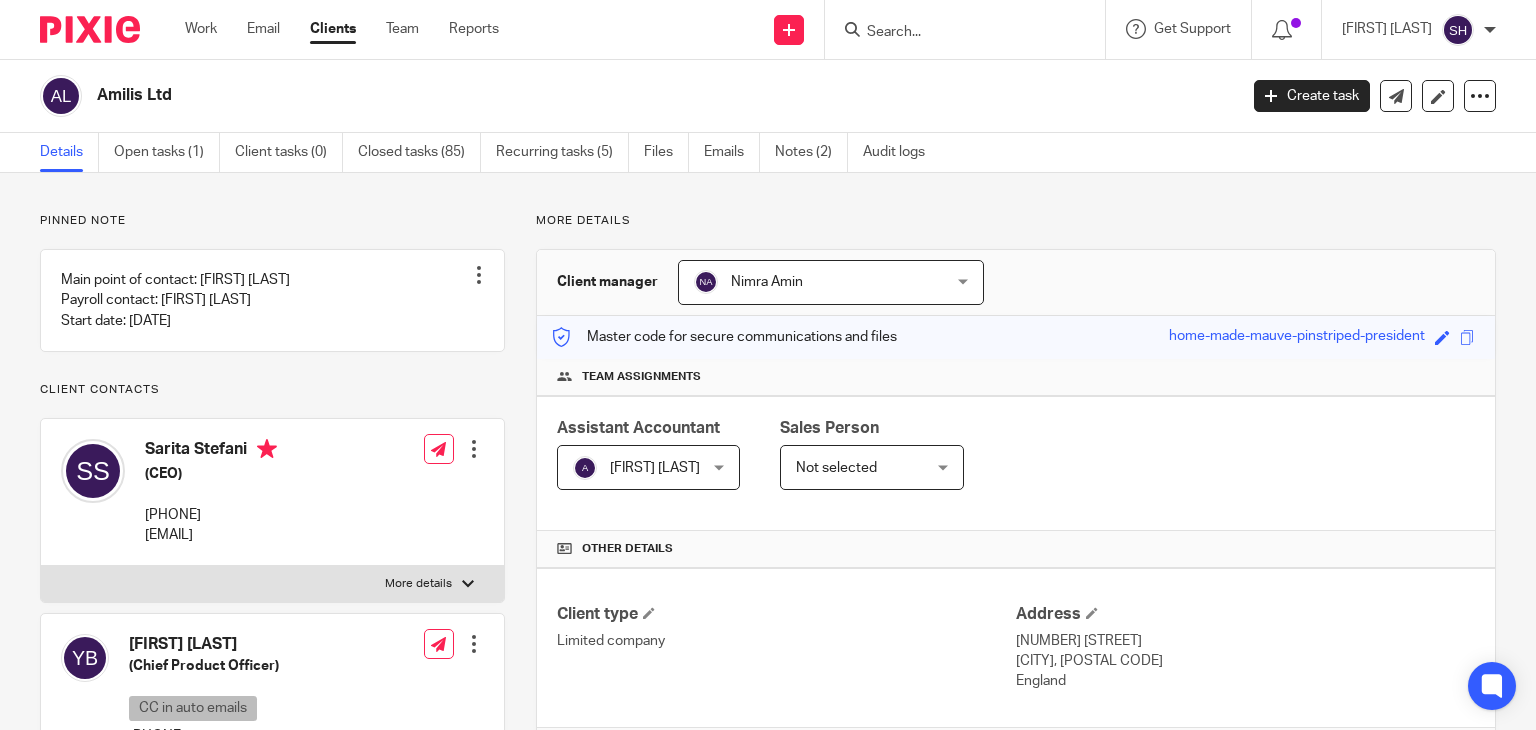 scroll, scrollTop: 0, scrollLeft: 0, axis: both 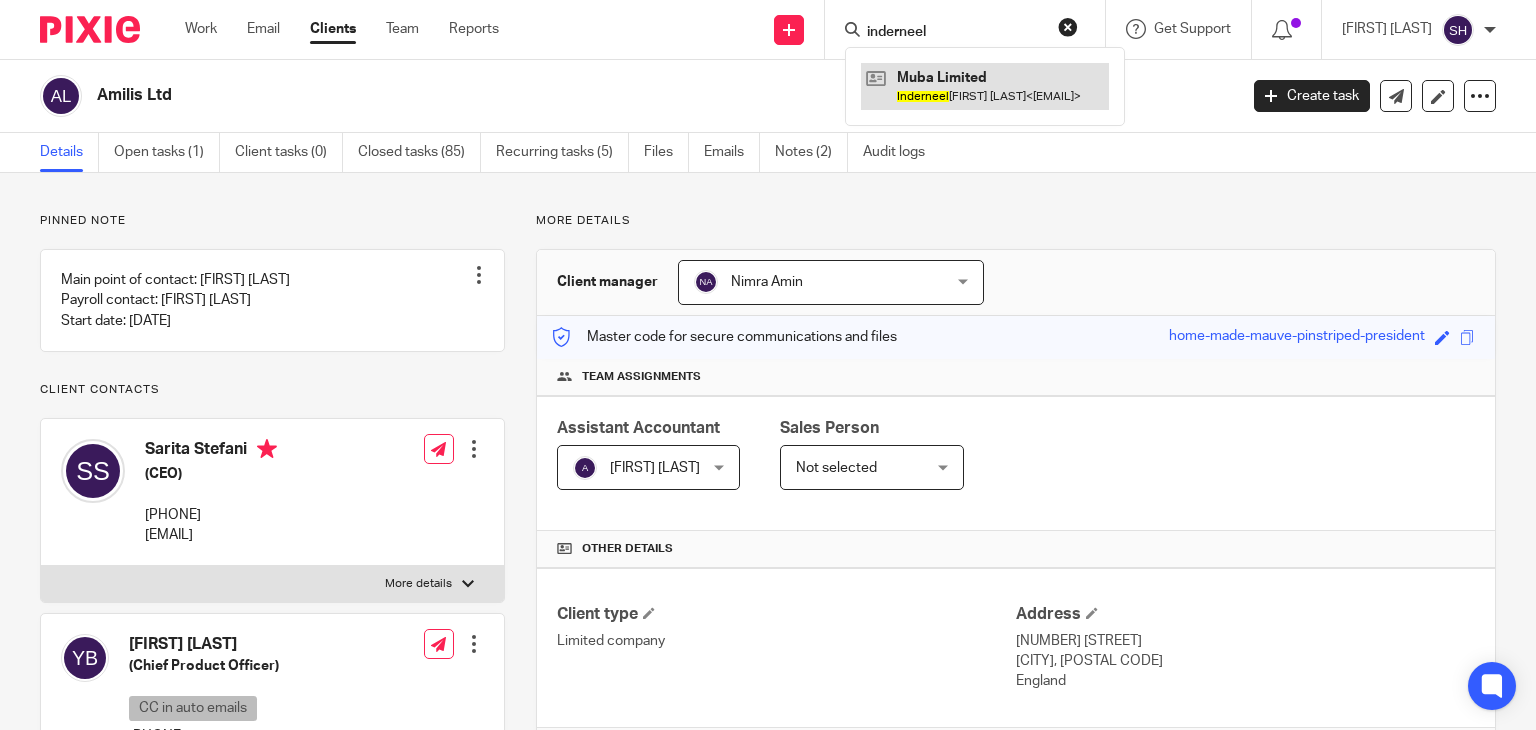 type on "inderneel" 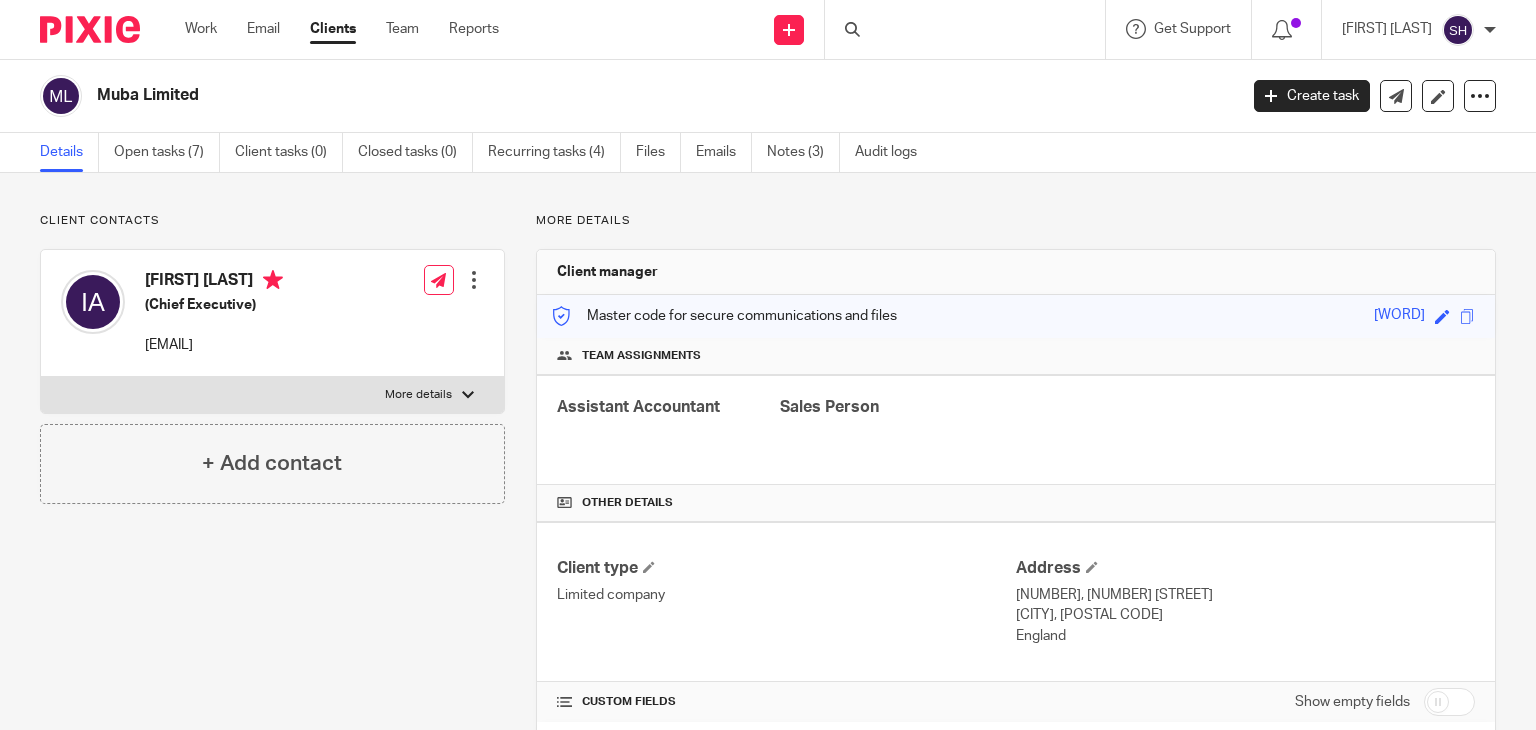 scroll, scrollTop: 0, scrollLeft: 0, axis: both 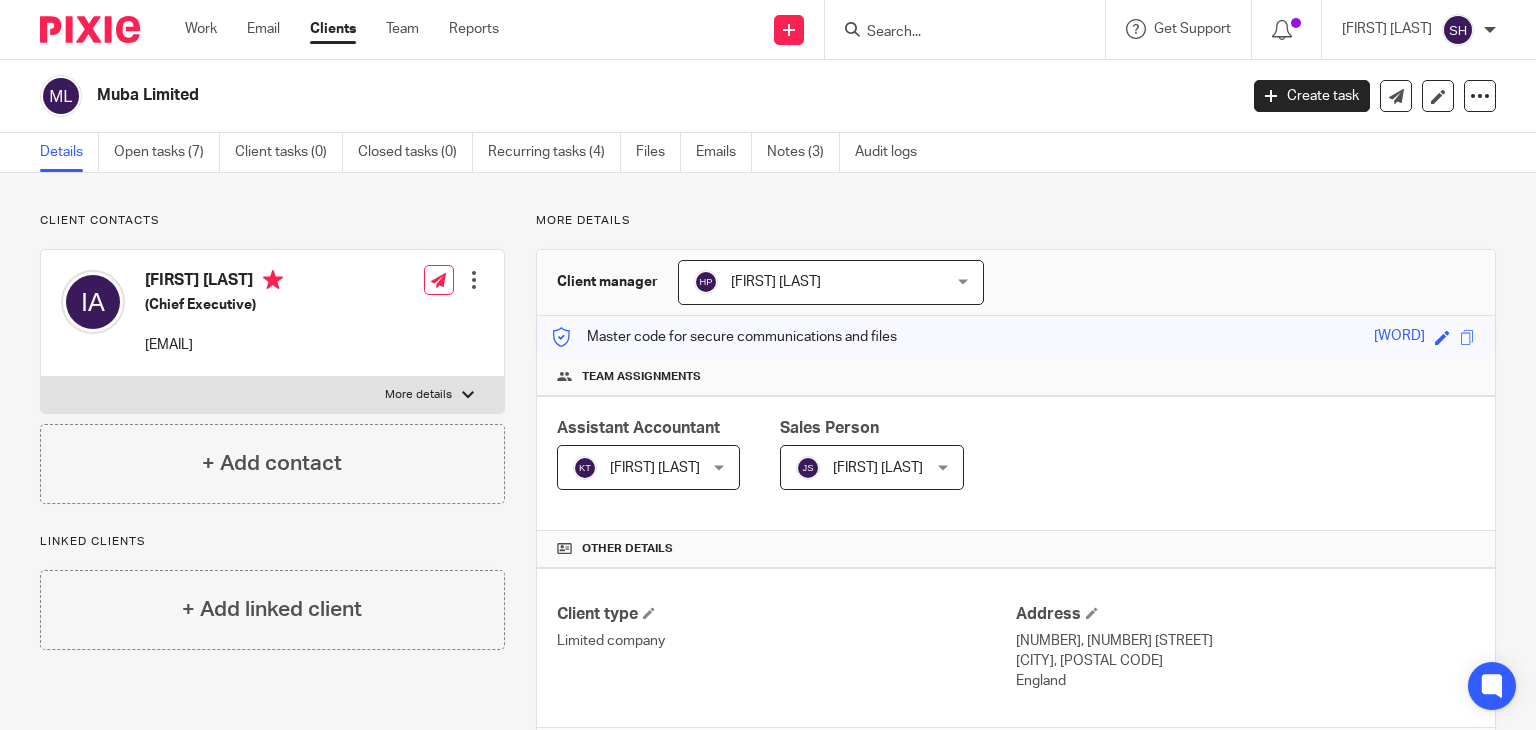 click at bounding box center [955, 33] 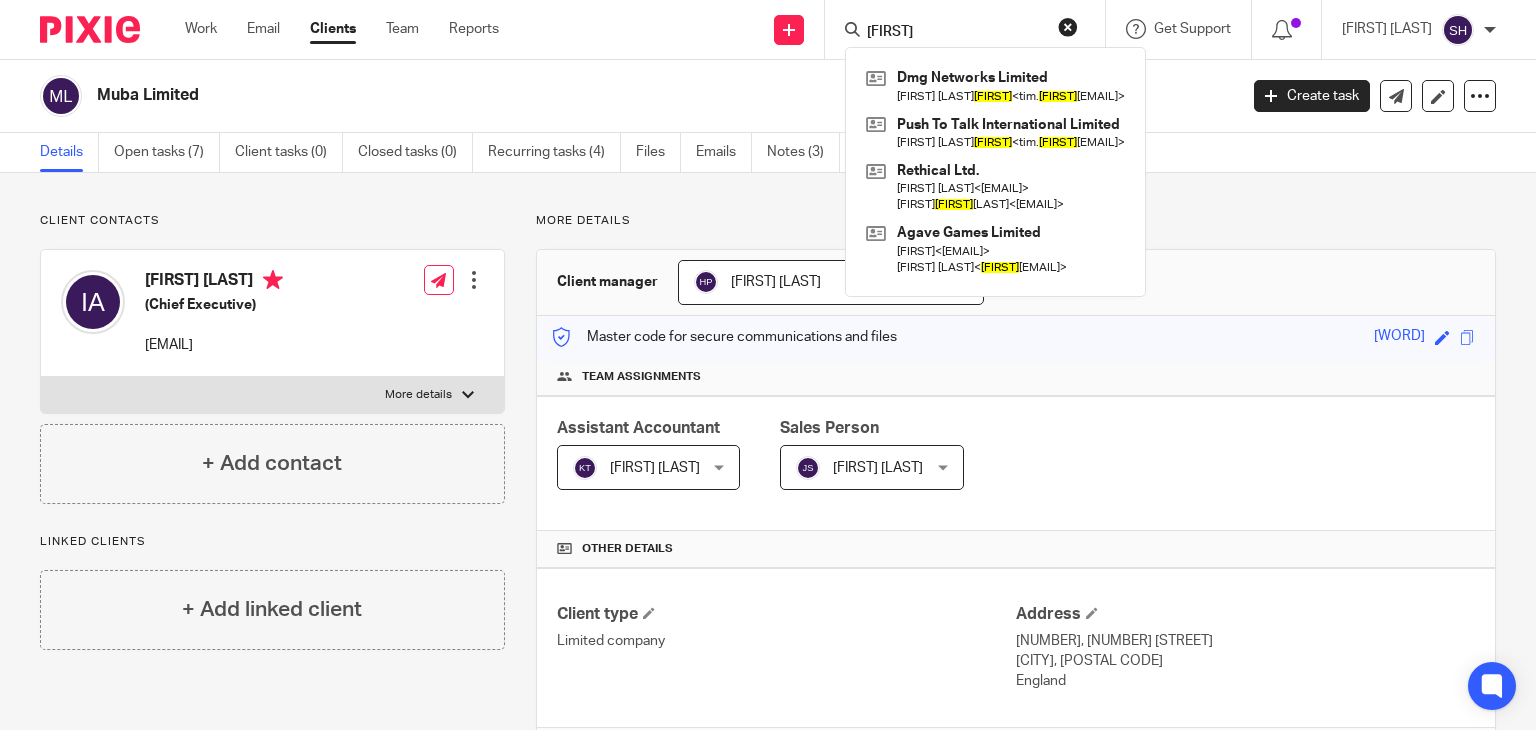 type on "[FIRST]" 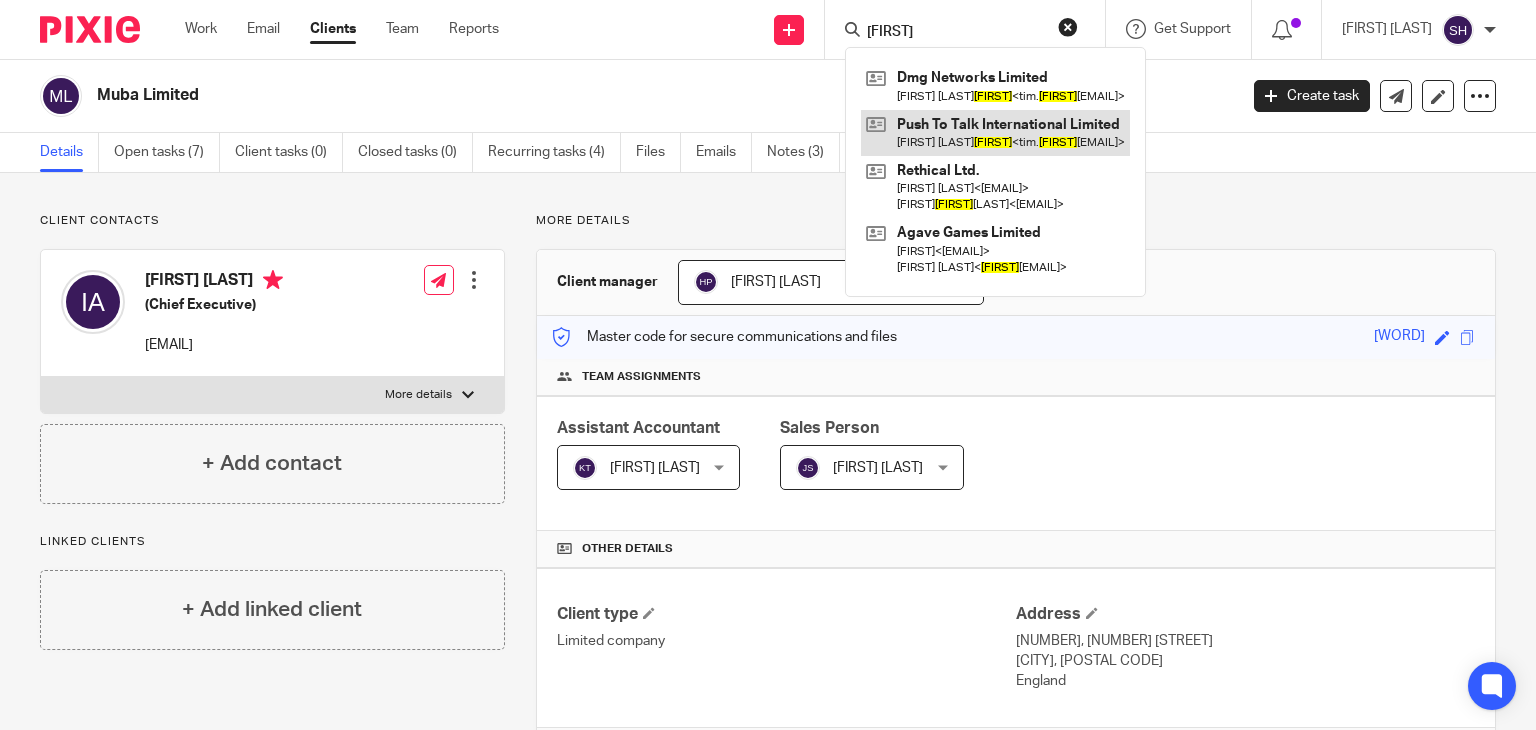 click at bounding box center (995, 133) 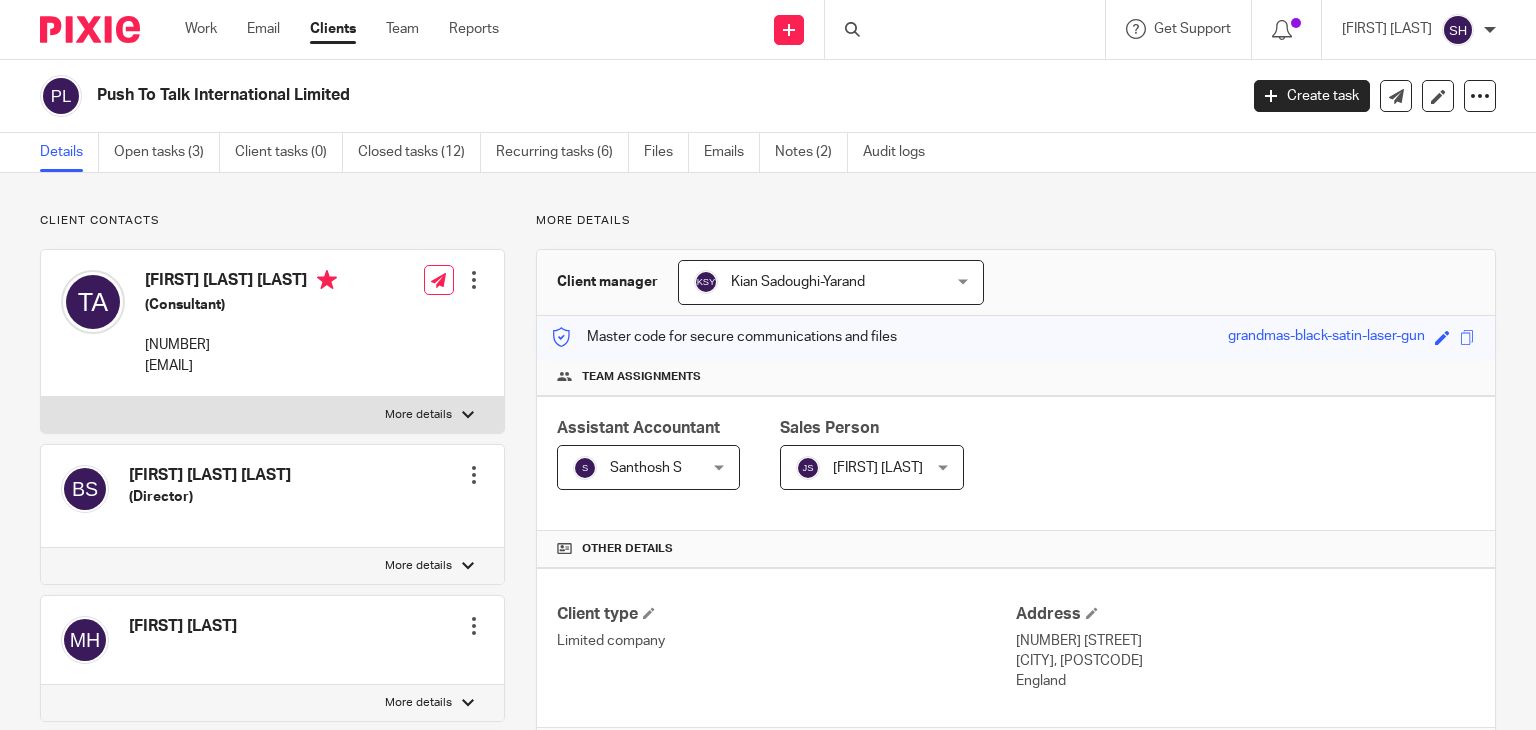 scroll, scrollTop: 0, scrollLeft: 0, axis: both 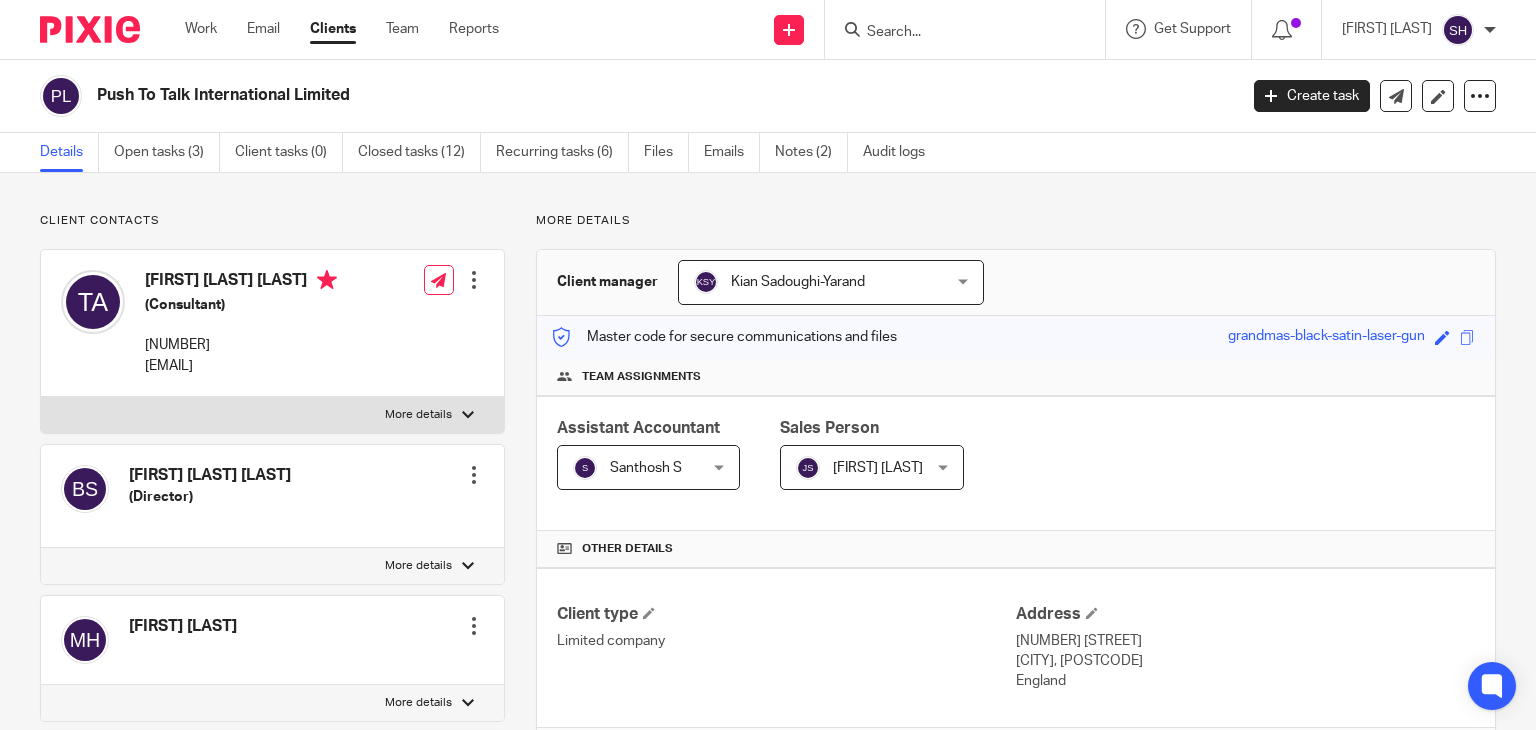 click at bounding box center [955, 33] 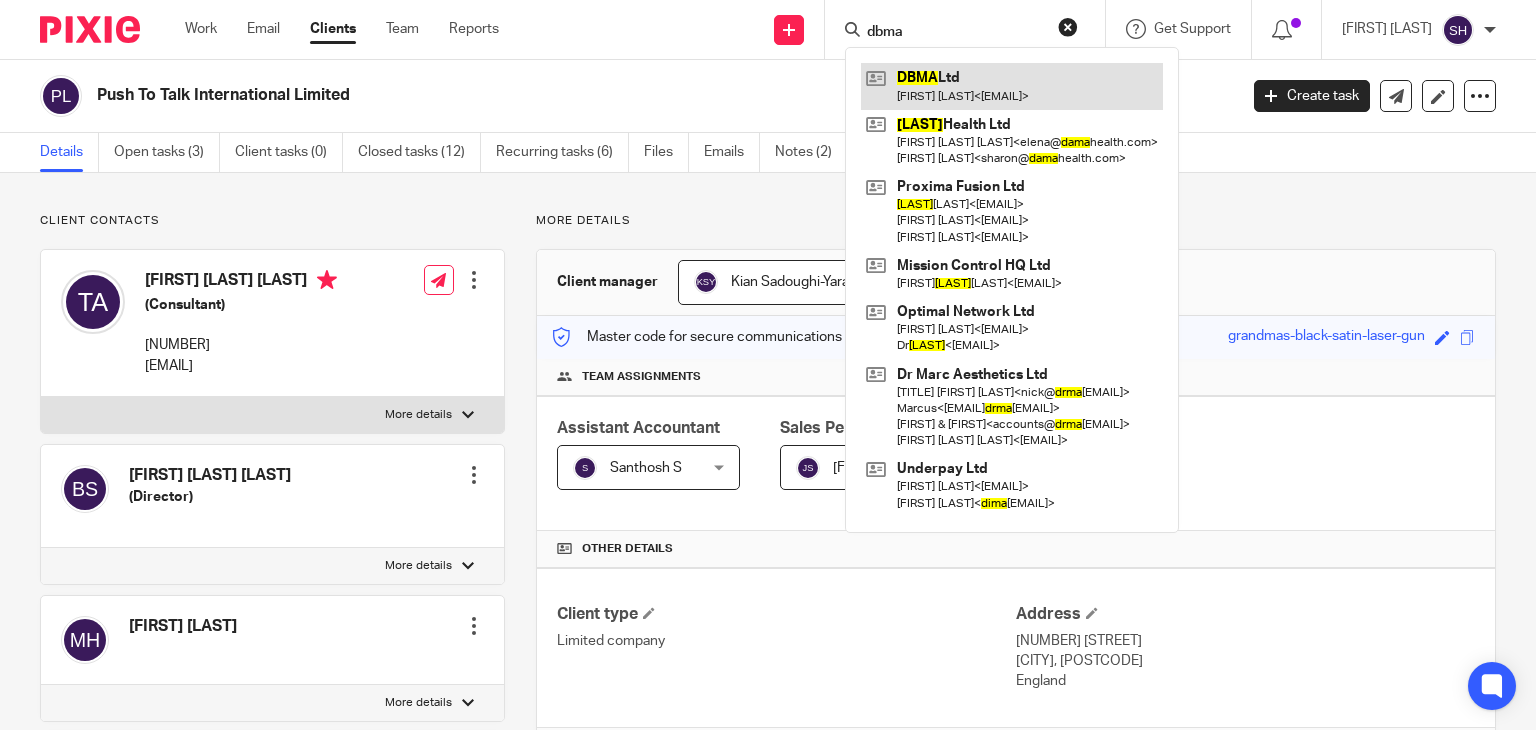 type on "dbma" 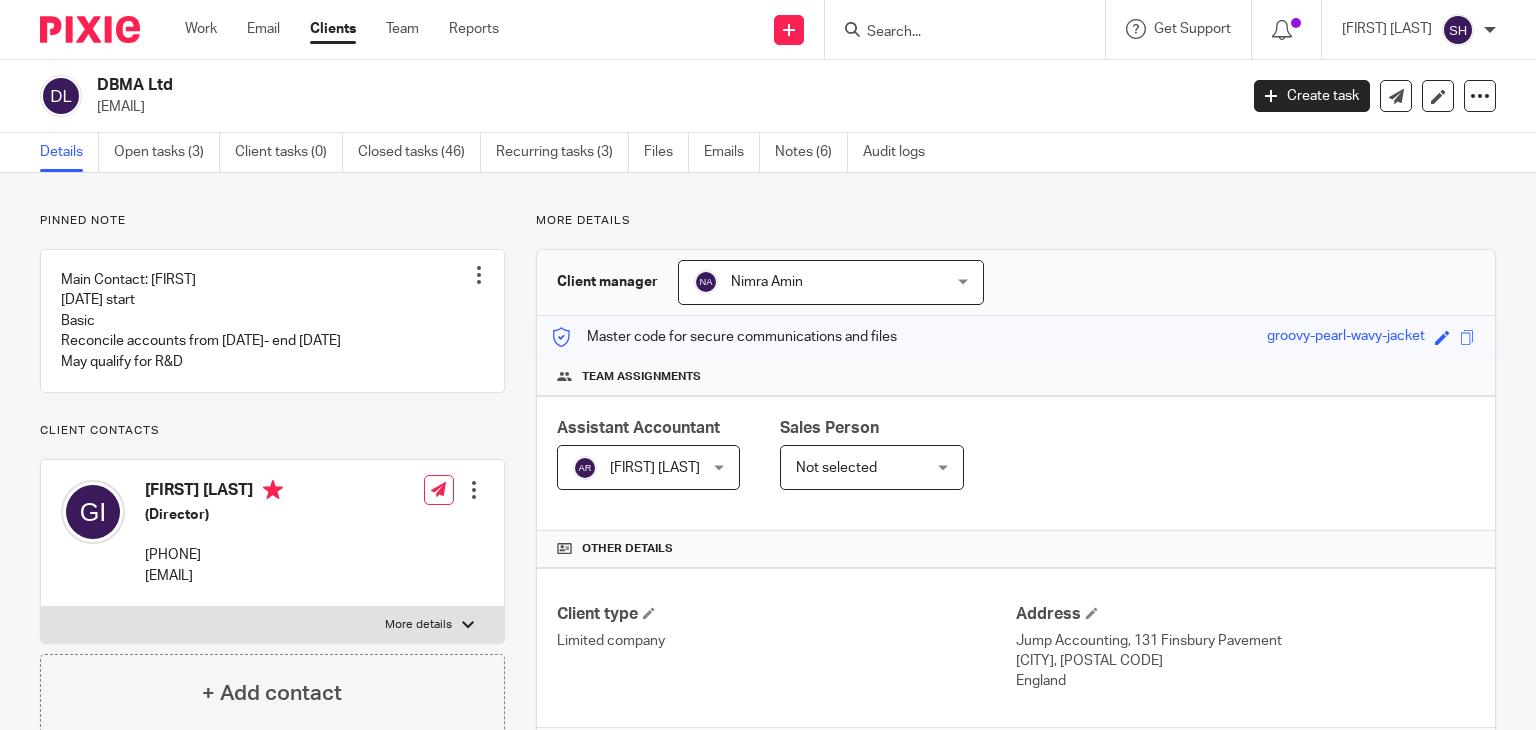scroll, scrollTop: 0, scrollLeft: 0, axis: both 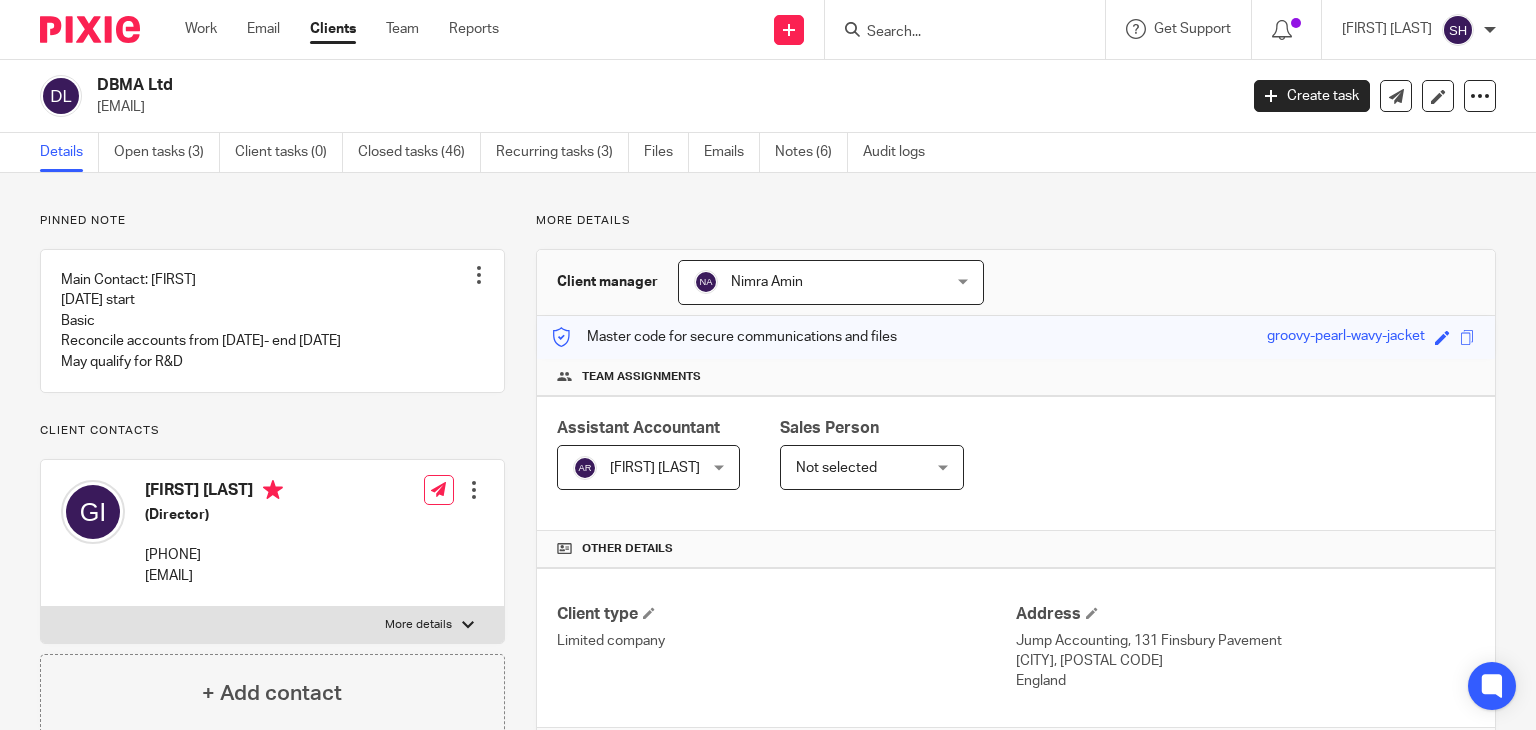 click at bounding box center (955, 33) 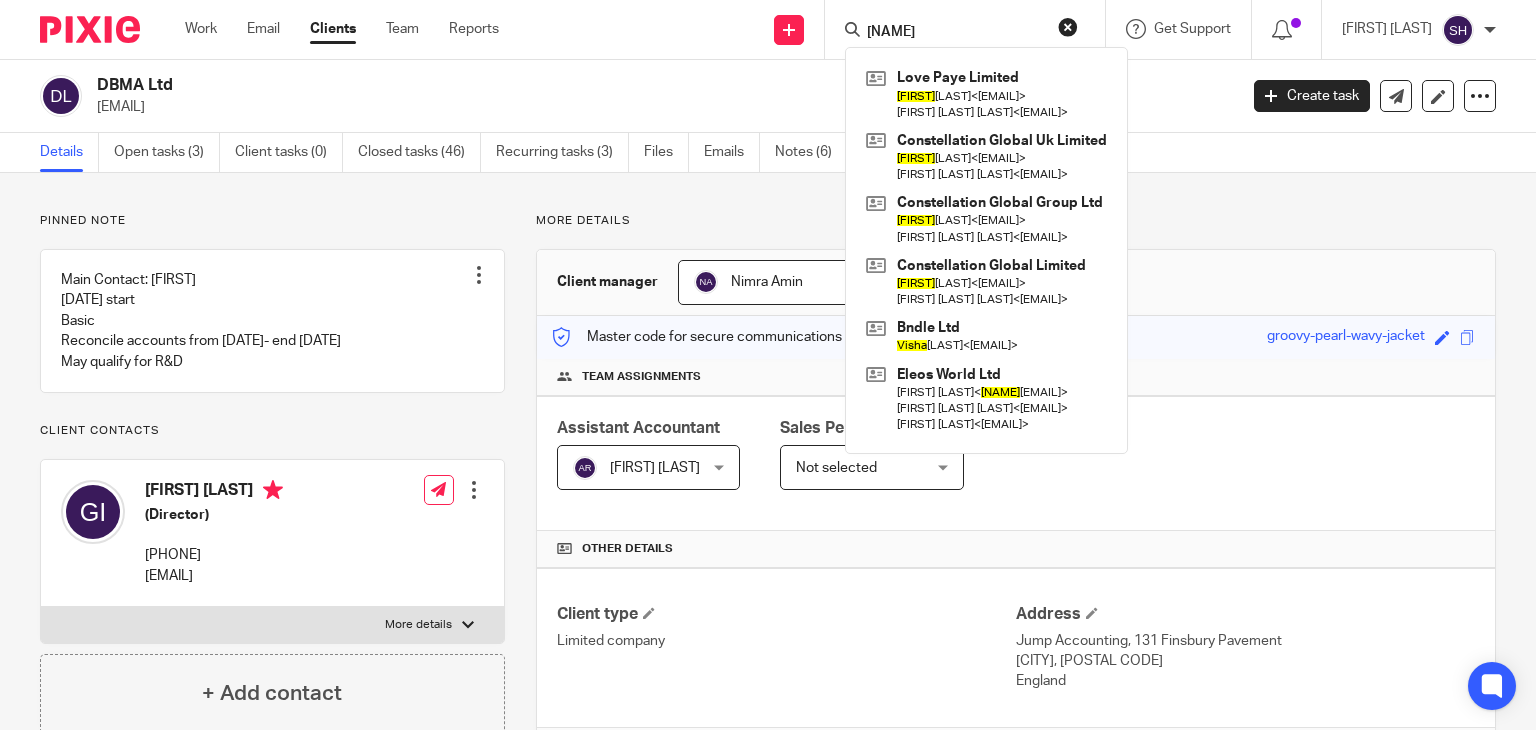 type on "kisha" 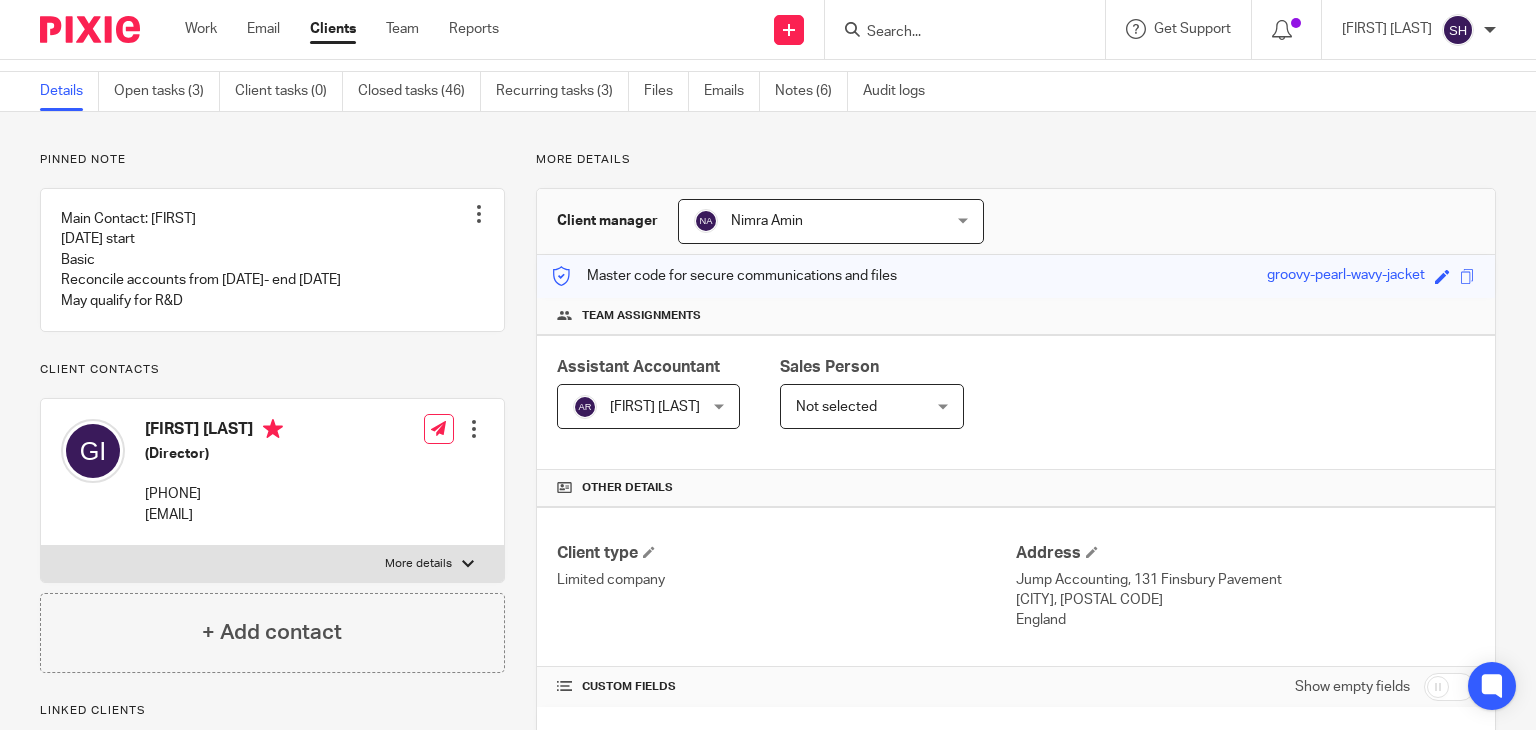 scroll, scrollTop: 0, scrollLeft: 0, axis: both 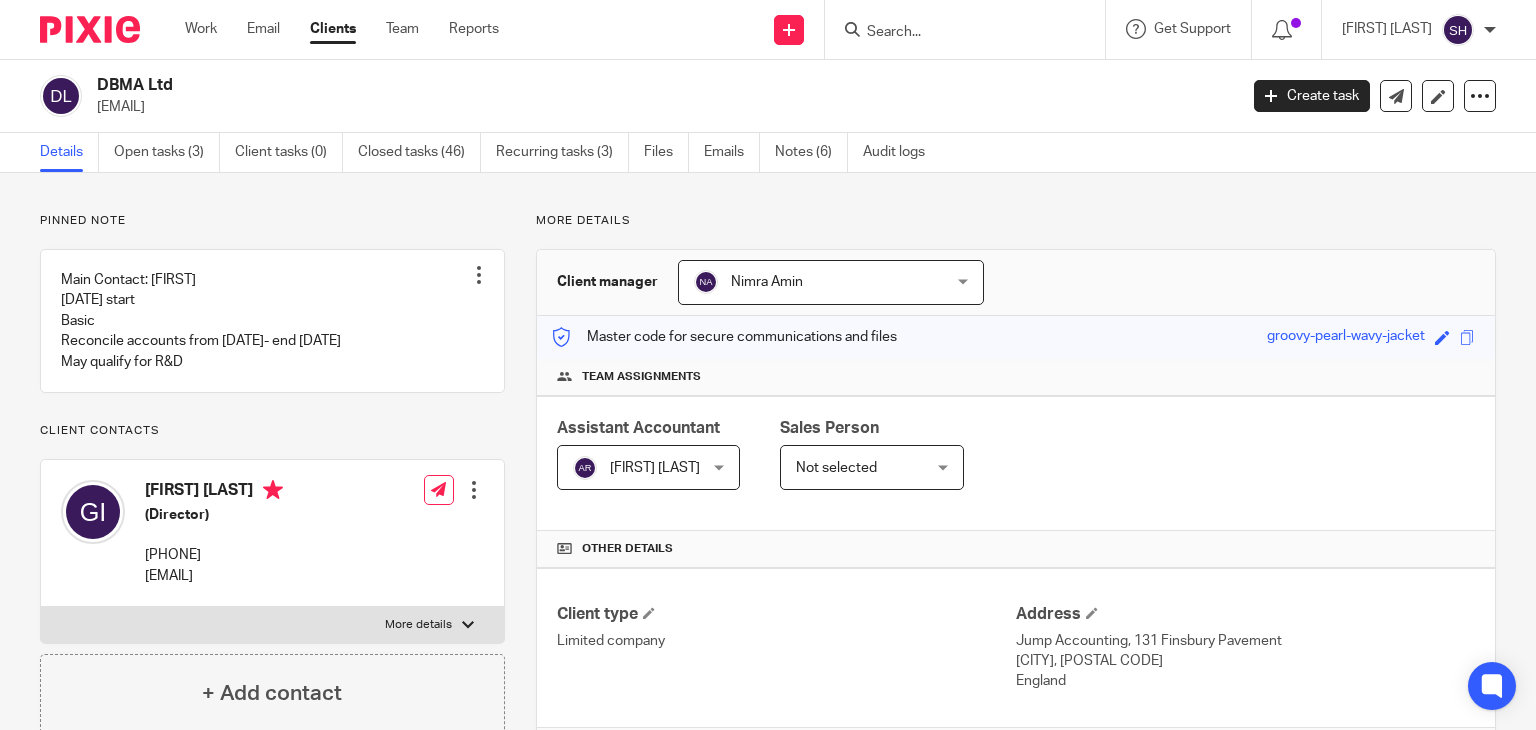 click at bounding box center [955, 33] 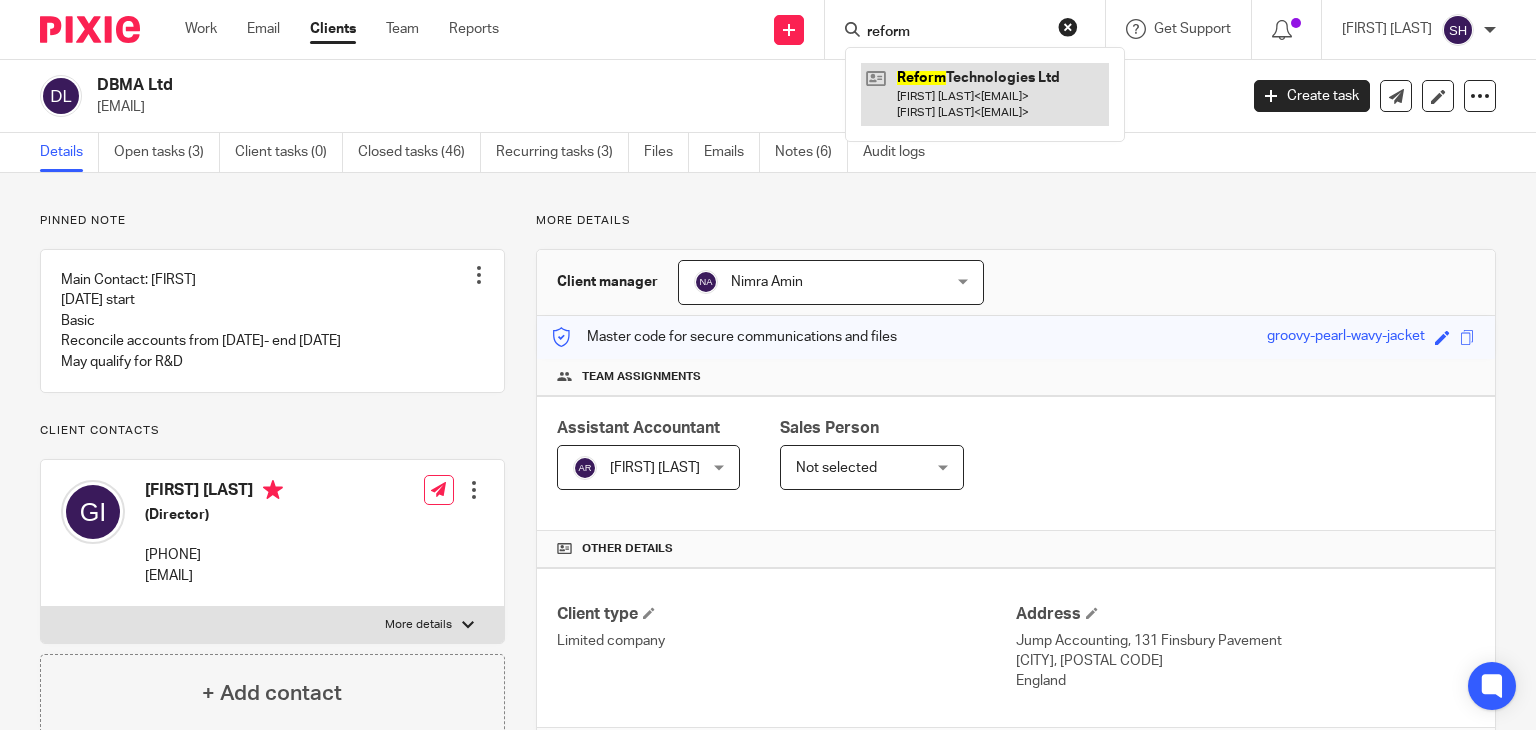 type on "reform" 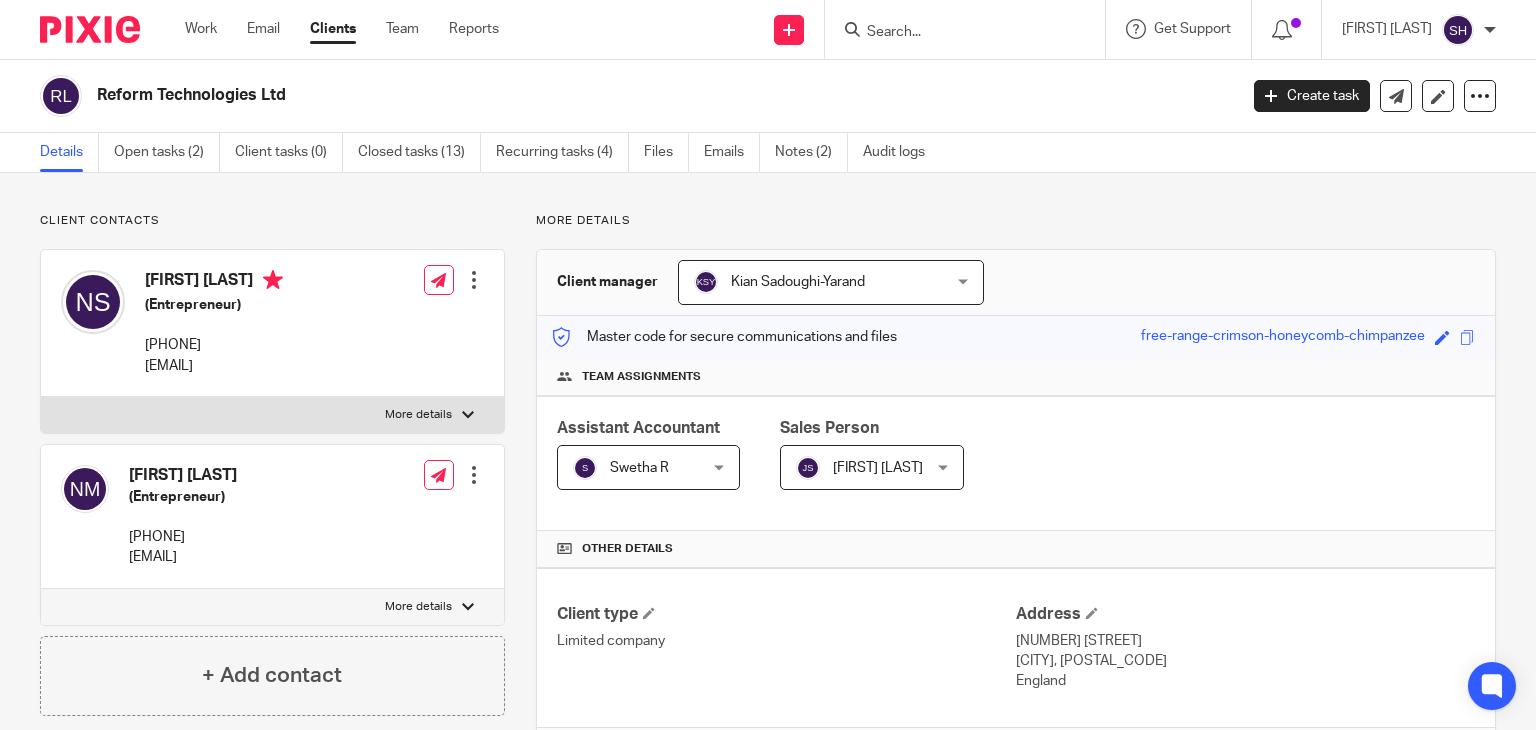 scroll, scrollTop: 0, scrollLeft: 0, axis: both 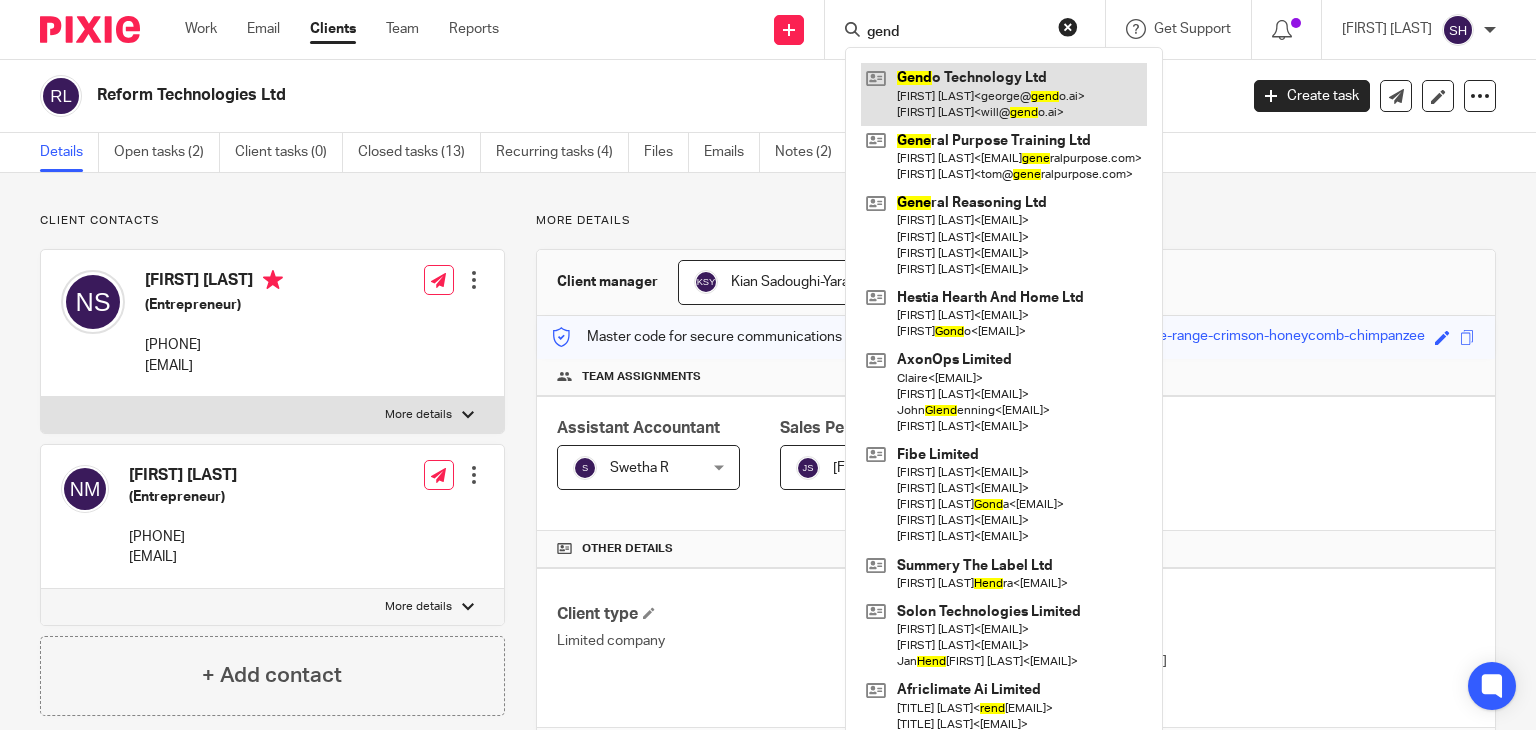 type on "gend" 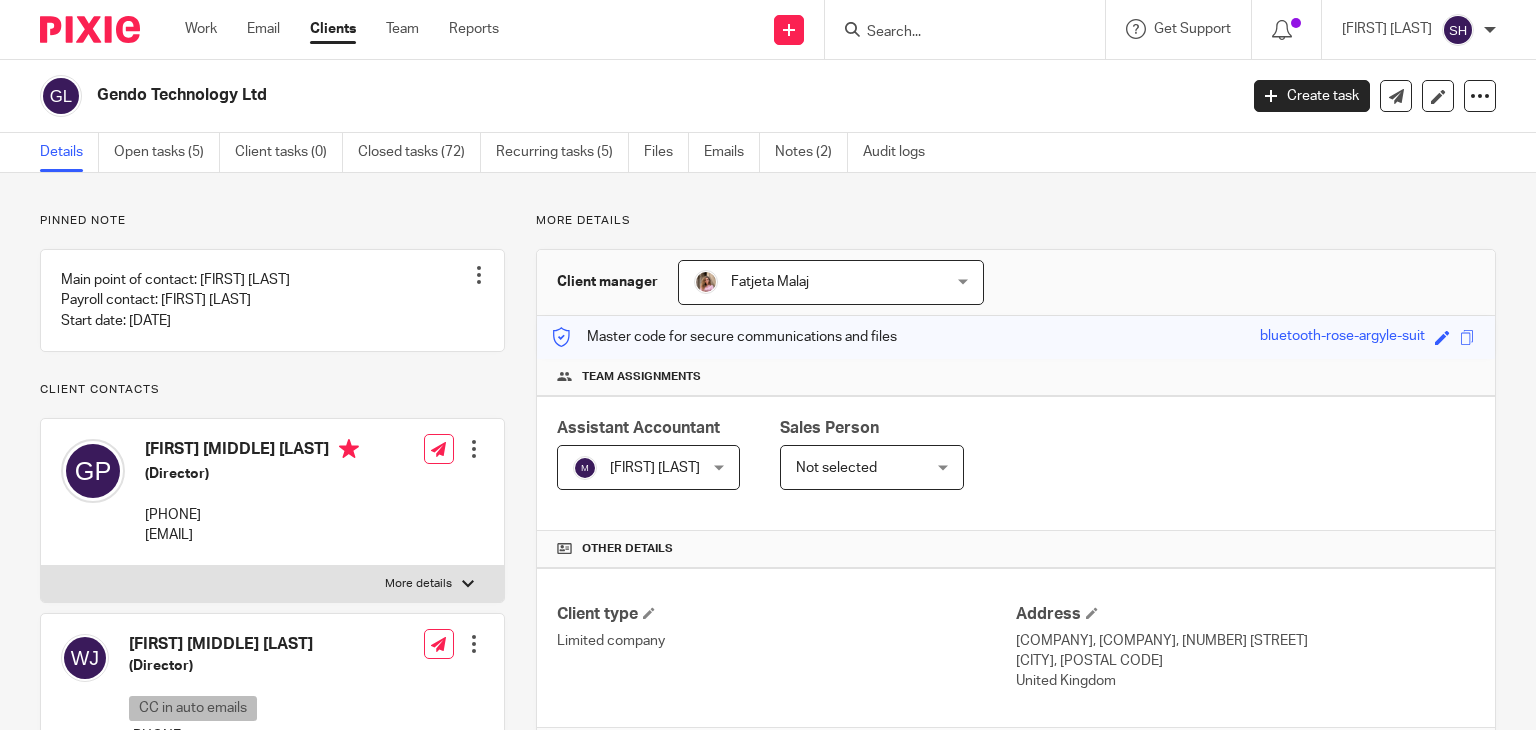 scroll, scrollTop: 0, scrollLeft: 0, axis: both 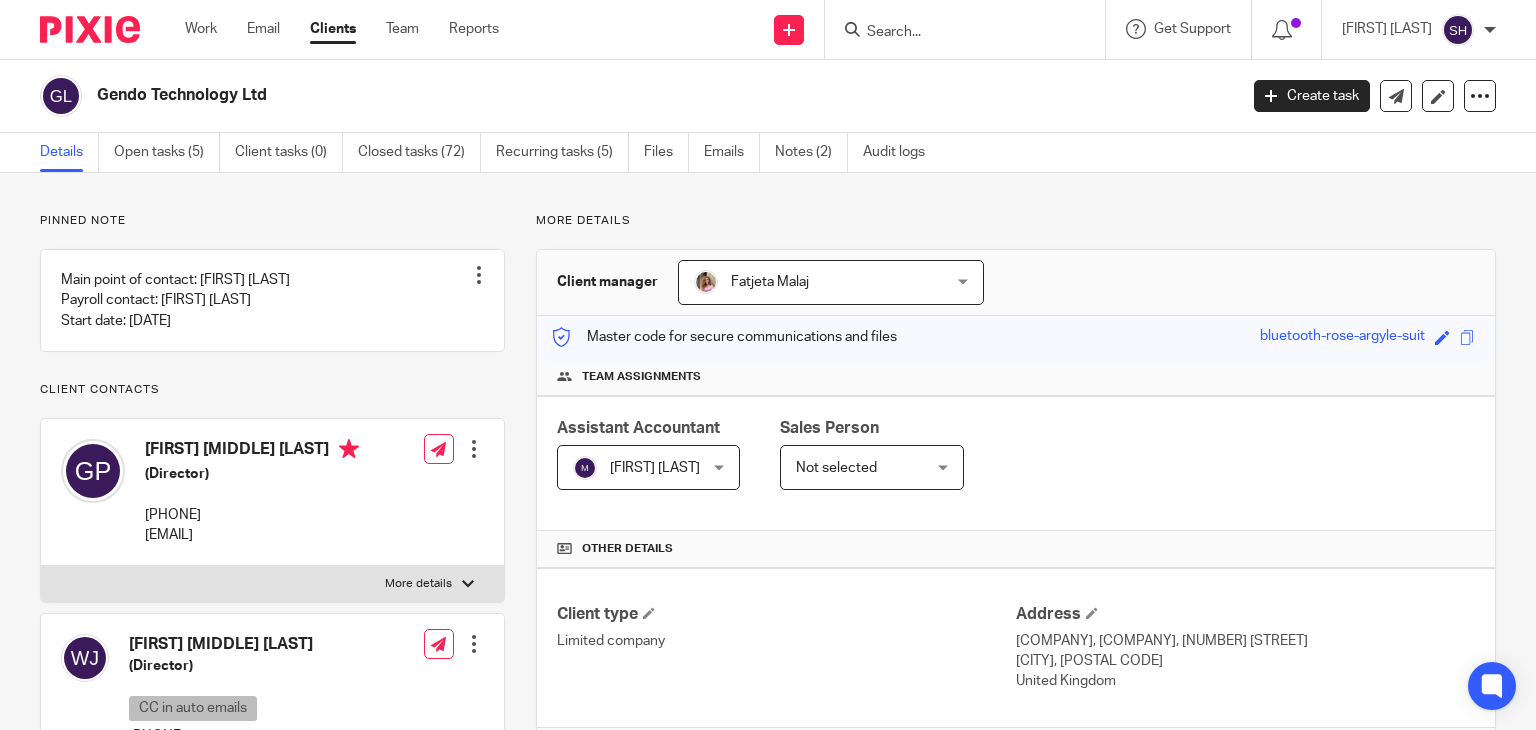 click at bounding box center (955, 33) 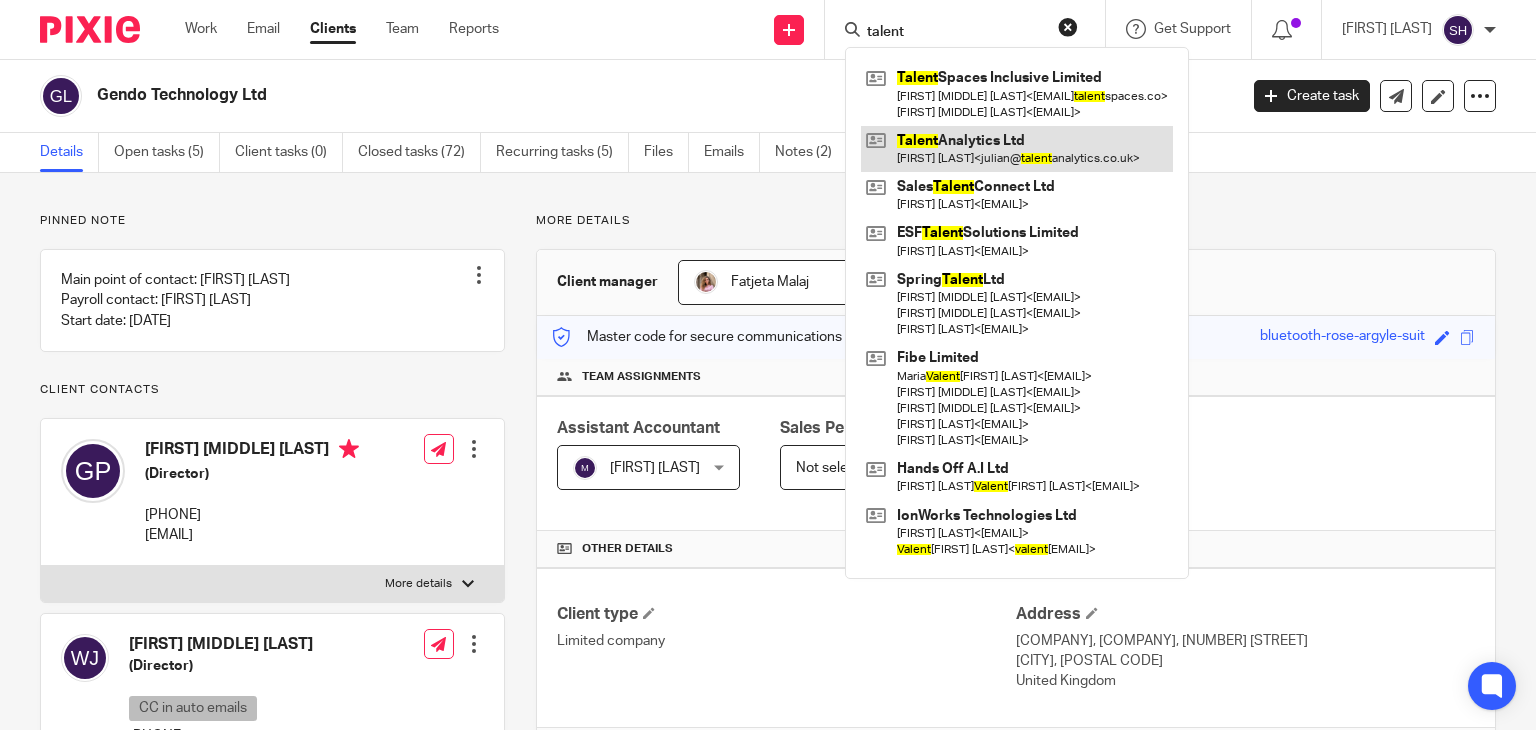 type on "talent" 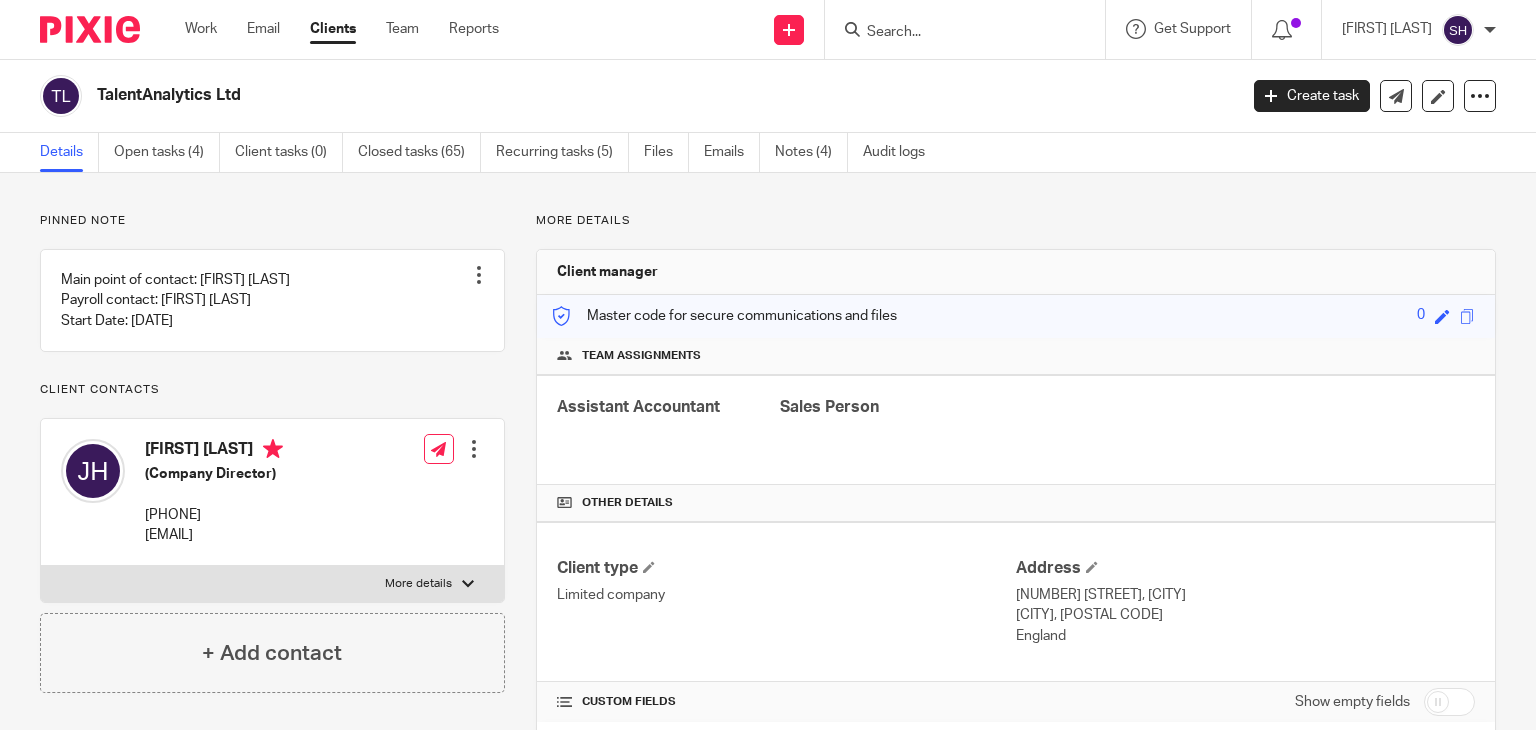 scroll, scrollTop: 0, scrollLeft: 0, axis: both 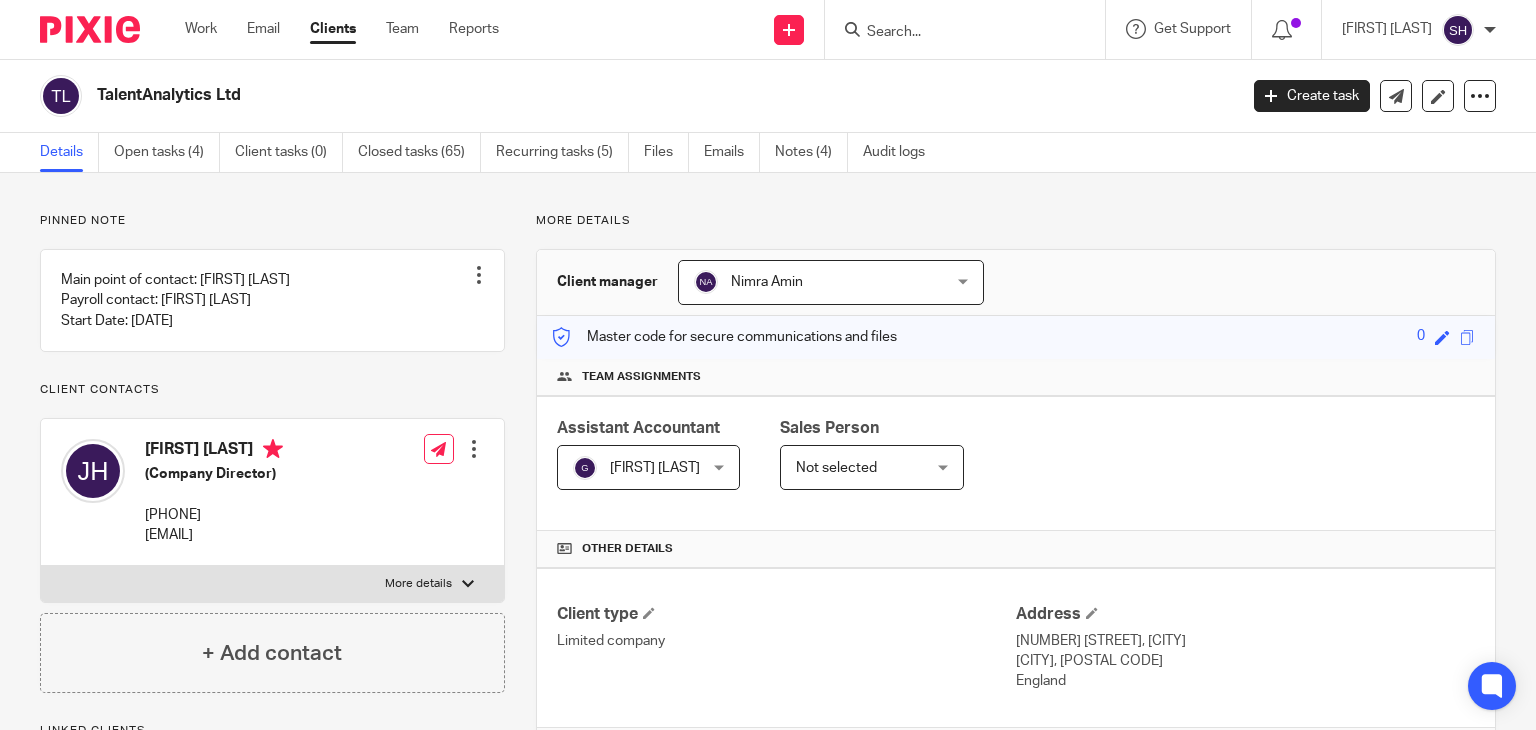 click at bounding box center (955, 33) 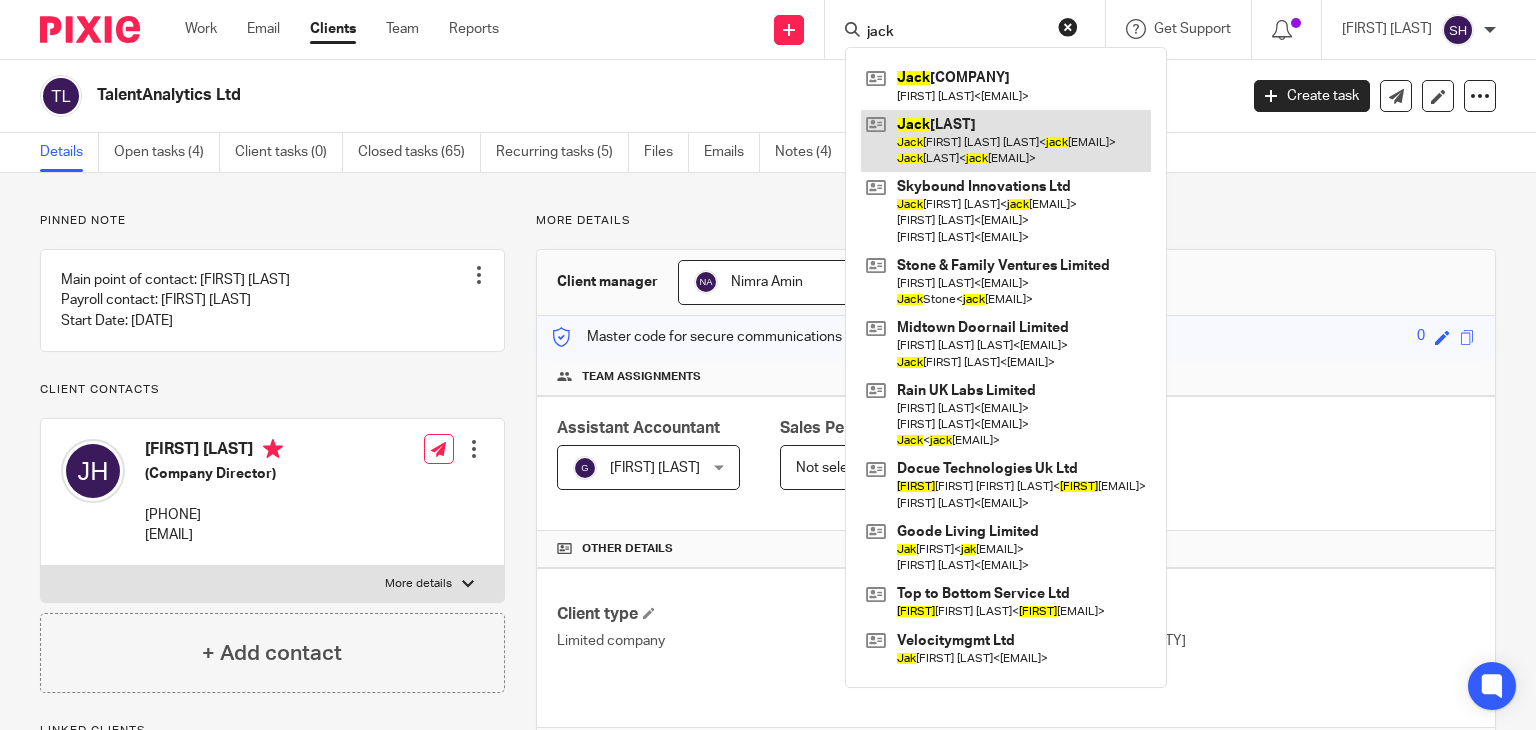 type on "jack" 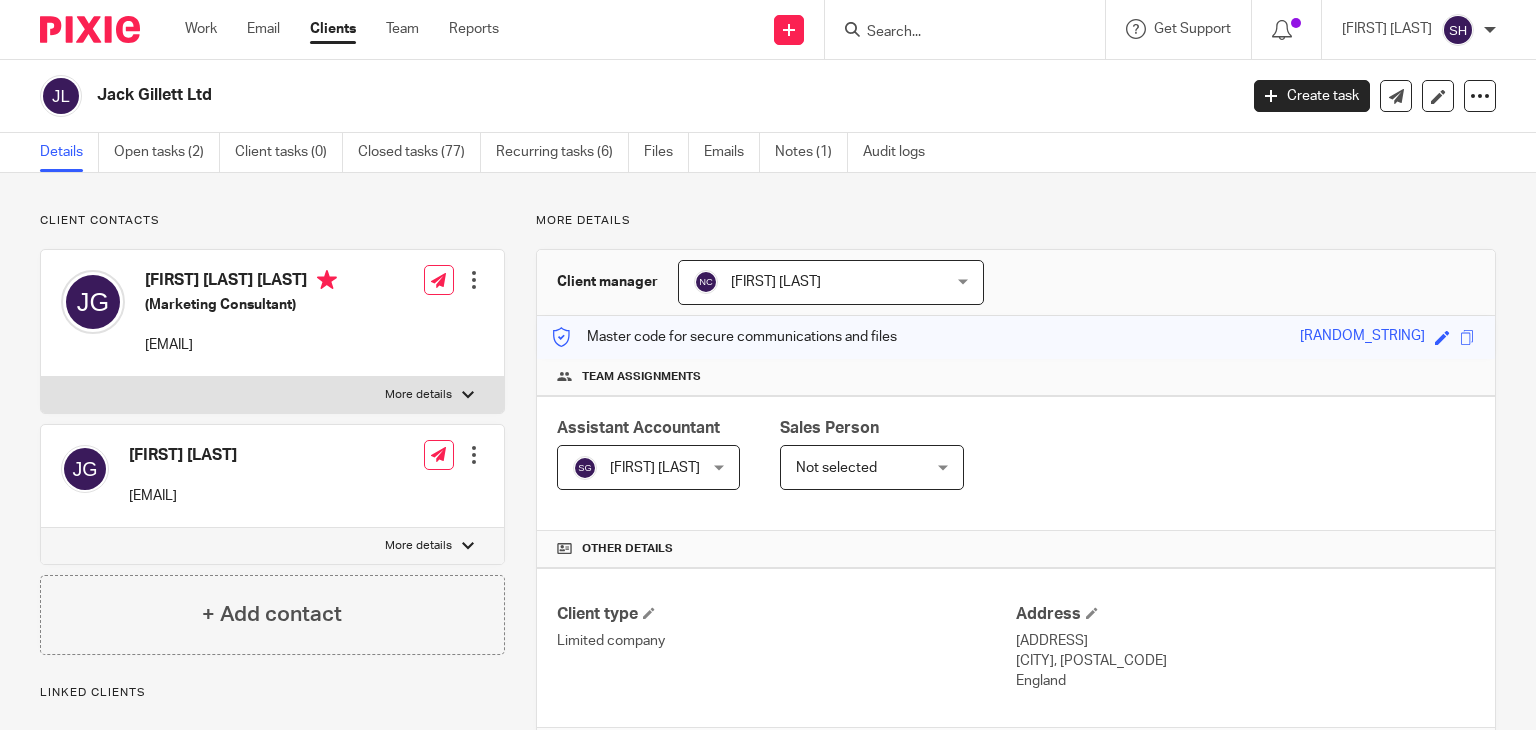 scroll, scrollTop: 0, scrollLeft: 0, axis: both 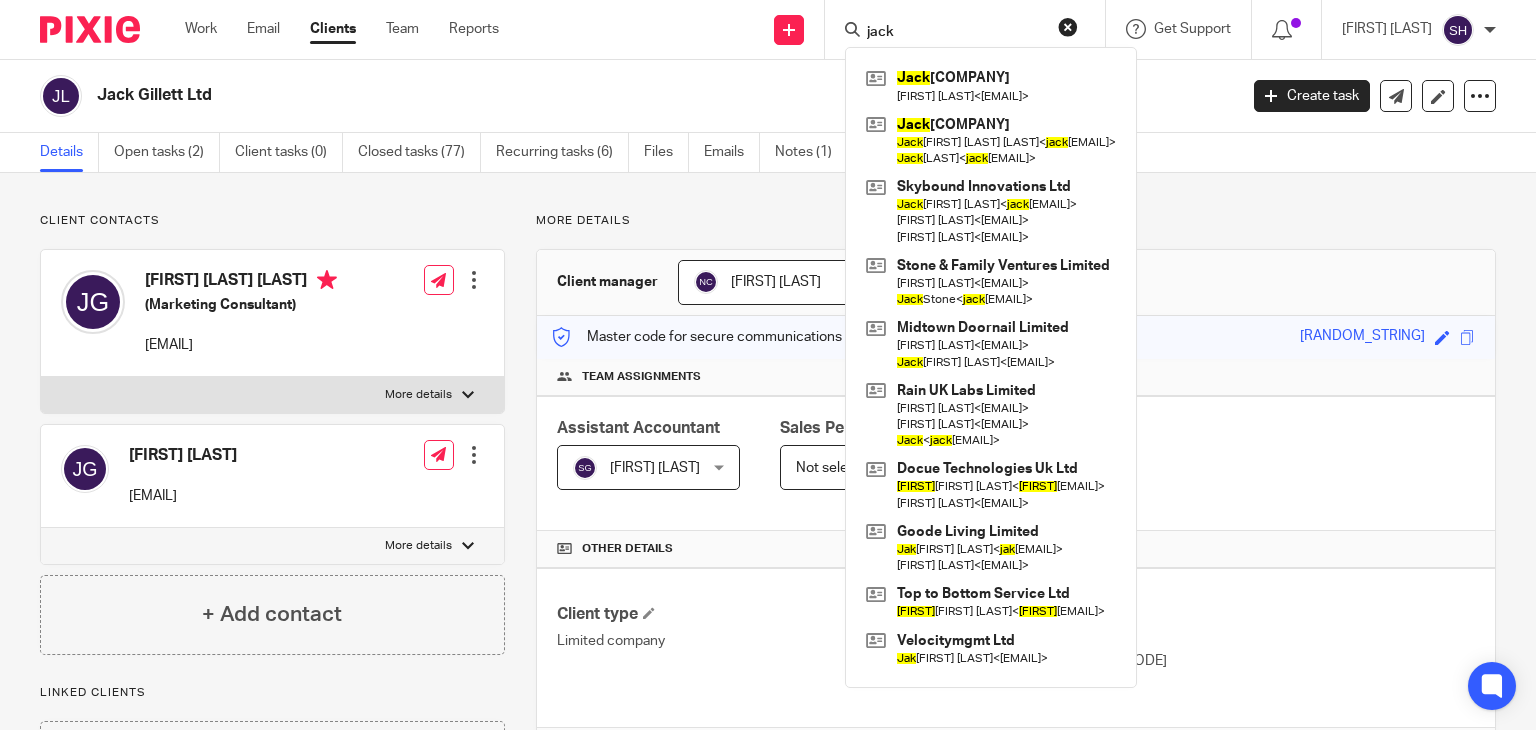 type on "jack" 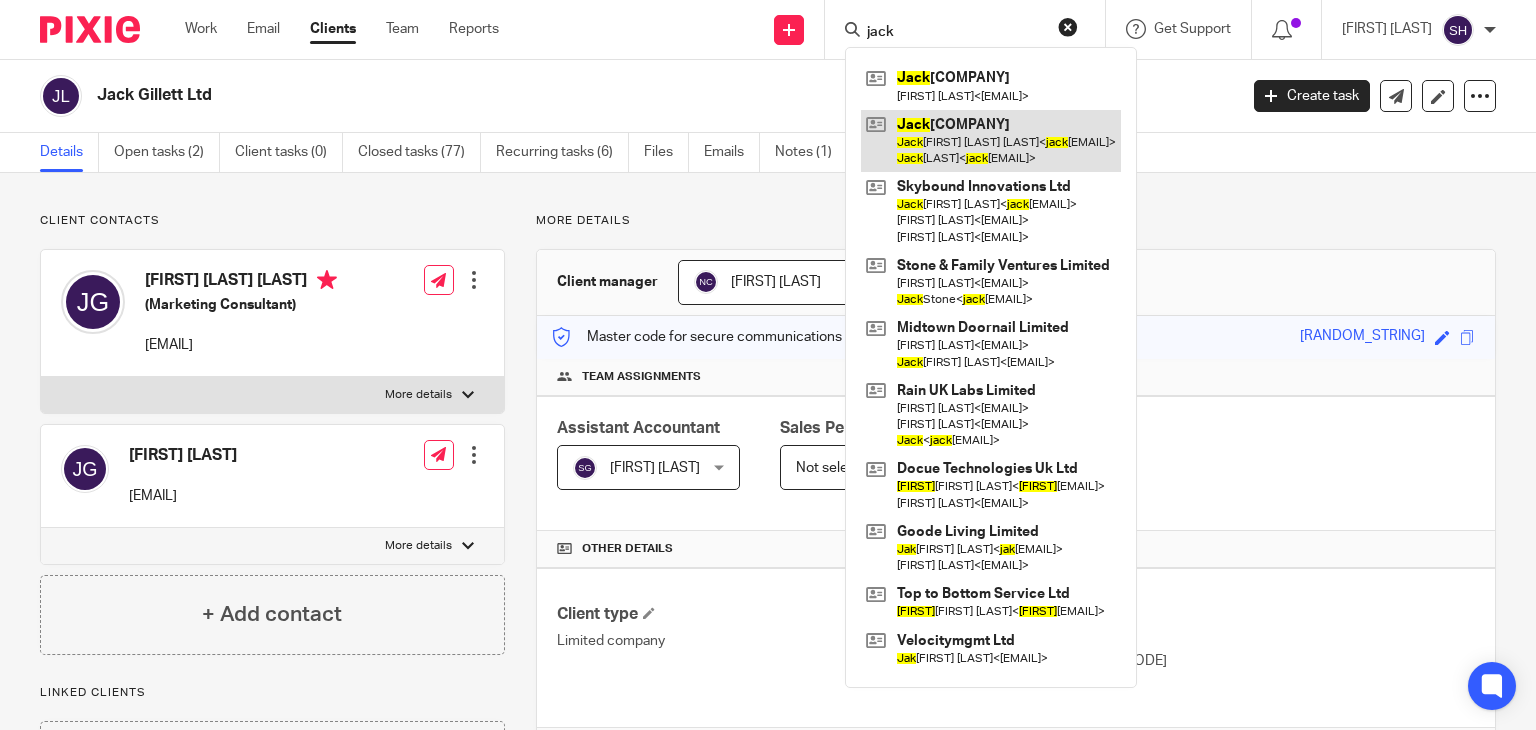click at bounding box center (991, 141) 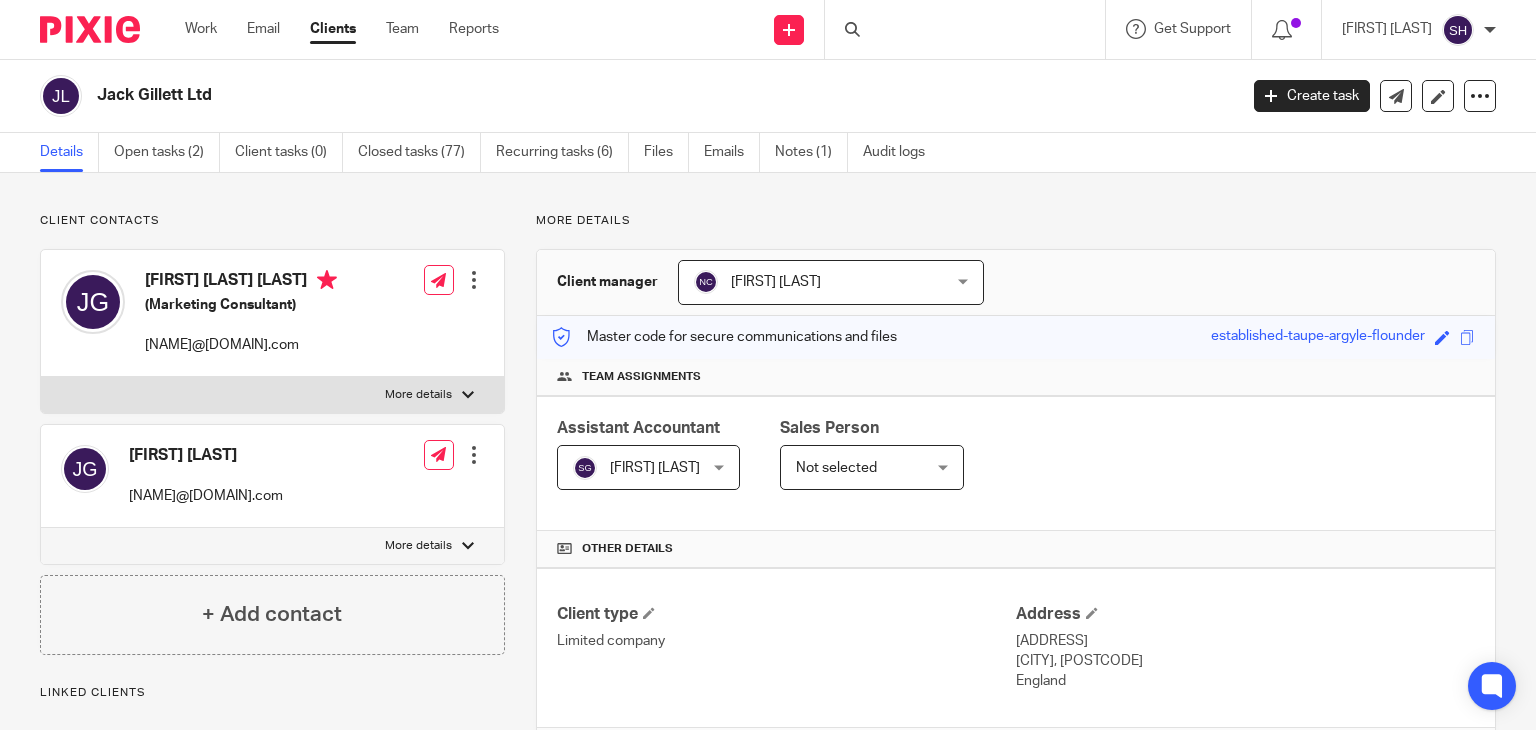 scroll, scrollTop: 0, scrollLeft: 0, axis: both 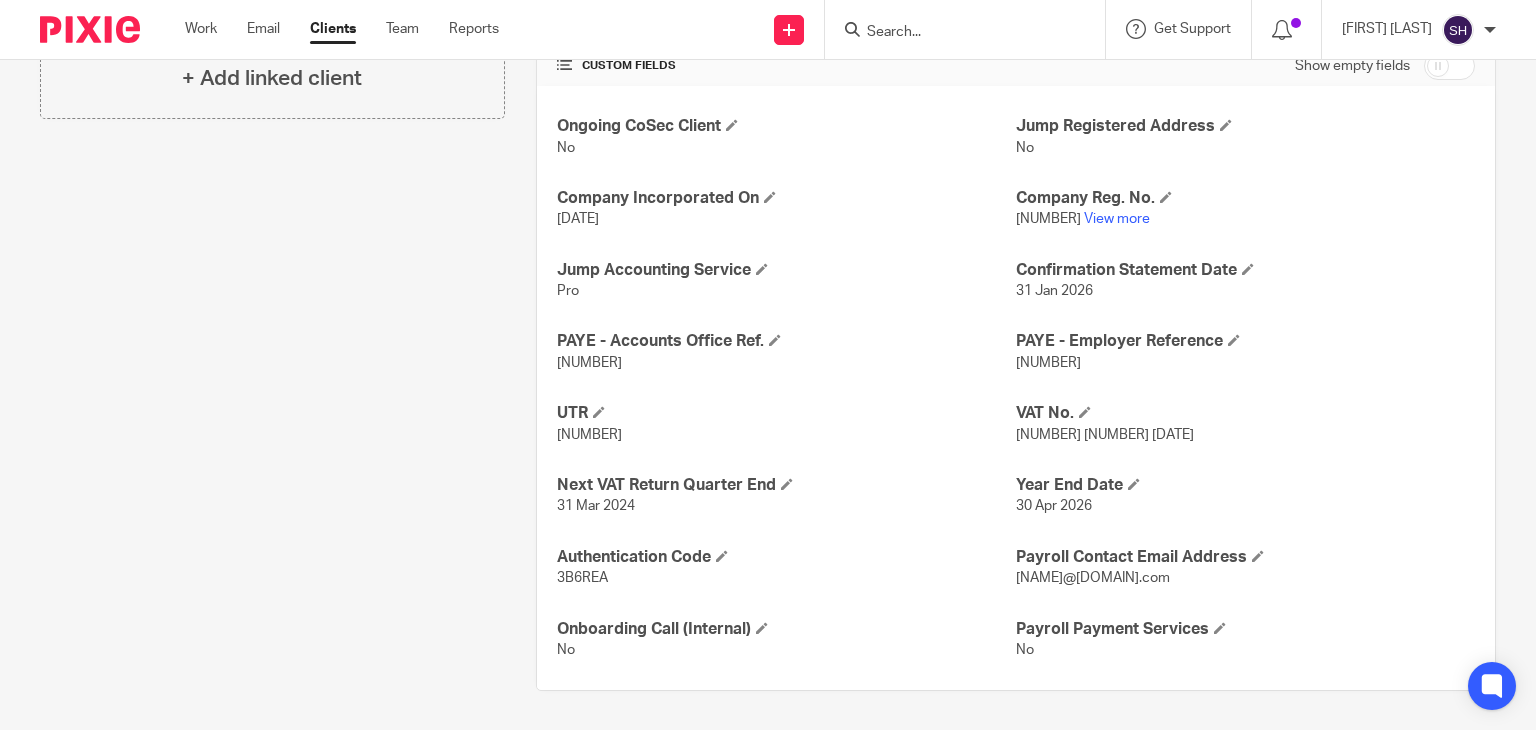 click at bounding box center (955, 33) 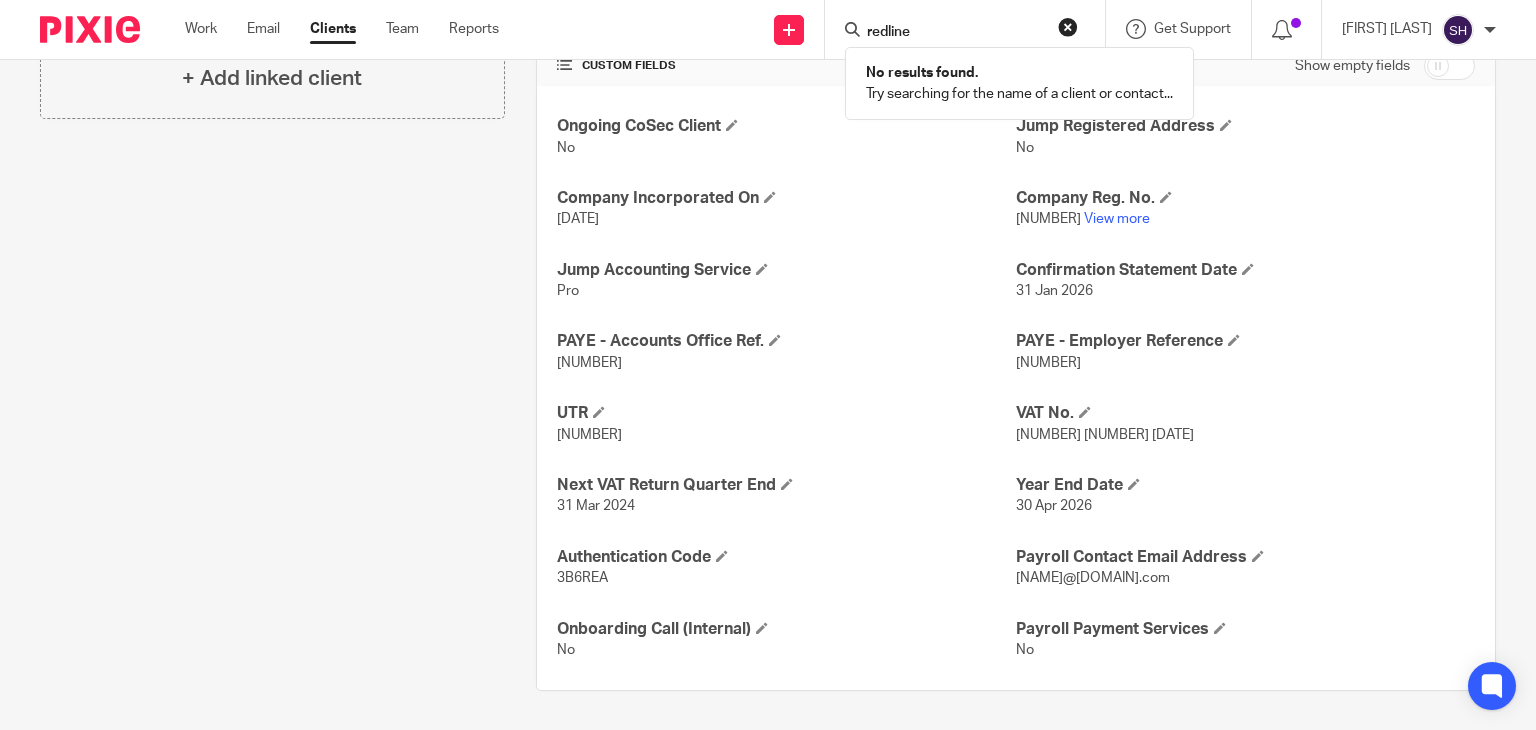 type on "redline" 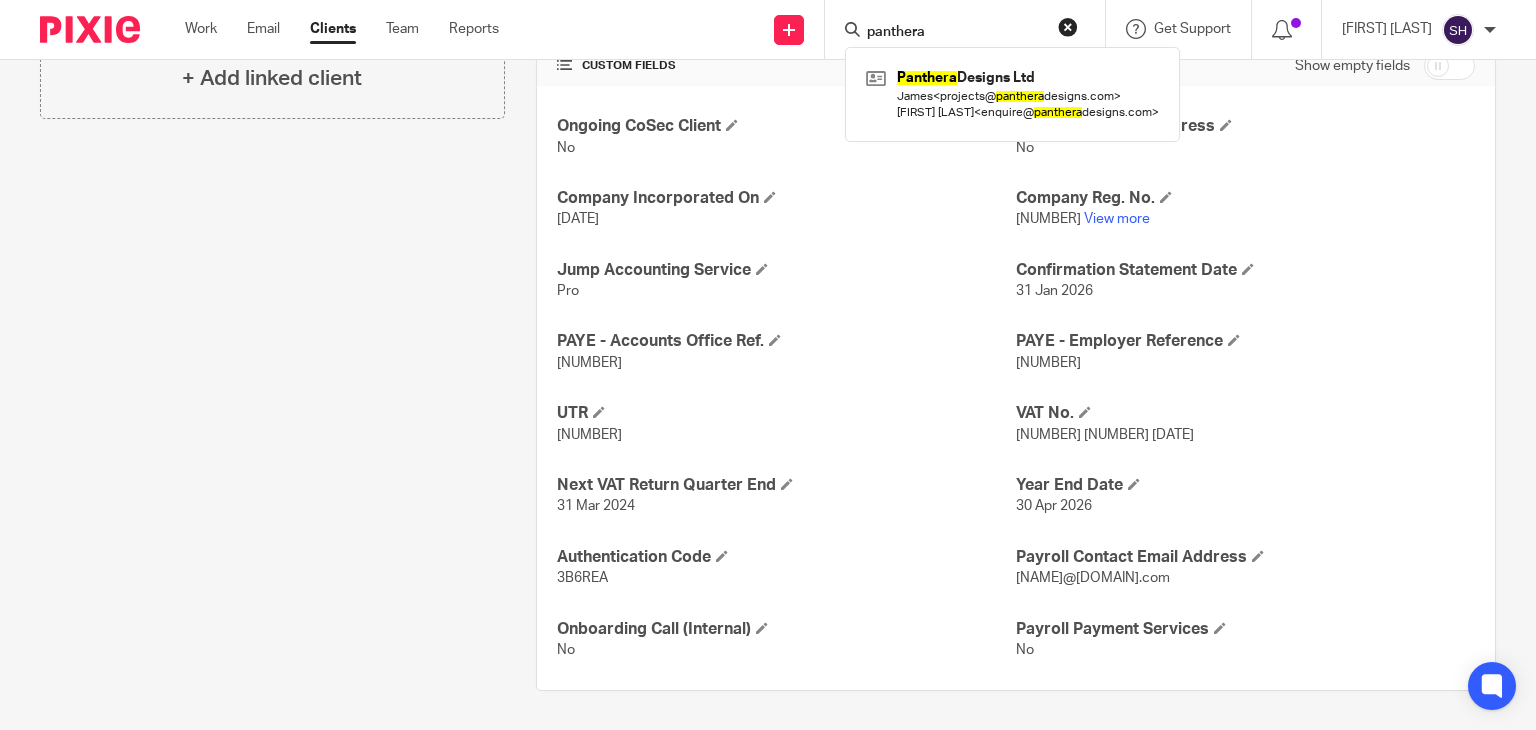 type on "panthera" 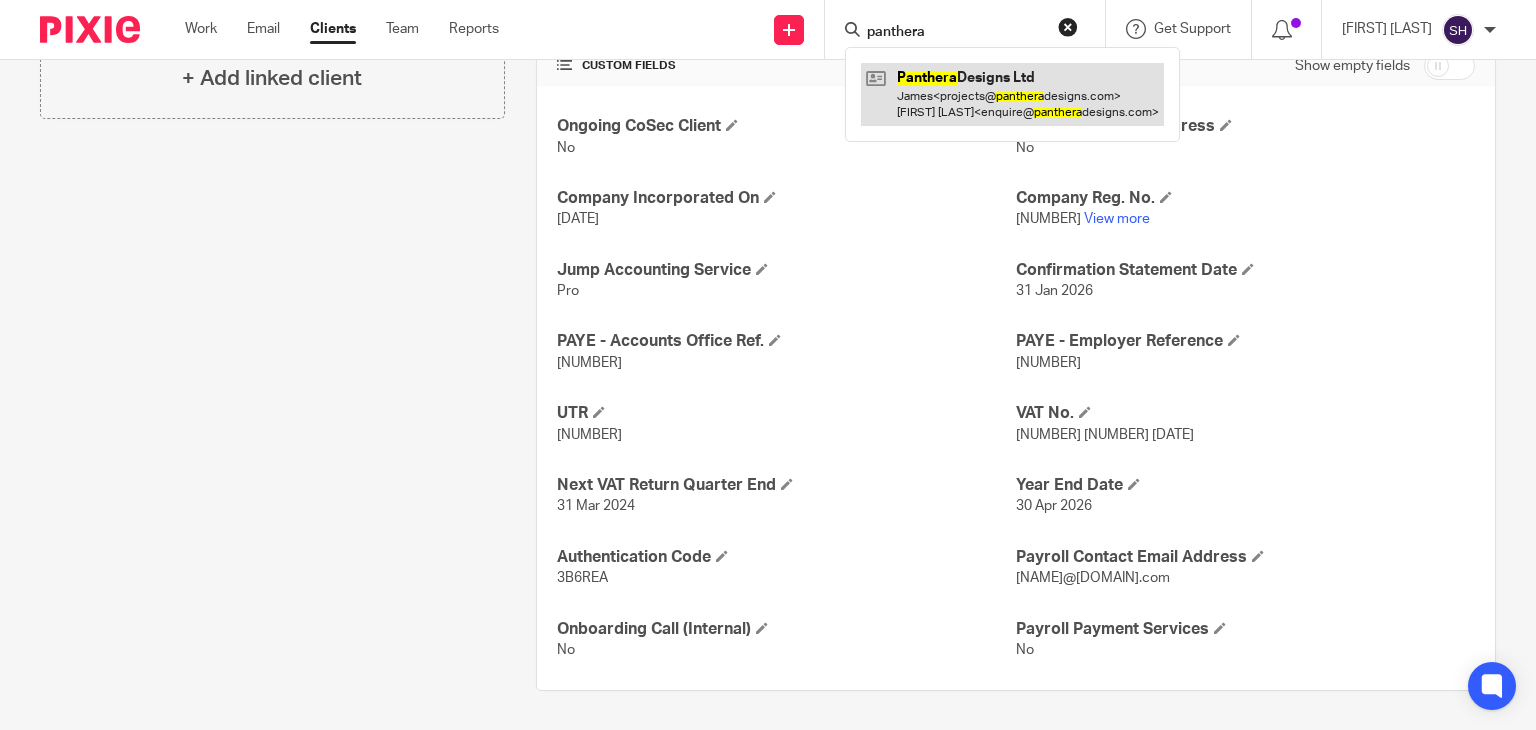 click at bounding box center (1012, 94) 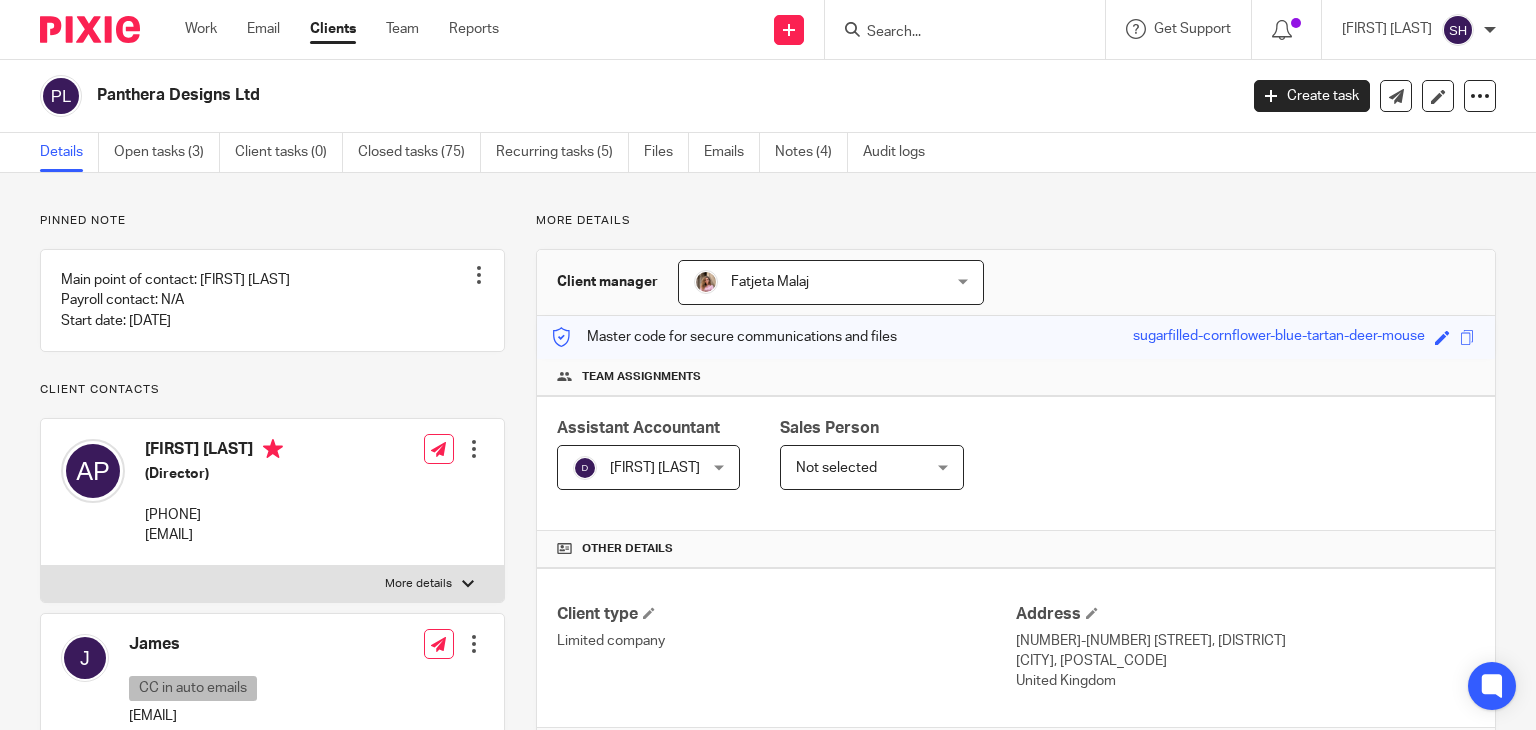 scroll, scrollTop: 0, scrollLeft: 0, axis: both 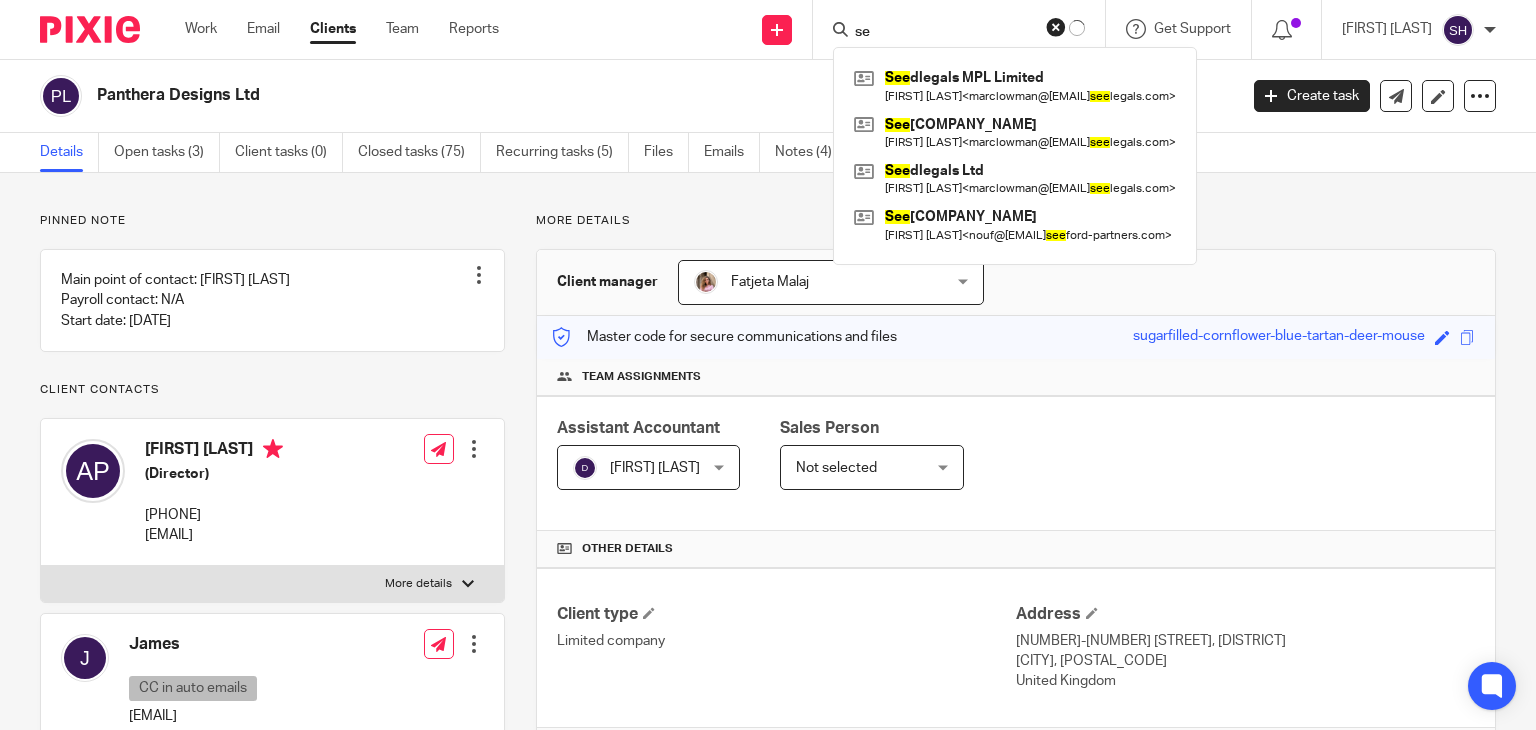 type on "s" 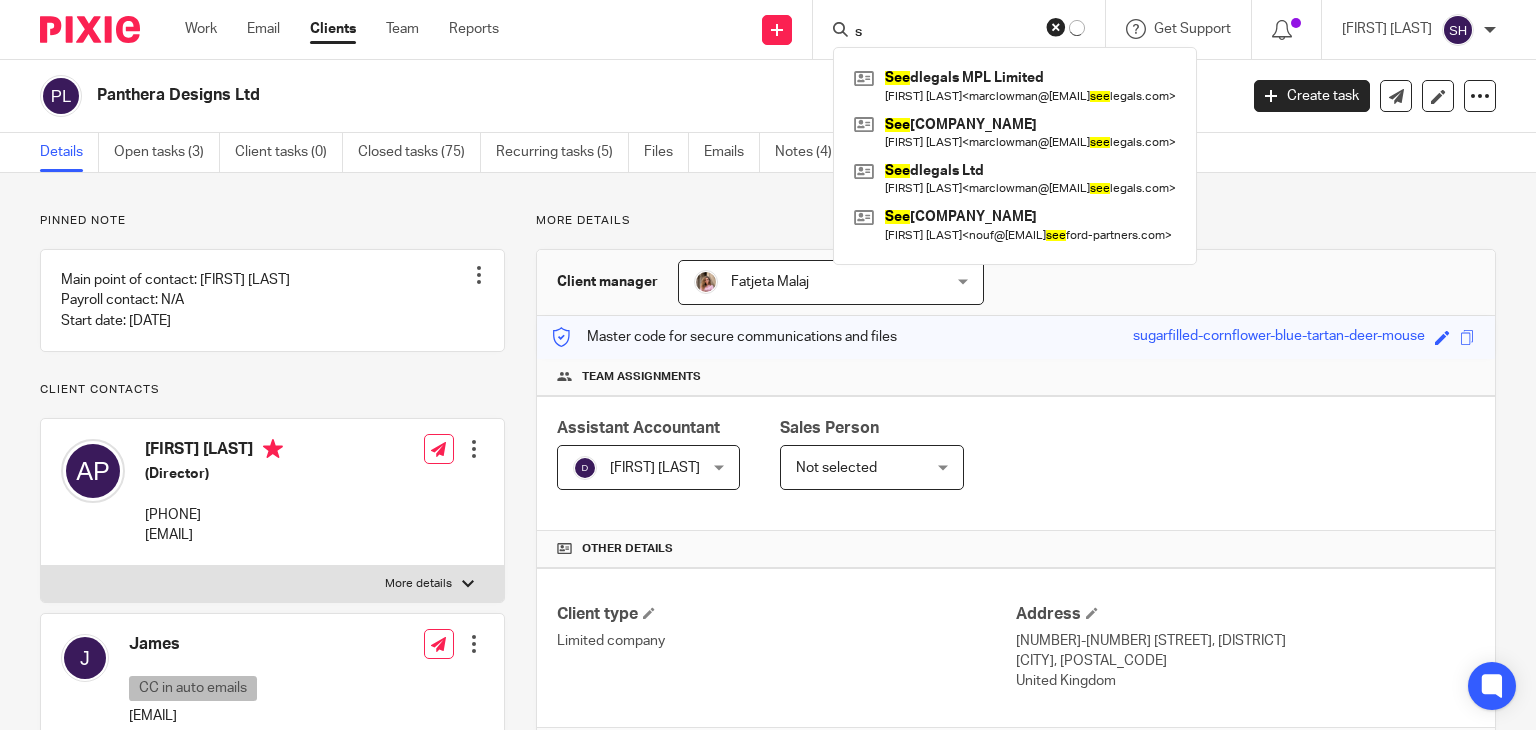 type 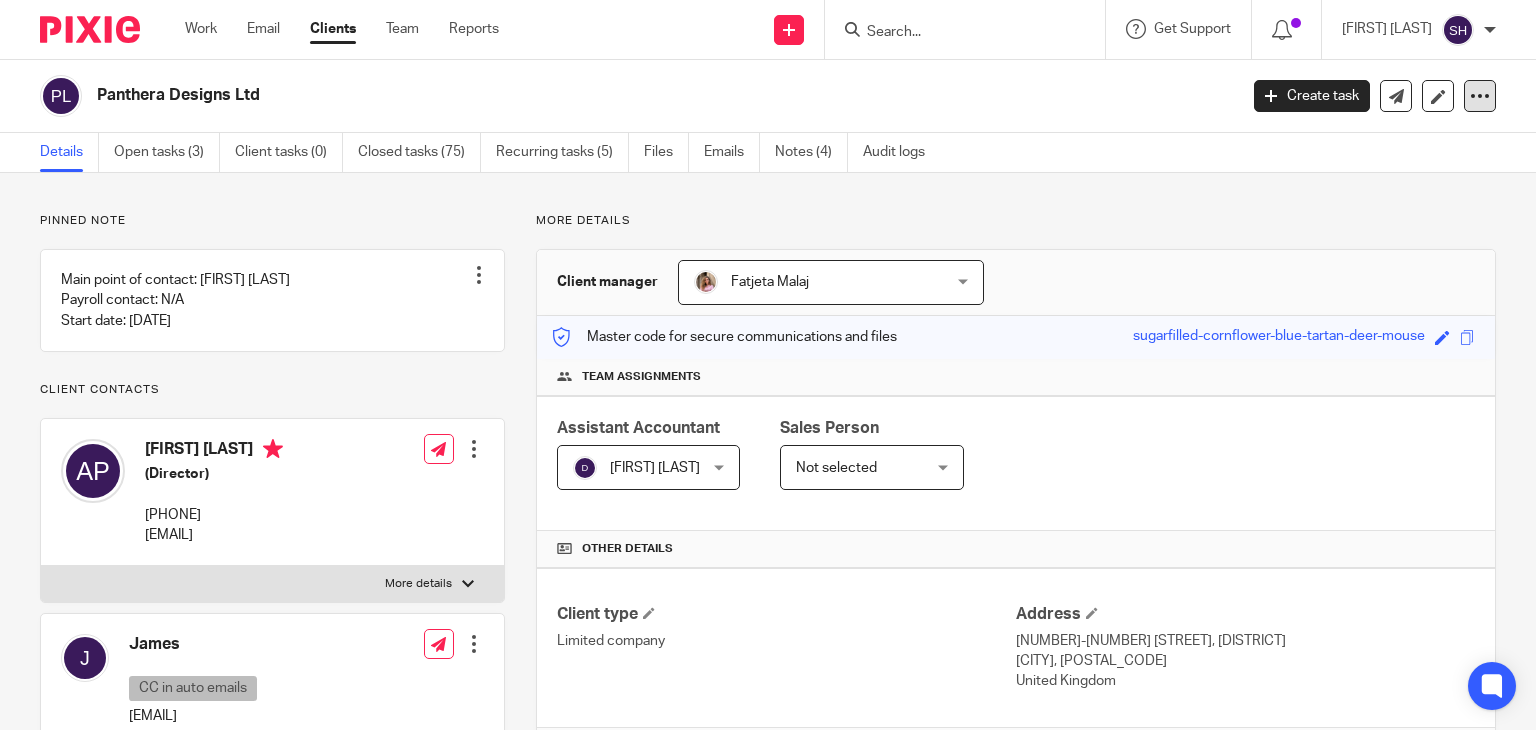 click at bounding box center (1480, 96) 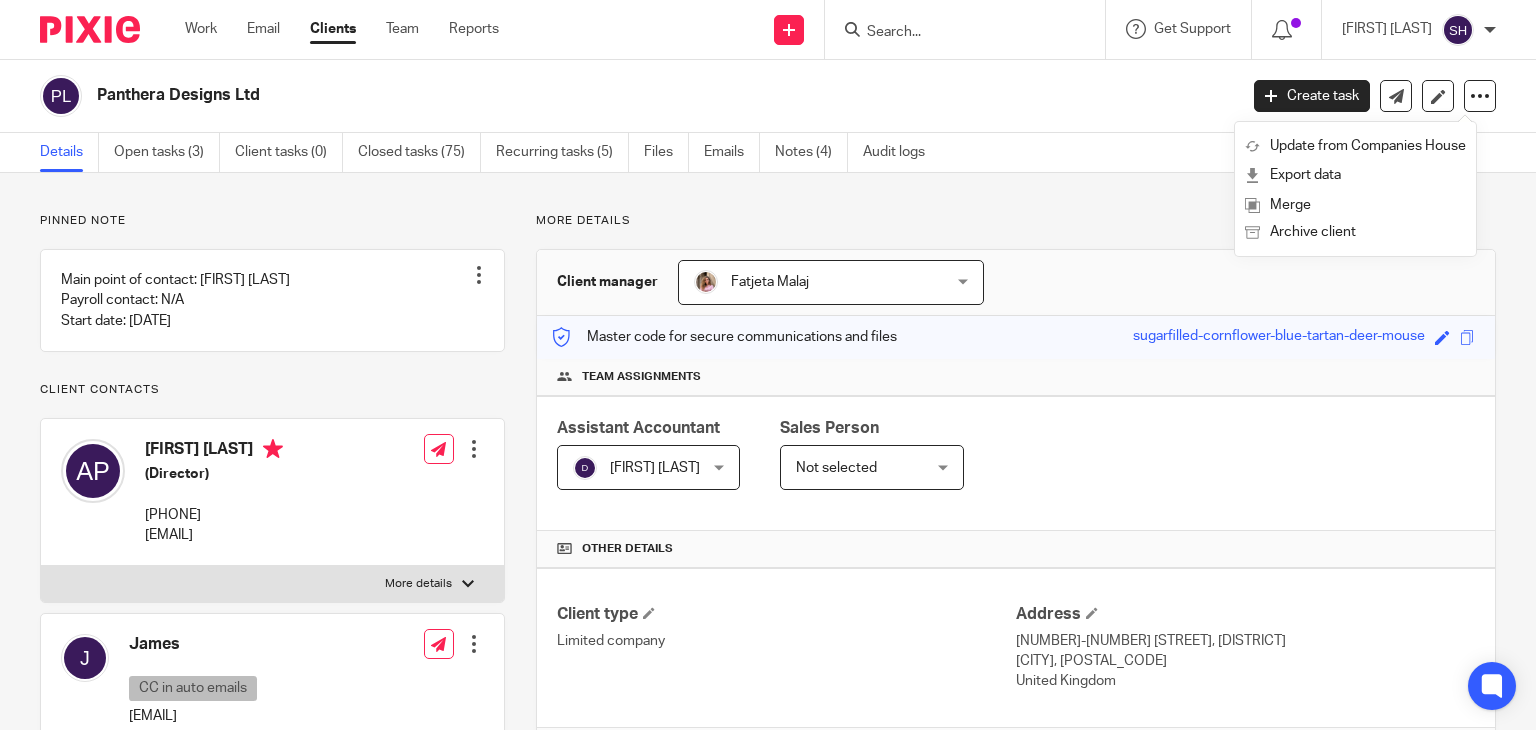click on "Clients" at bounding box center (333, 29) 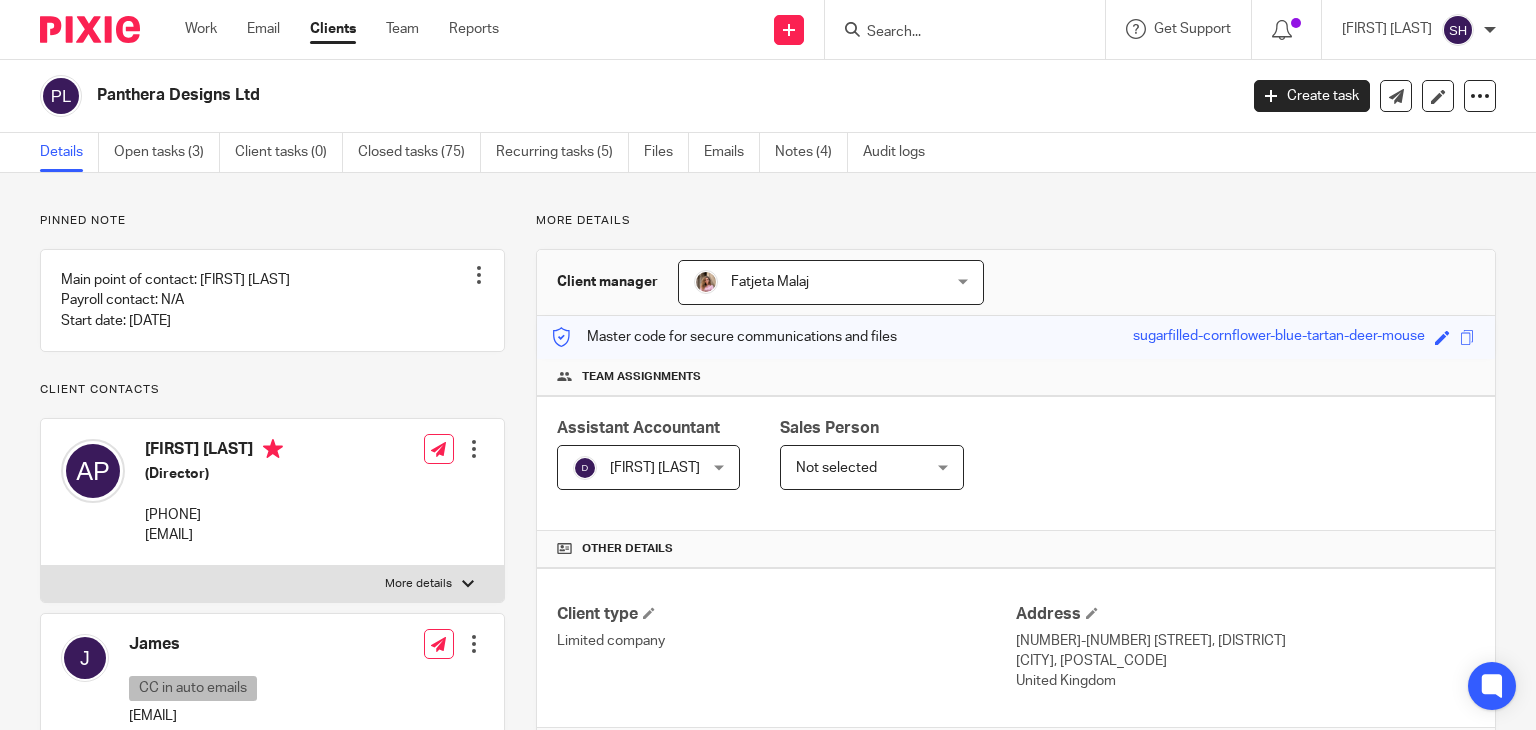 click on "Clients" at bounding box center [333, 29] 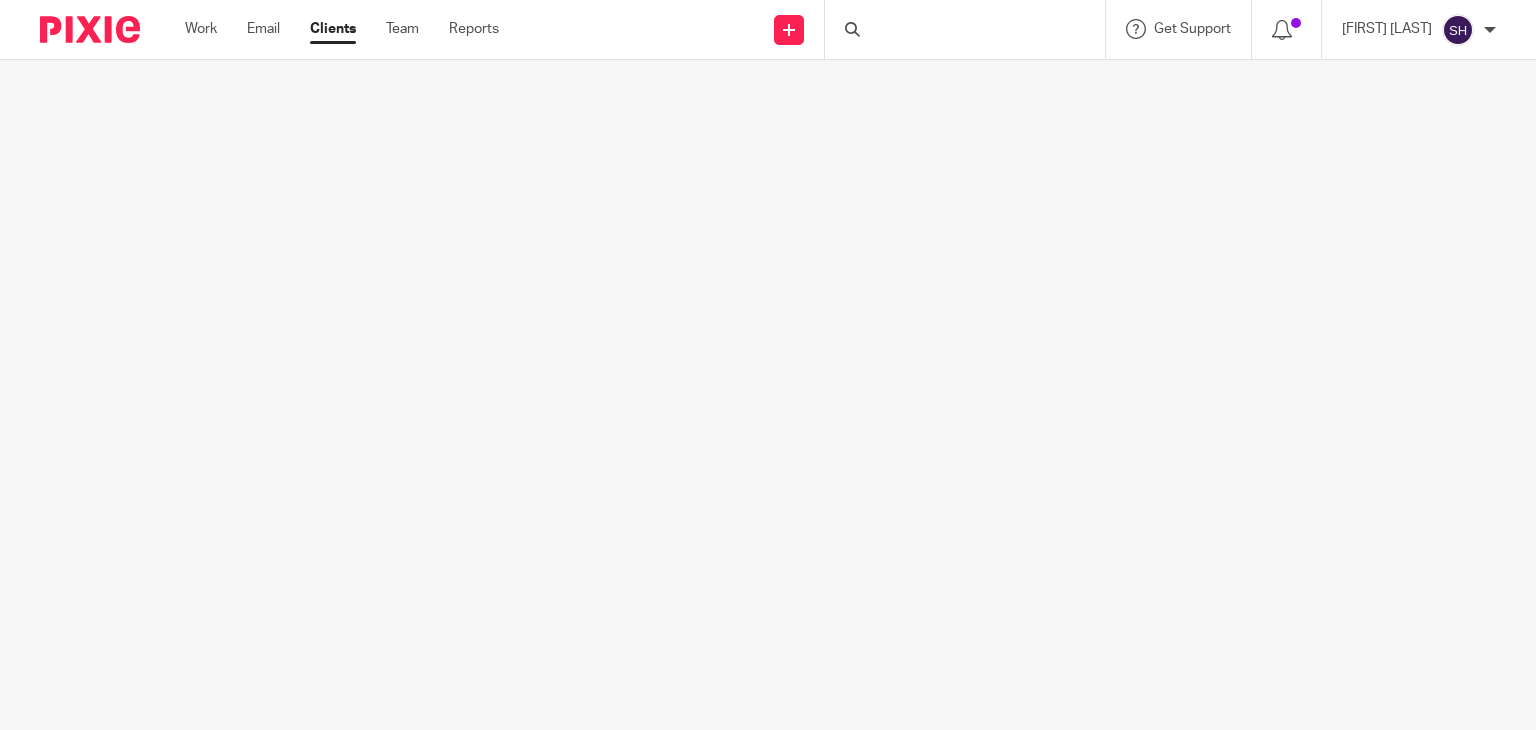 scroll, scrollTop: 0, scrollLeft: 0, axis: both 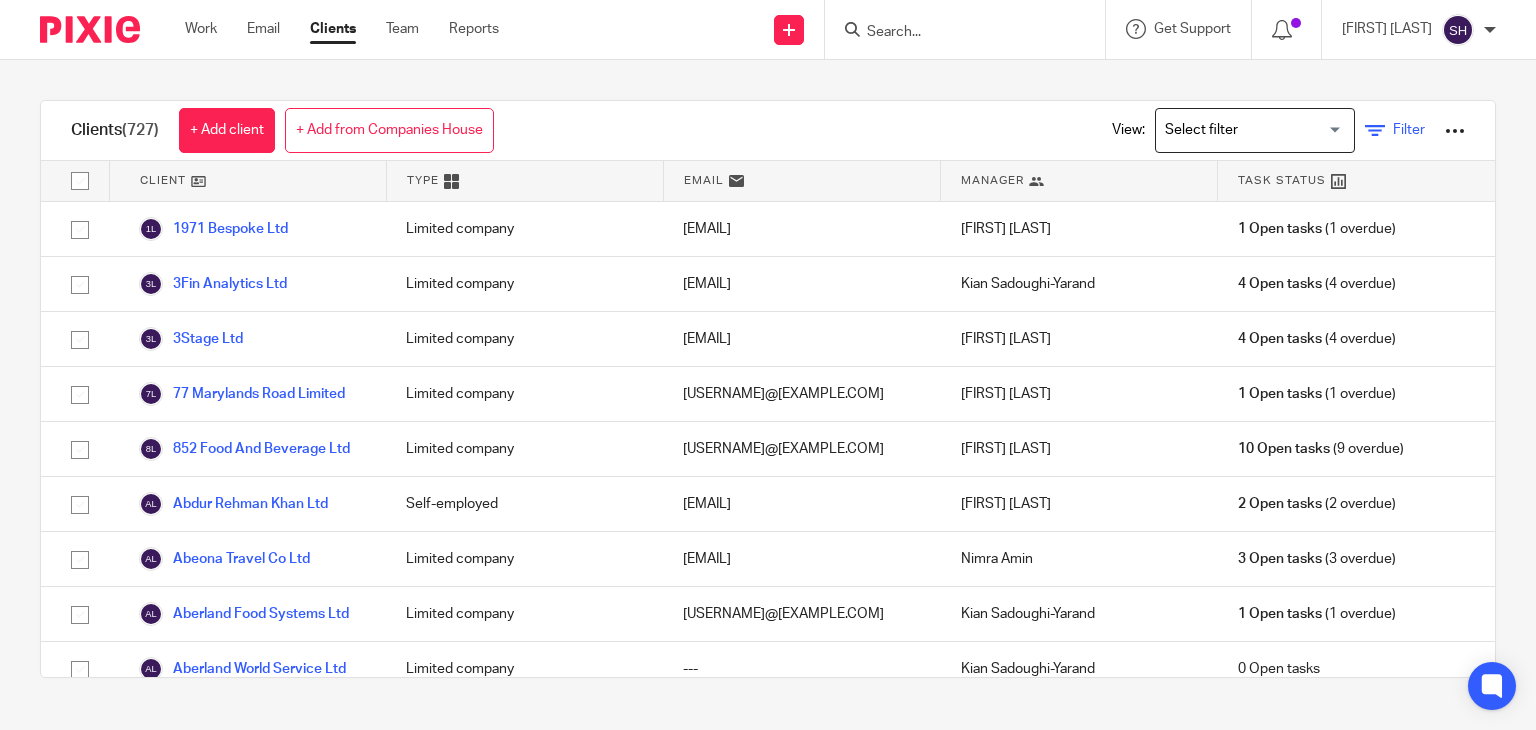 click on "Filter" at bounding box center (1395, 130) 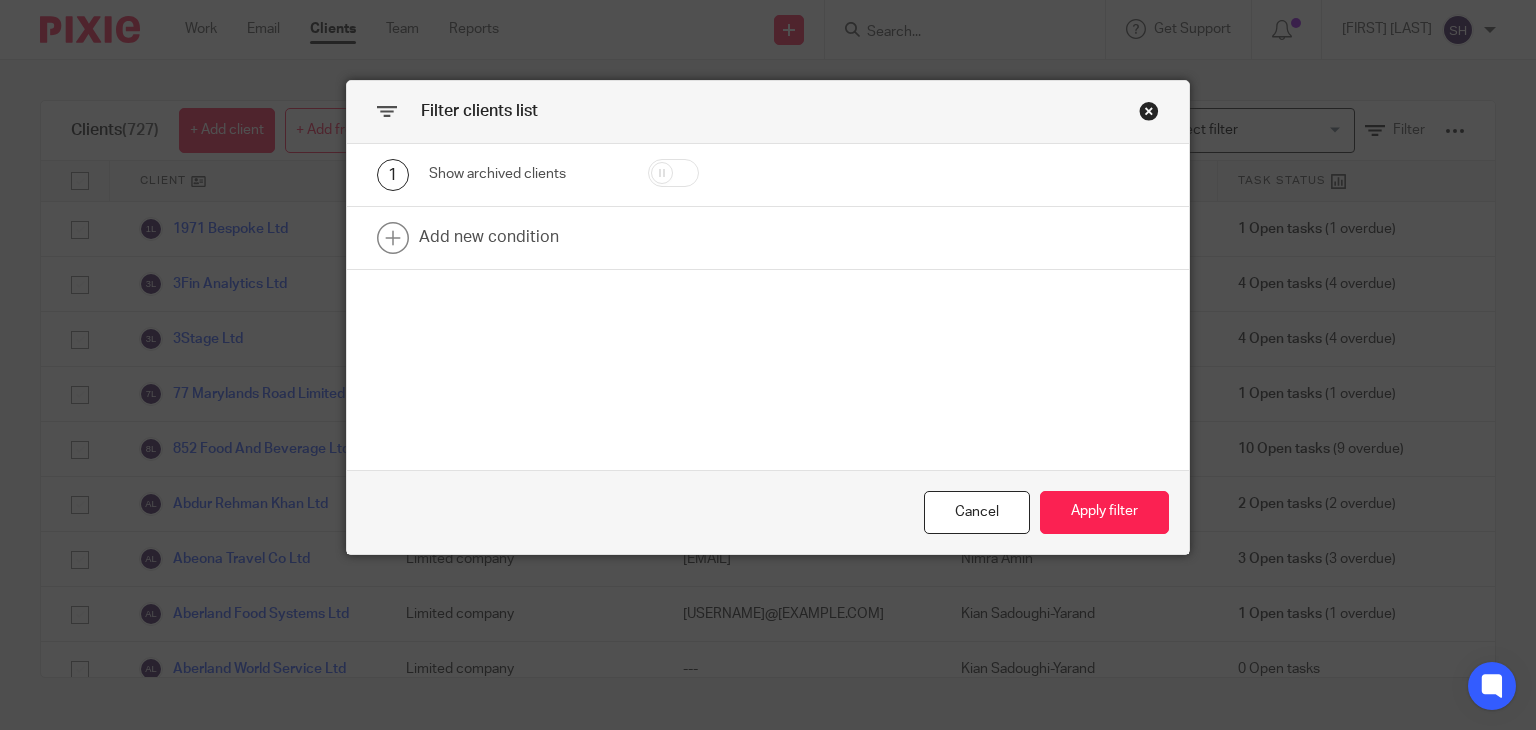click at bounding box center (673, 173) 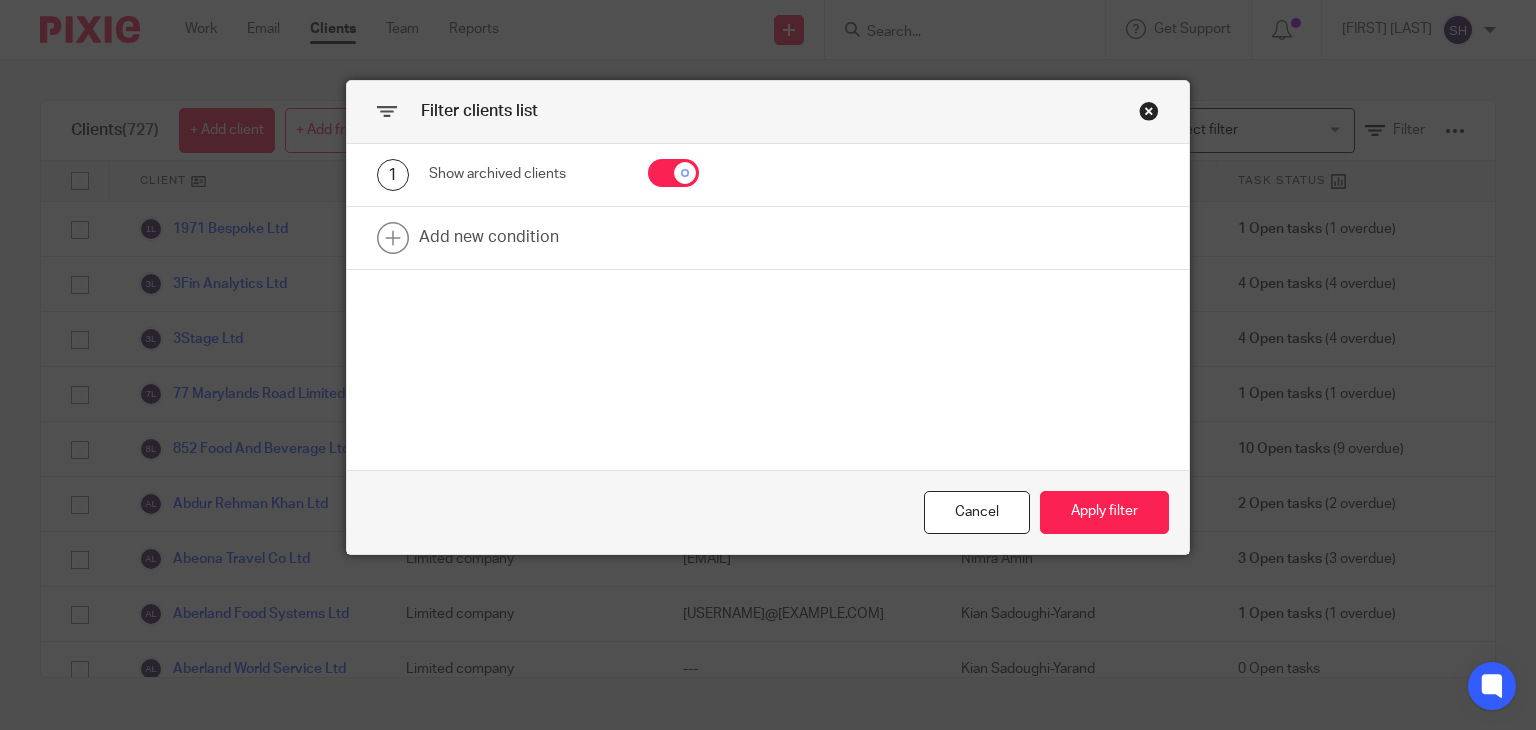 click at bounding box center (673, 173) 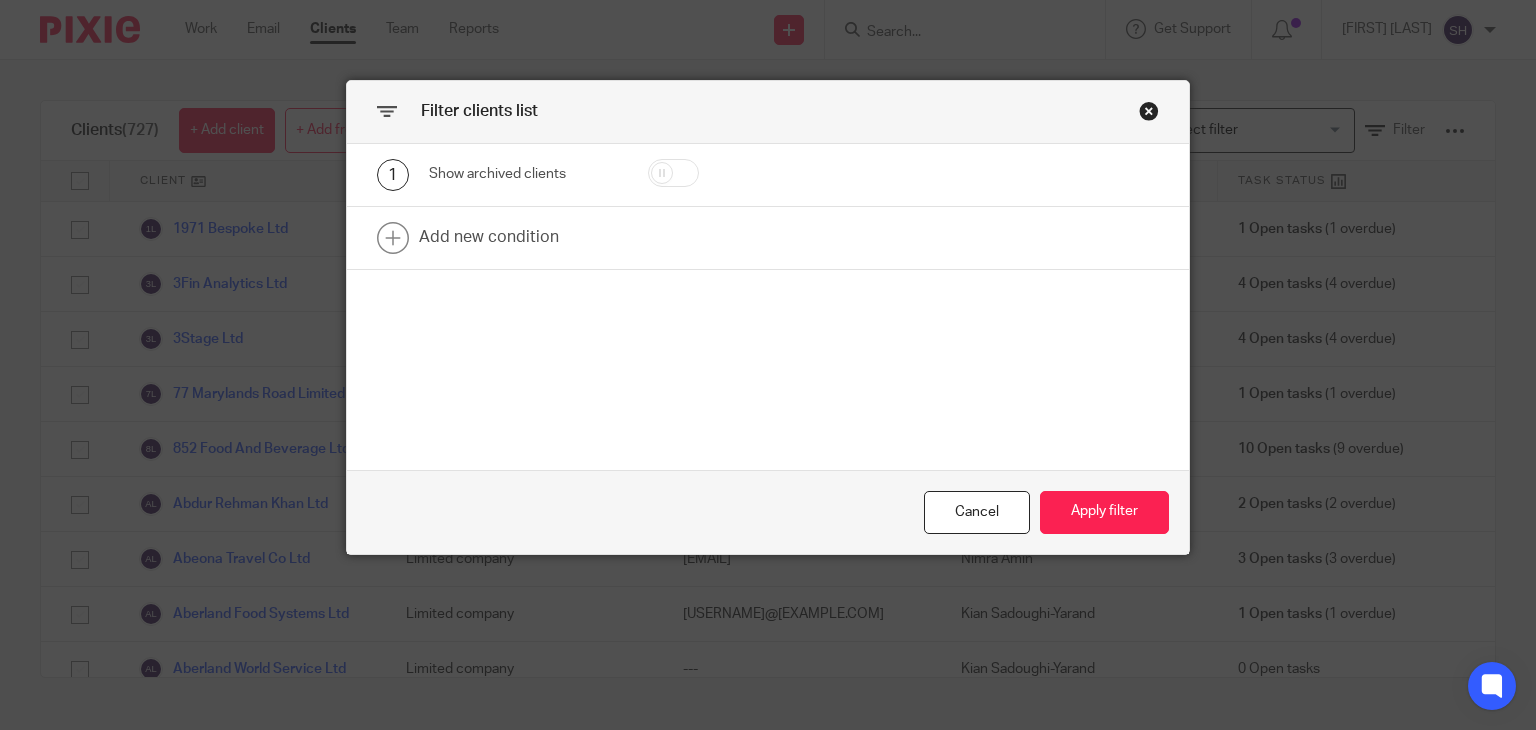 click at bounding box center (673, 173) 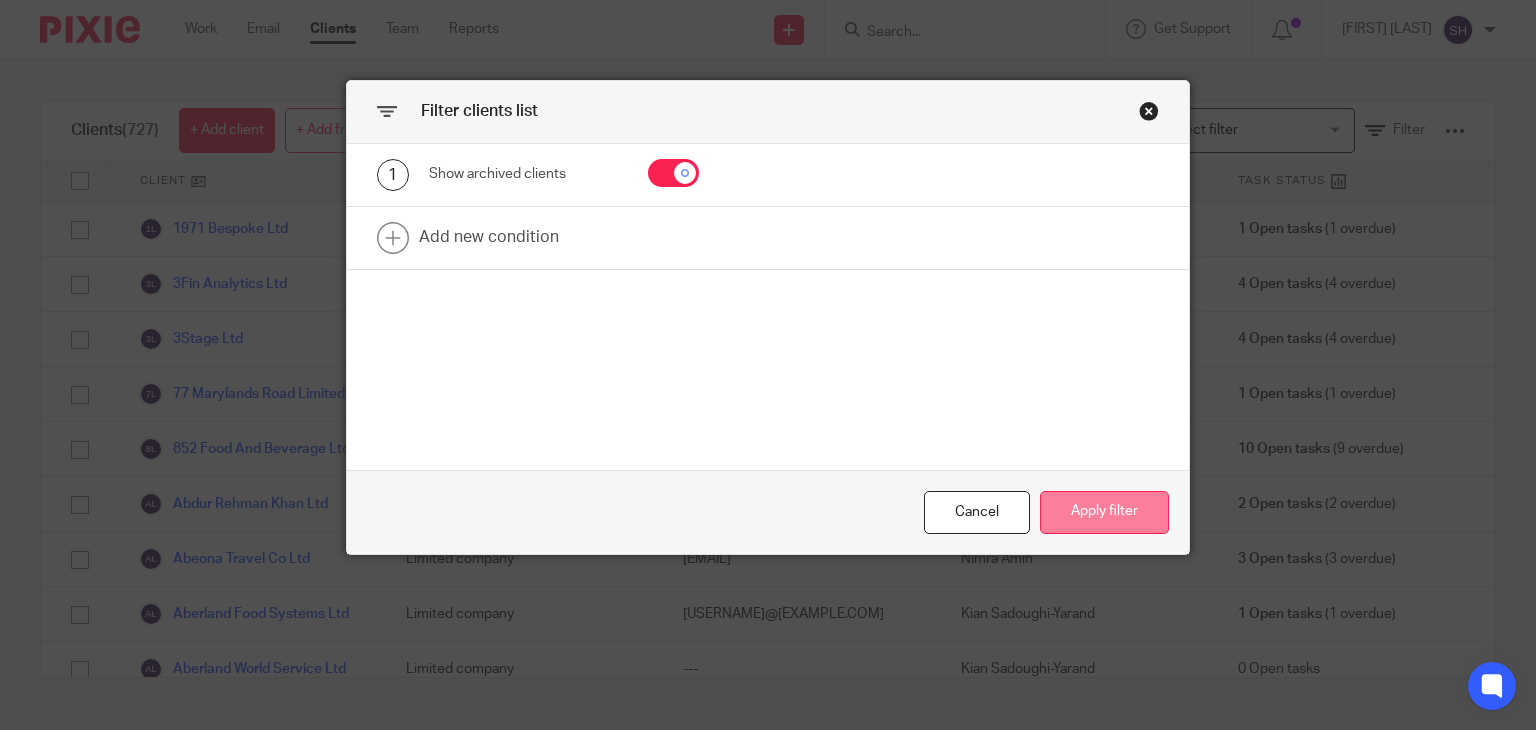 click on "Apply filter" at bounding box center [1104, 512] 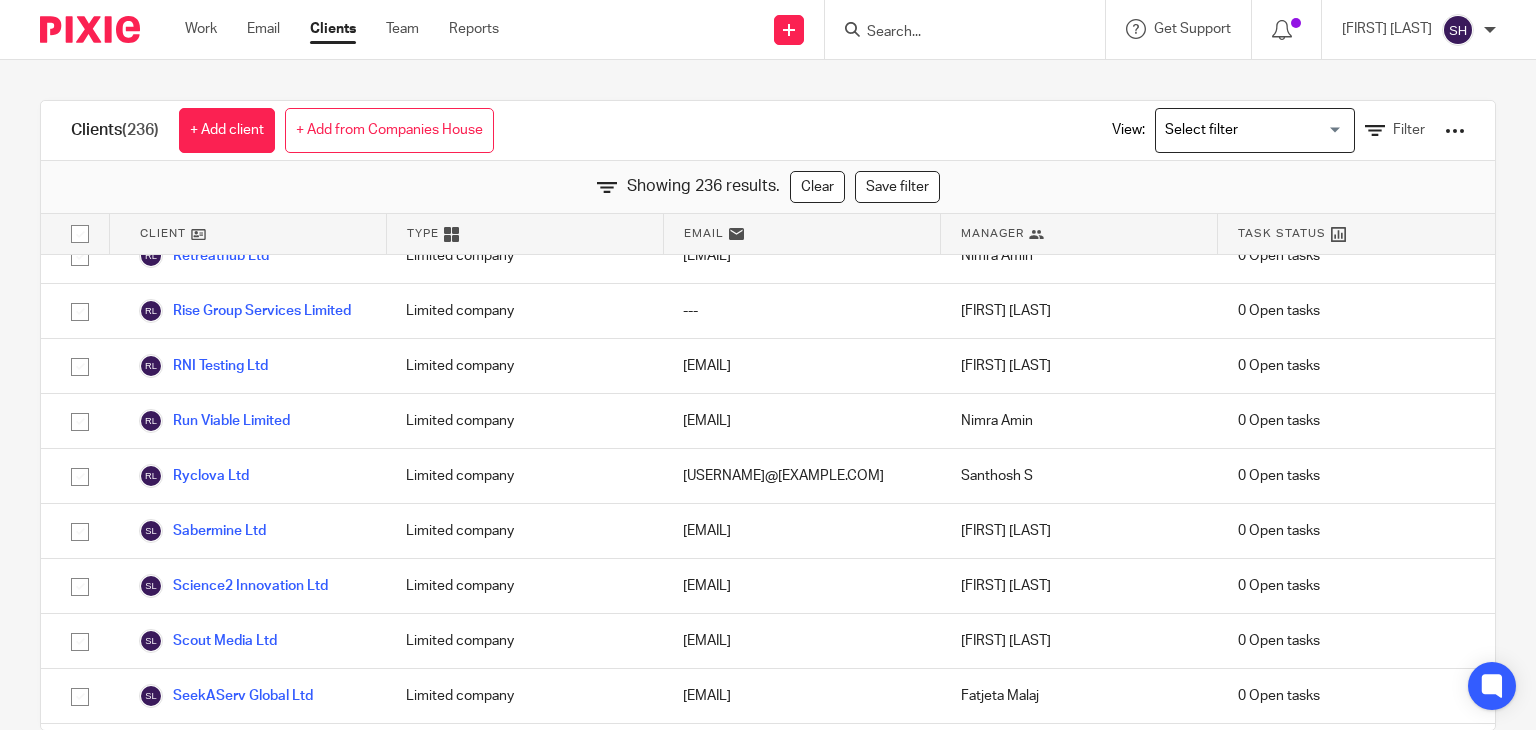 scroll, scrollTop: 10432, scrollLeft: 0, axis: vertical 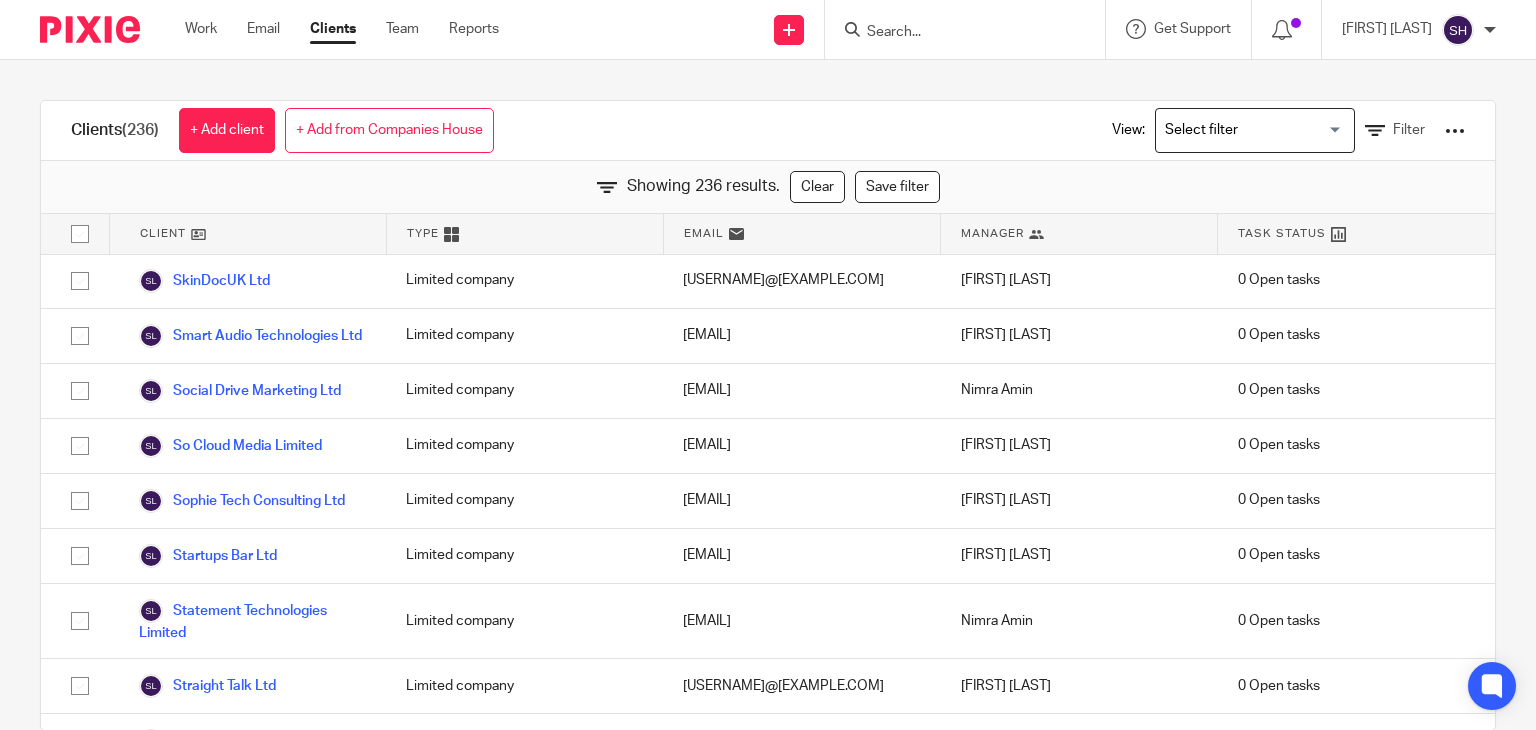 click on "SeekAServ Global Ltd" at bounding box center (226, 95) 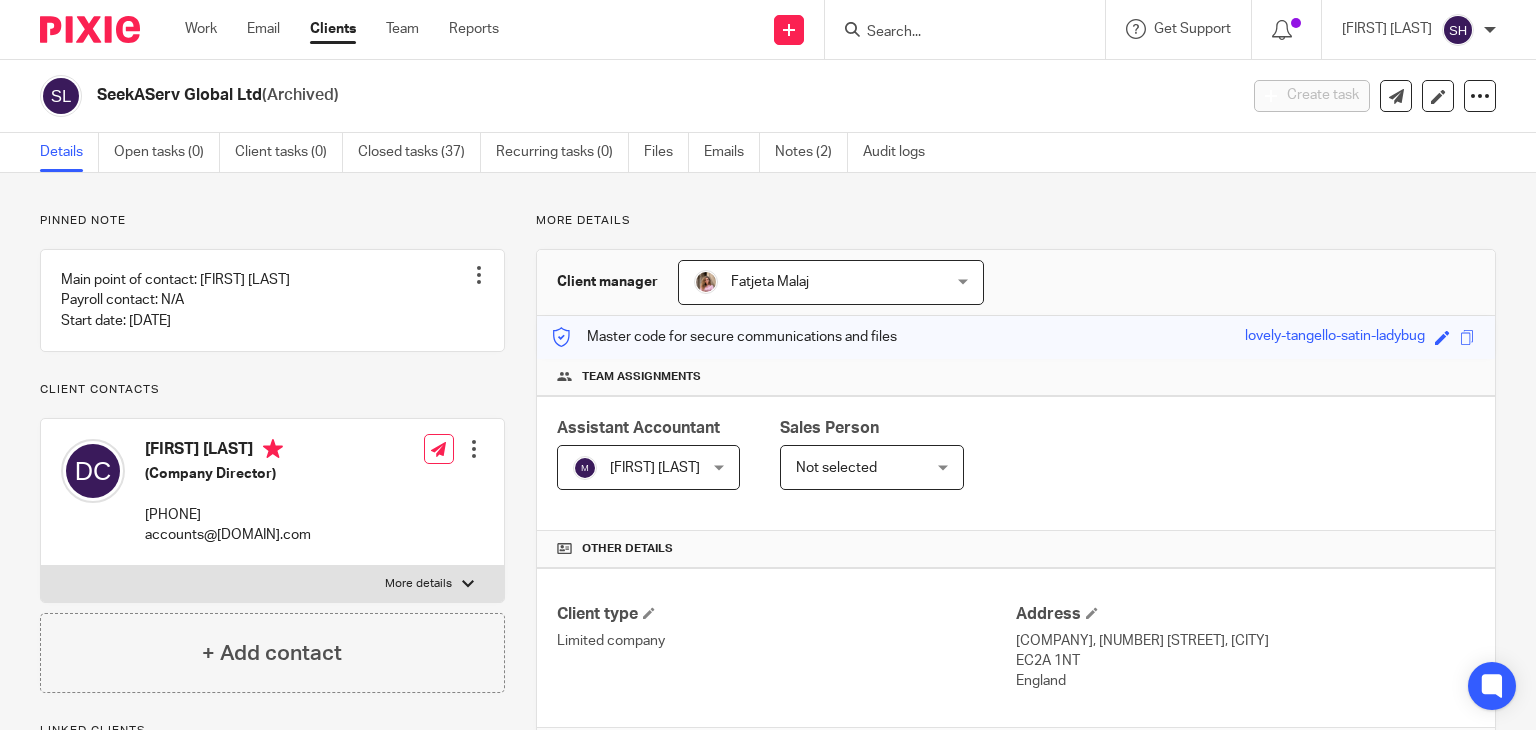 scroll, scrollTop: 0, scrollLeft: 0, axis: both 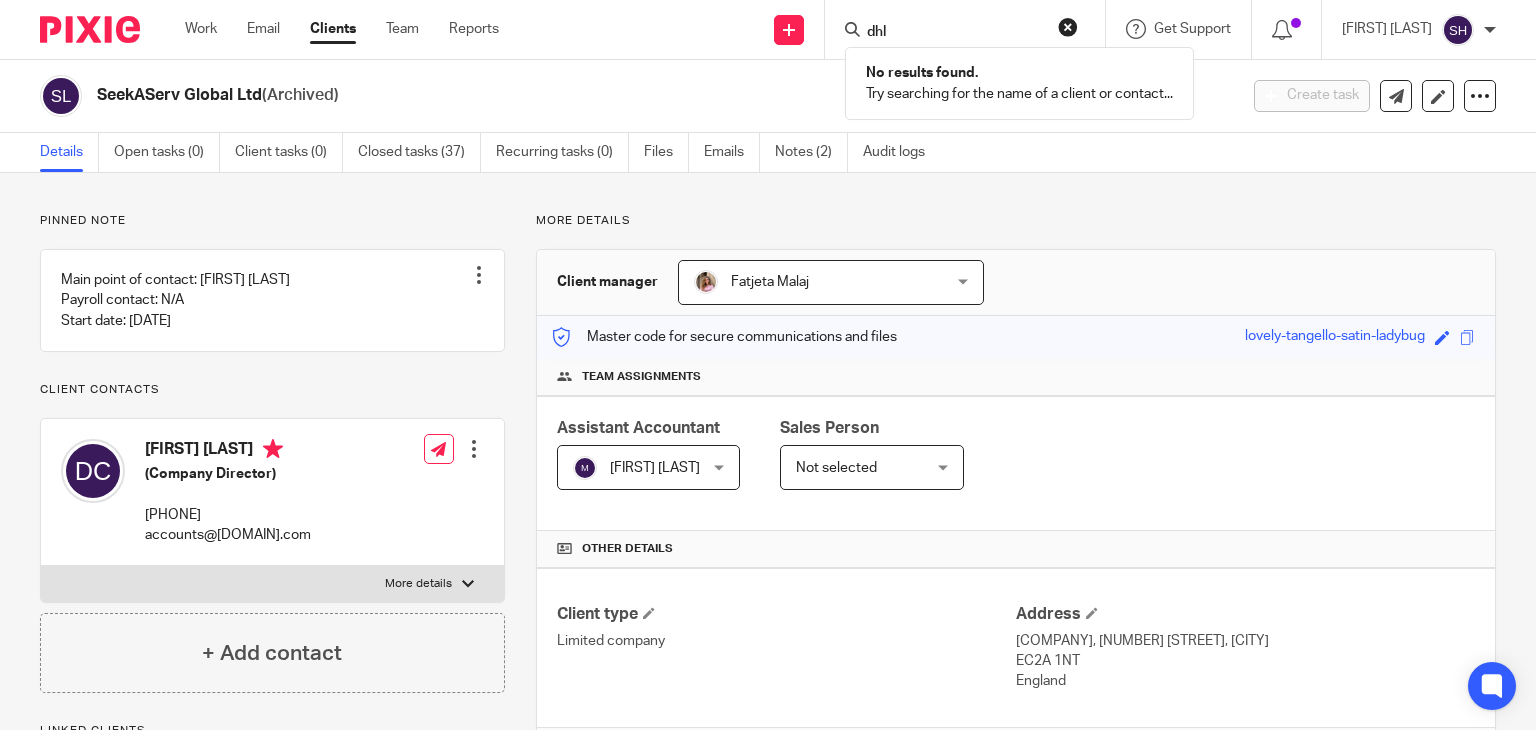 type on "dhl" 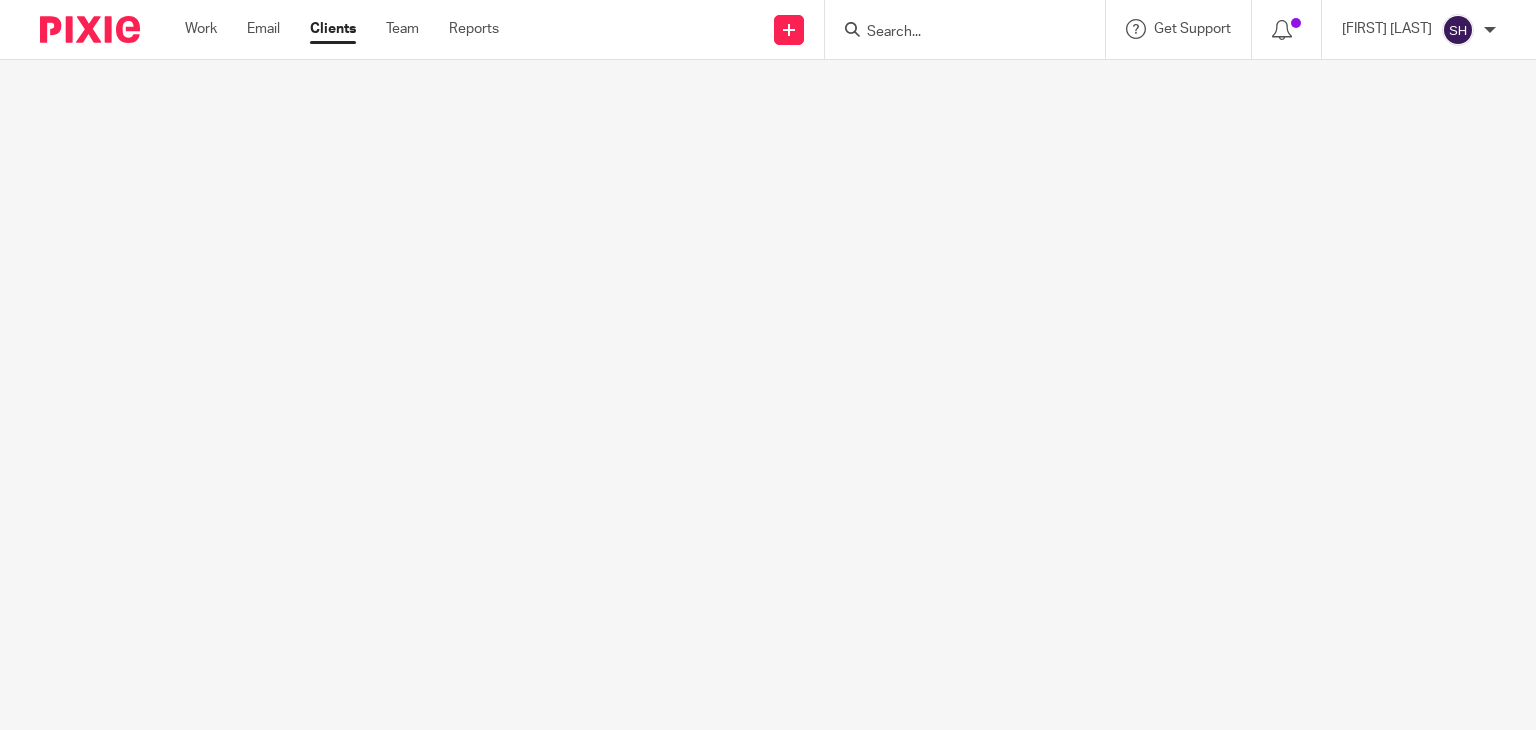 scroll, scrollTop: 0, scrollLeft: 0, axis: both 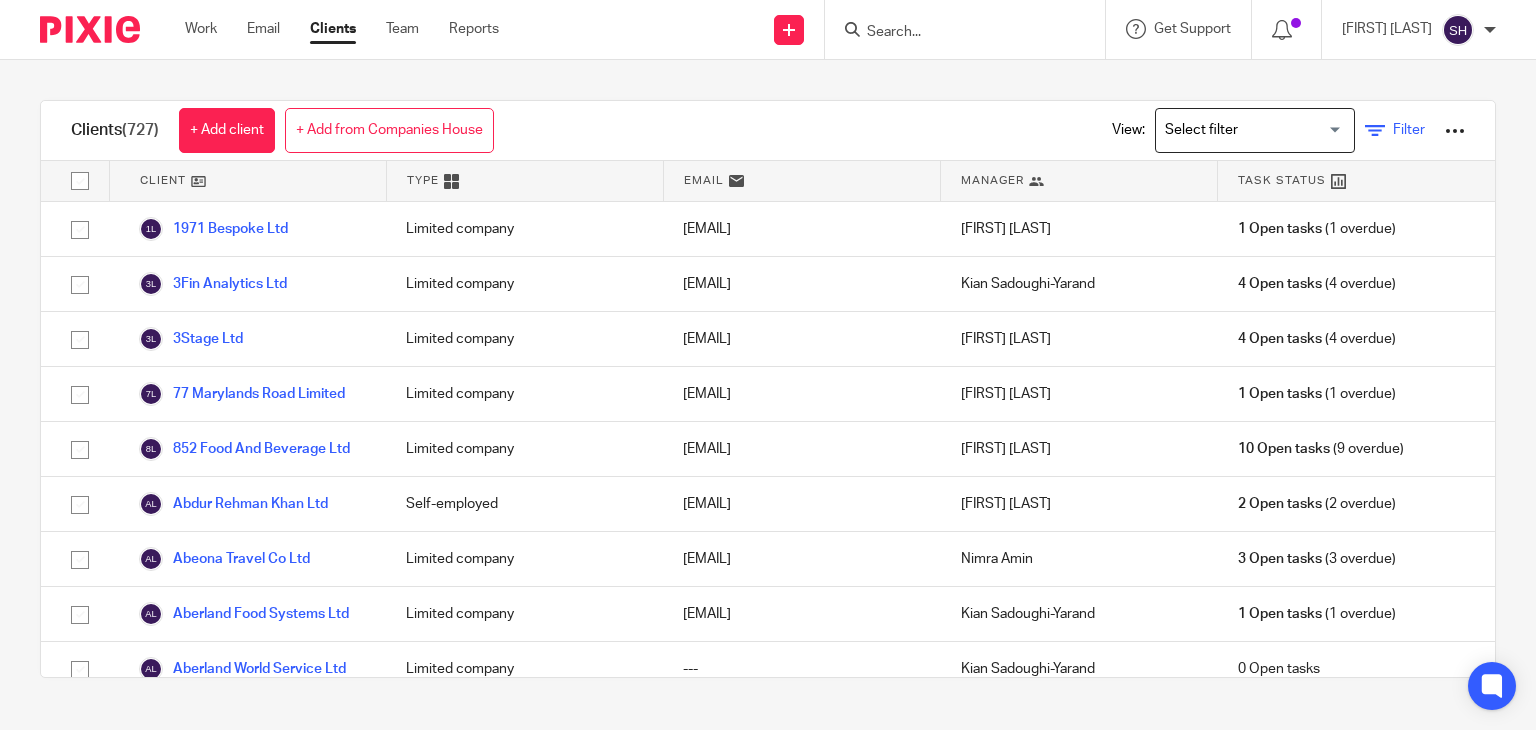 click at bounding box center [1375, 131] 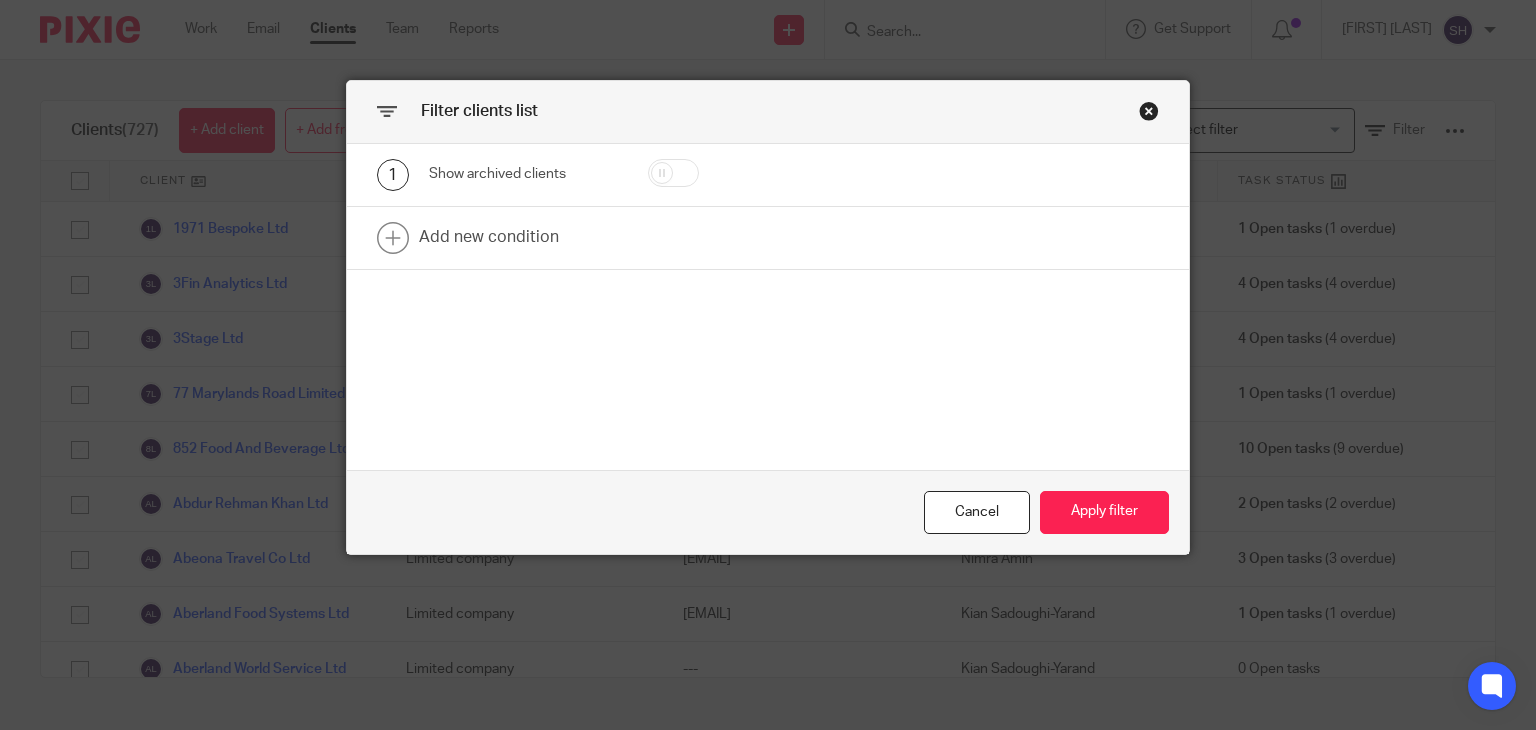 click at bounding box center (673, 173) 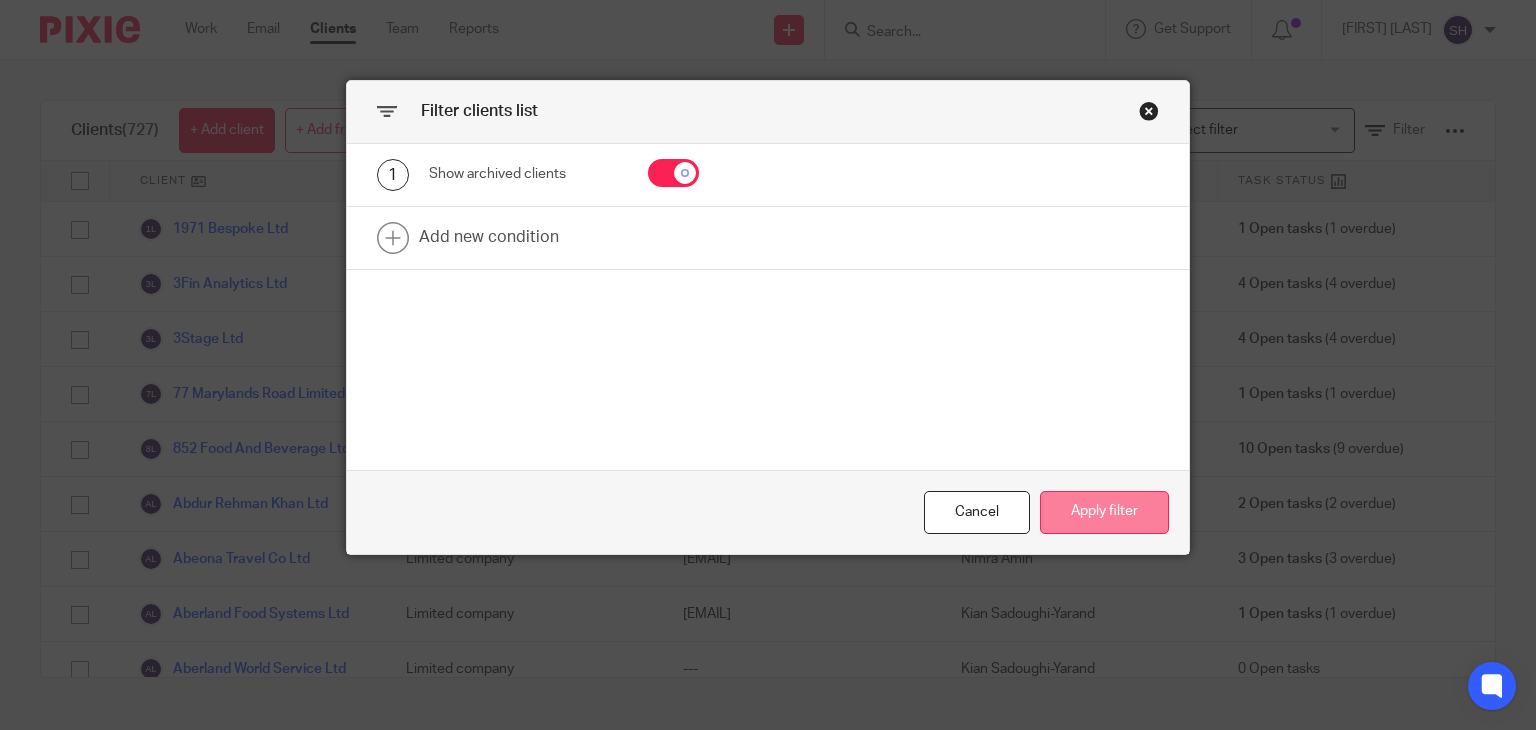 click on "Apply filter" at bounding box center [1104, 512] 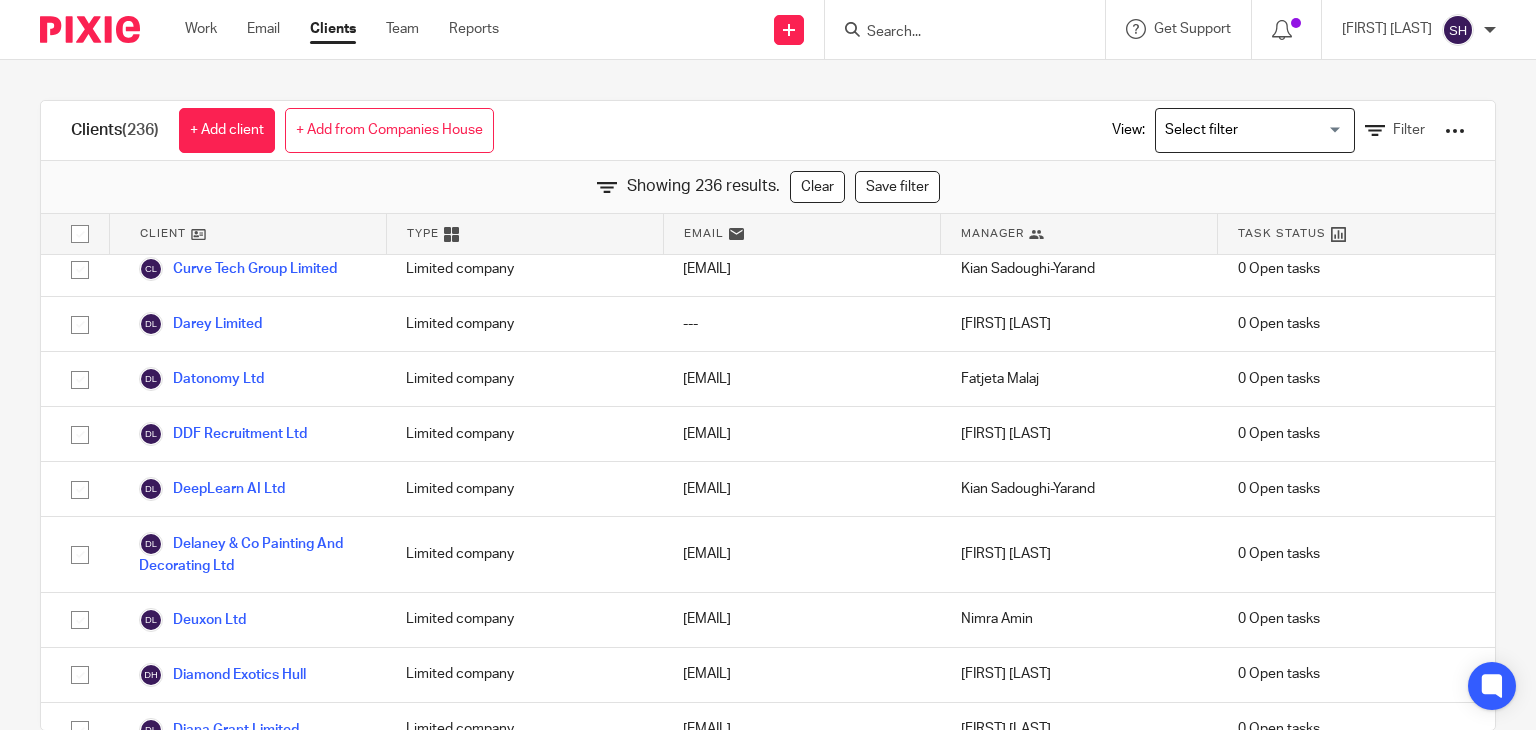 scroll, scrollTop: 2407, scrollLeft: 0, axis: vertical 